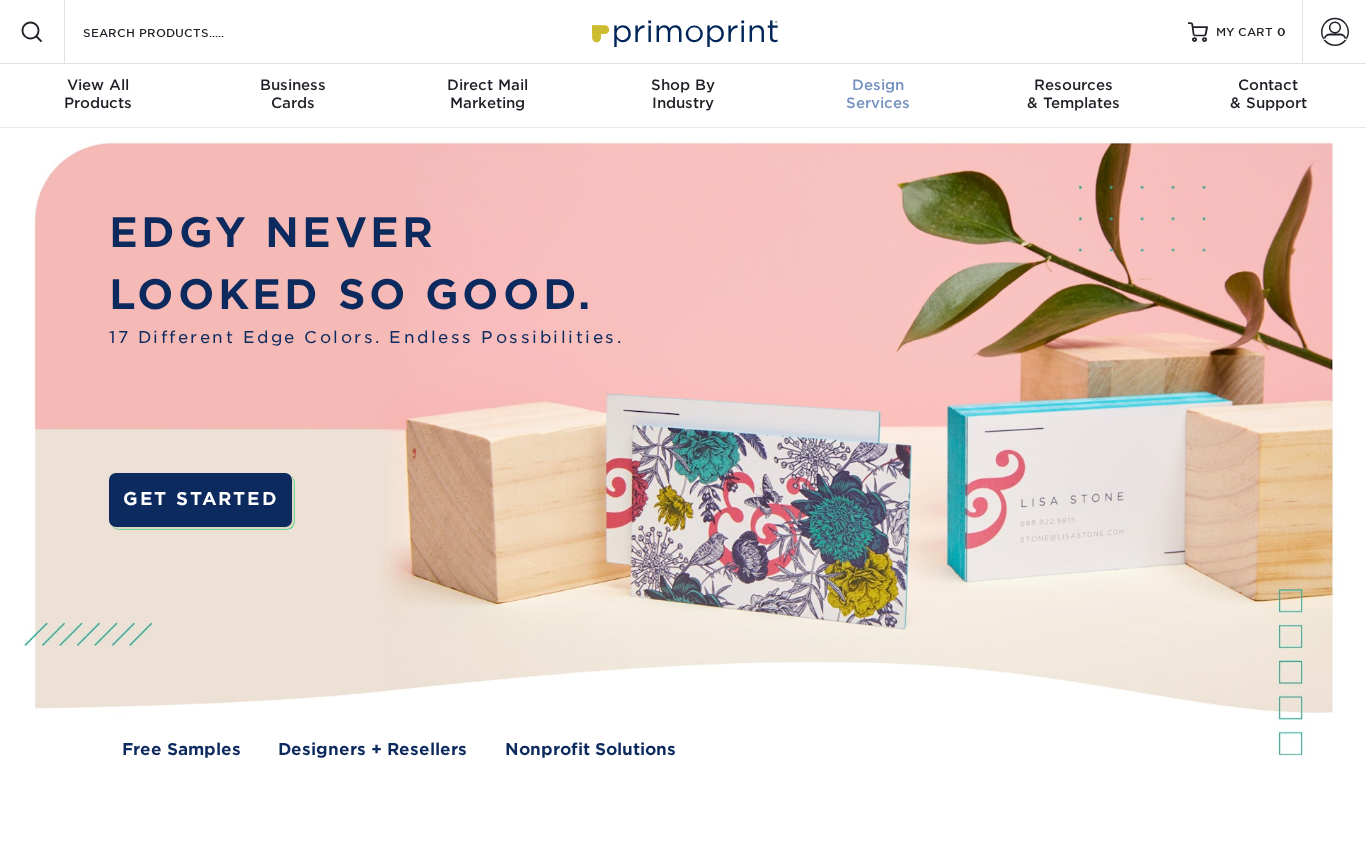 scroll, scrollTop: 0, scrollLeft: 0, axis: both 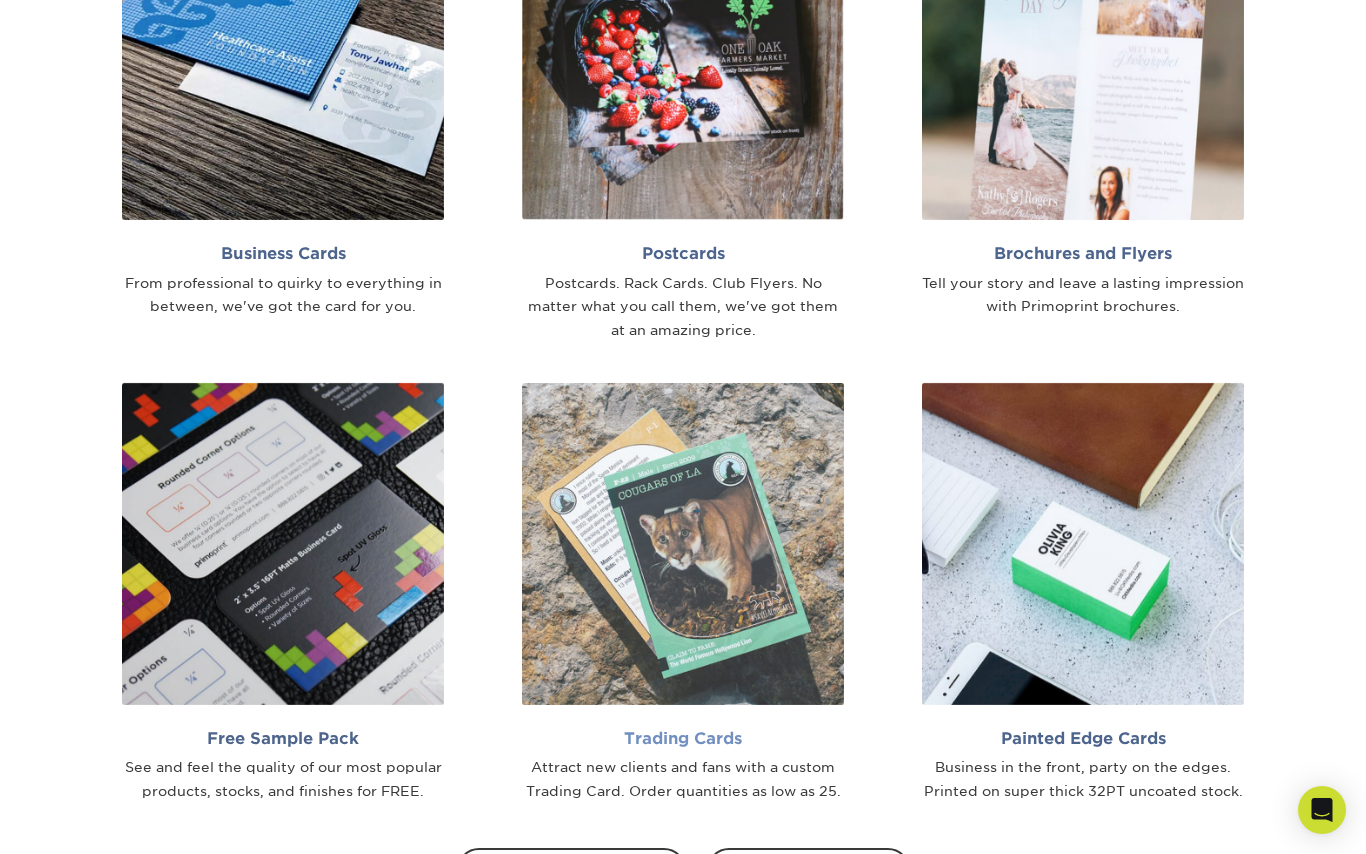 click at bounding box center [683, 544] 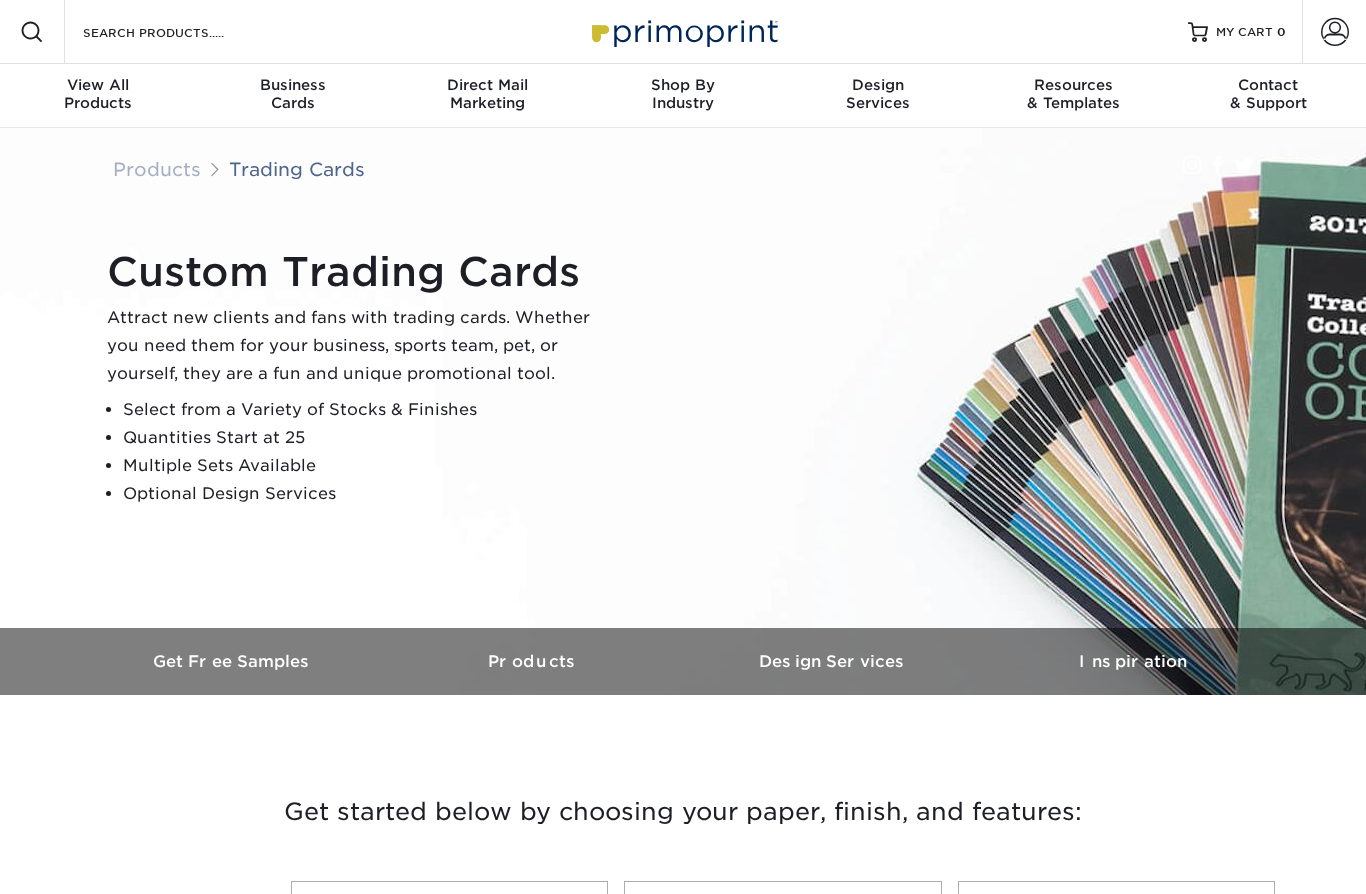 scroll, scrollTop: 0, scrollLeft: 0, axis: both 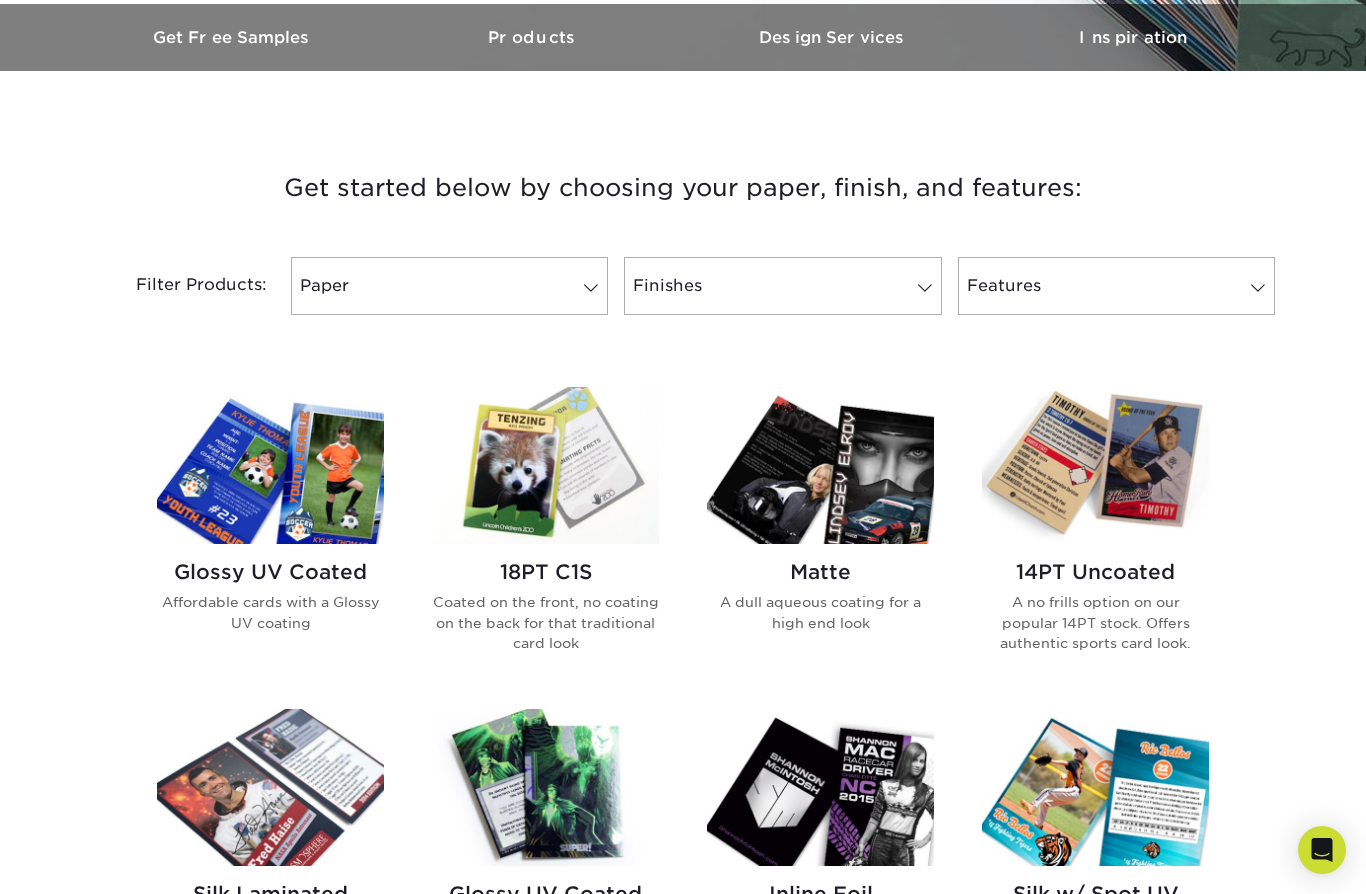 click at bounding box center [545, 465] 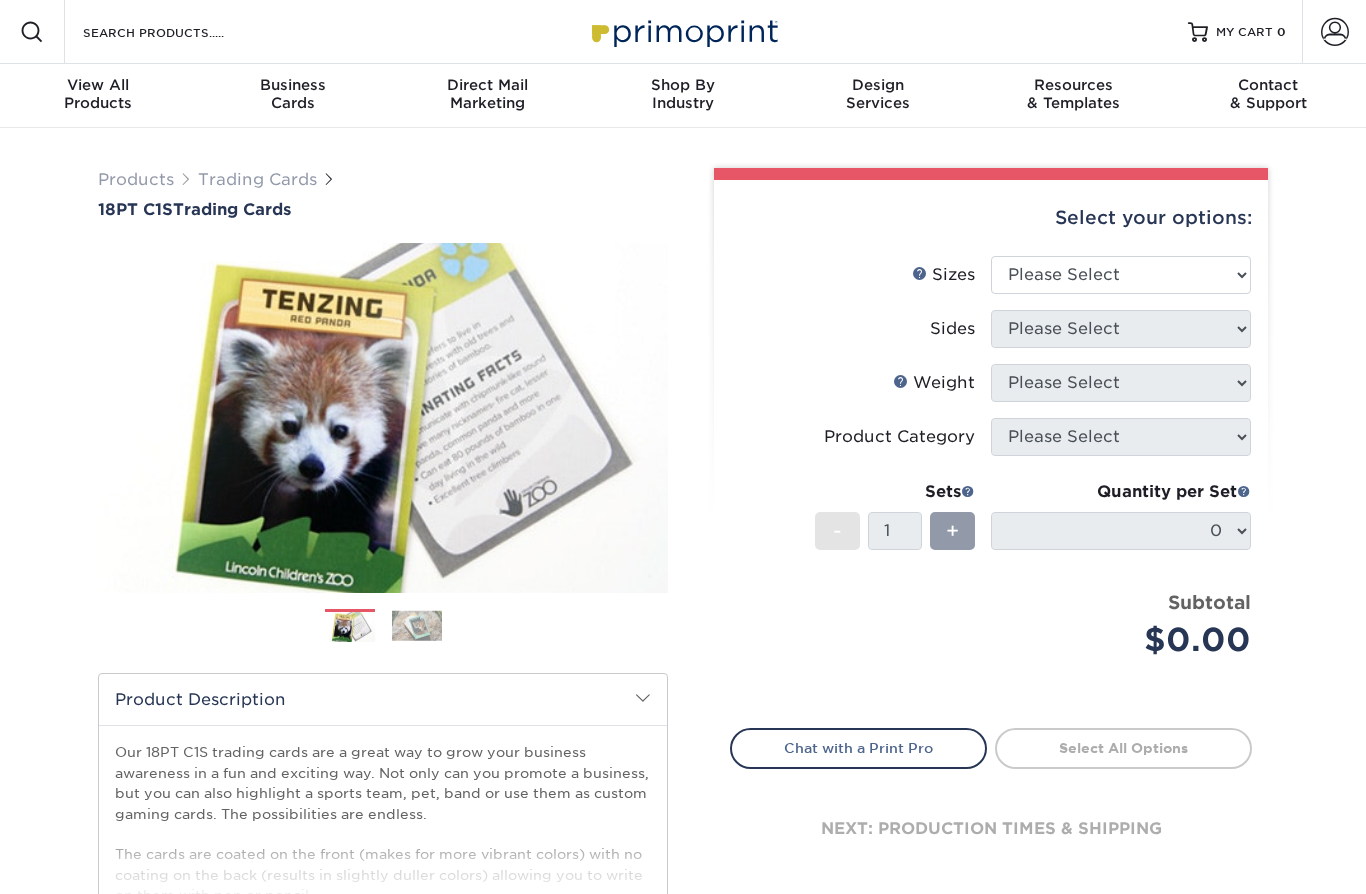 scroll, scrollTop: 0, scrollLeft: 0, axis: both 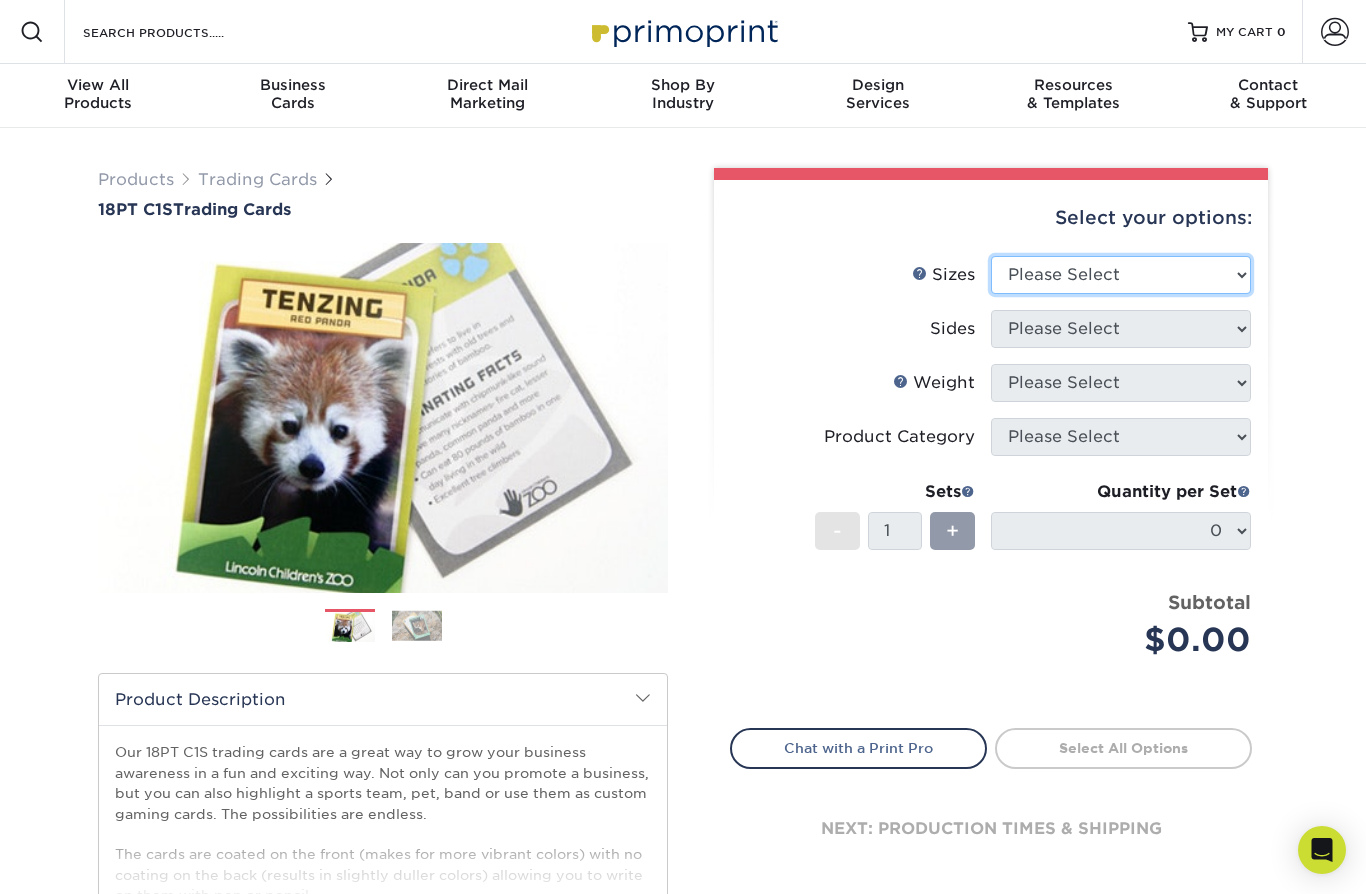 select on "2.50x3.50" 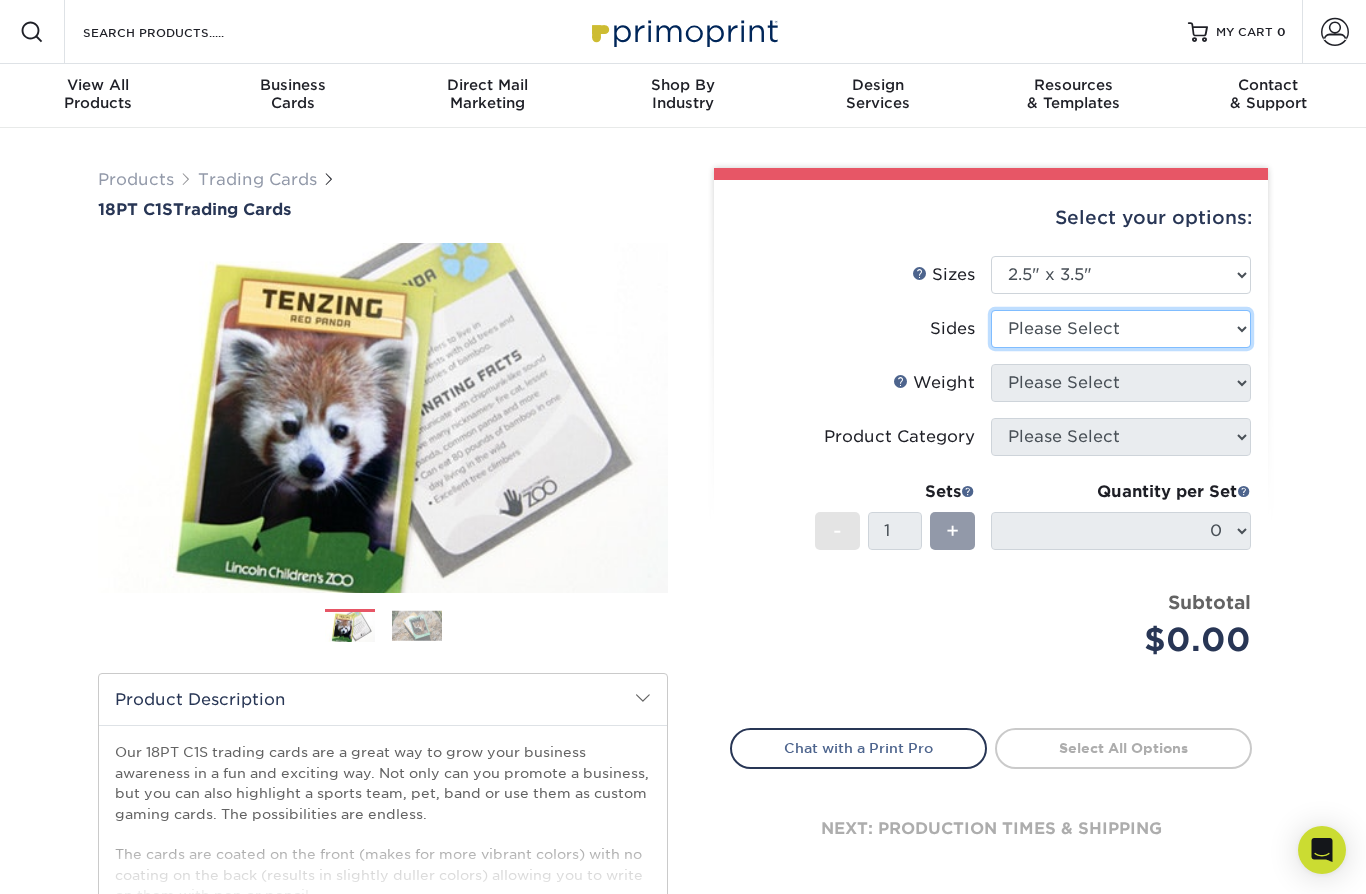 select on "13abbda7-1d64-4f25-8bb2-c179b224825d" 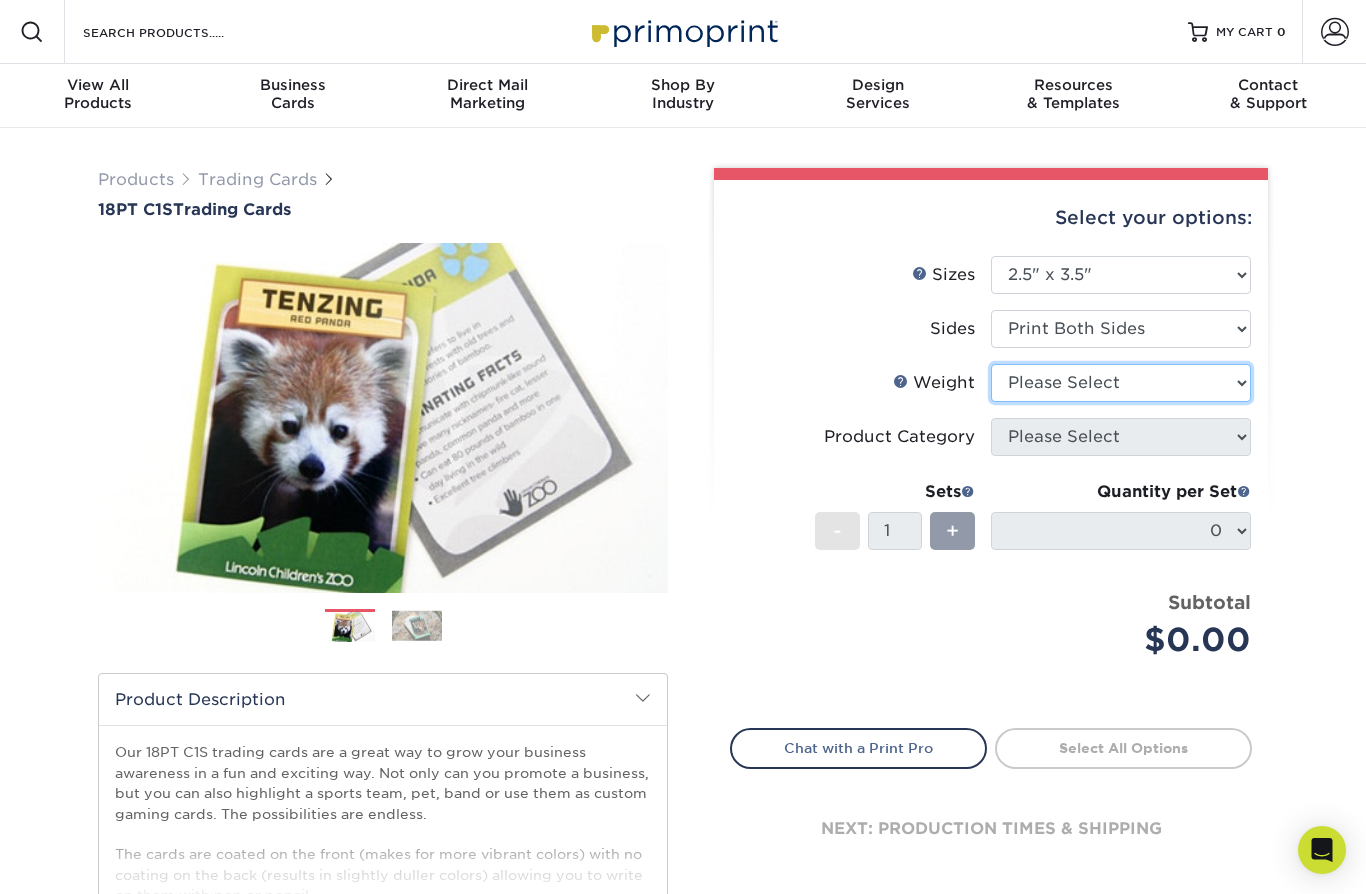 select on "18PTC1S" 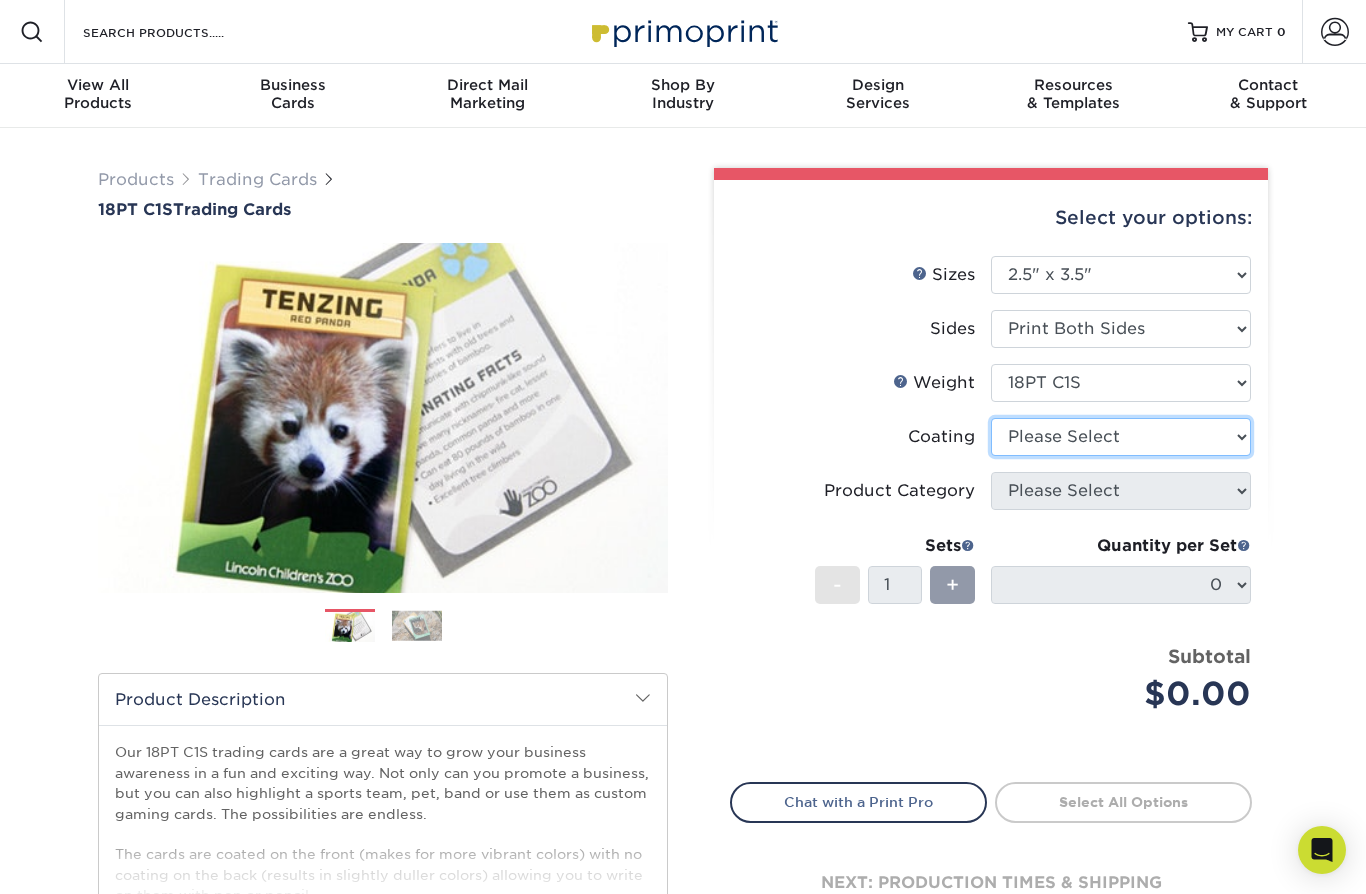 select on "3e7618de-abca-4bda-9f97-8b9129e913d8" 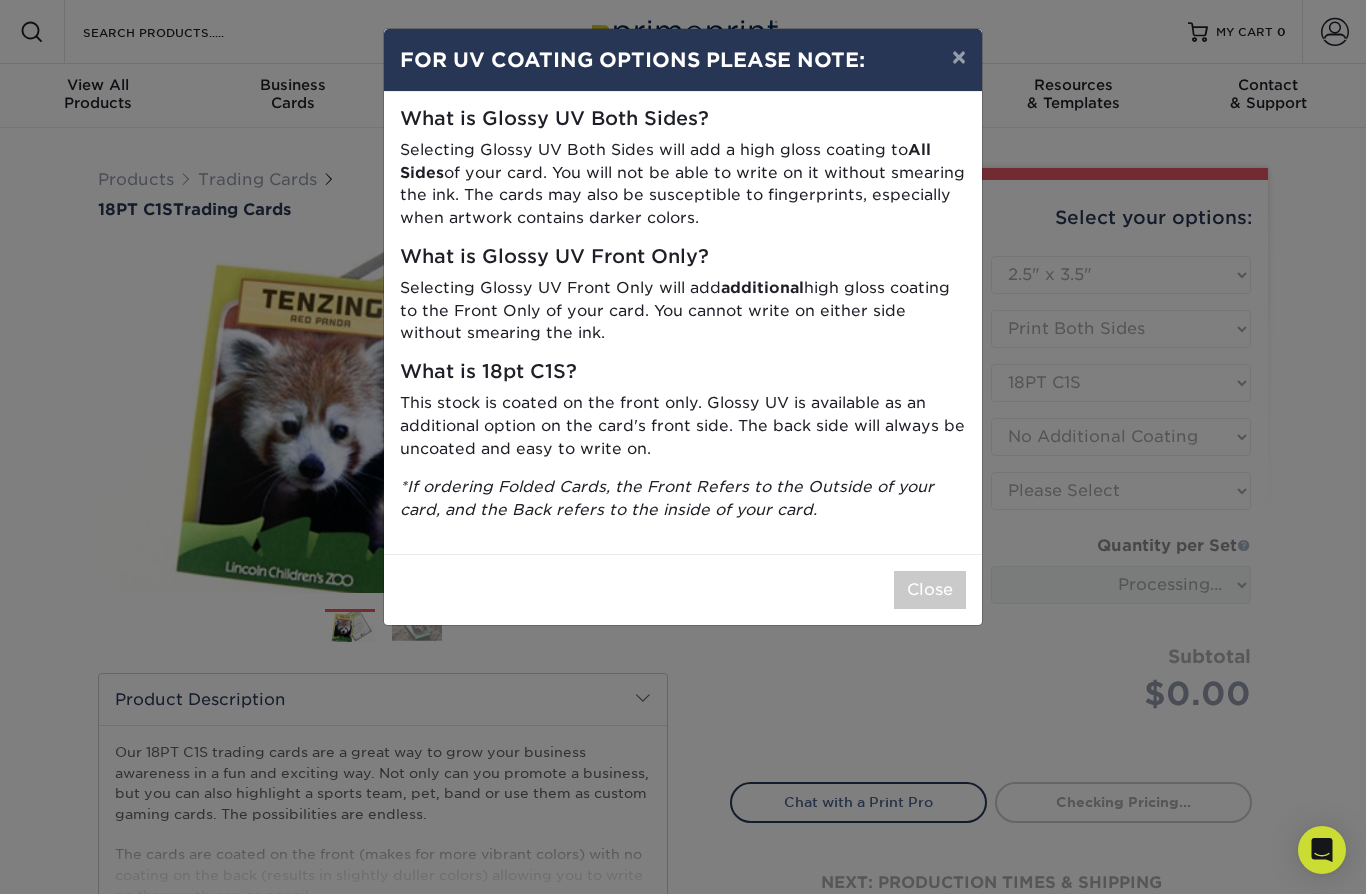 click on "Close" at bounding box center (930, 590) 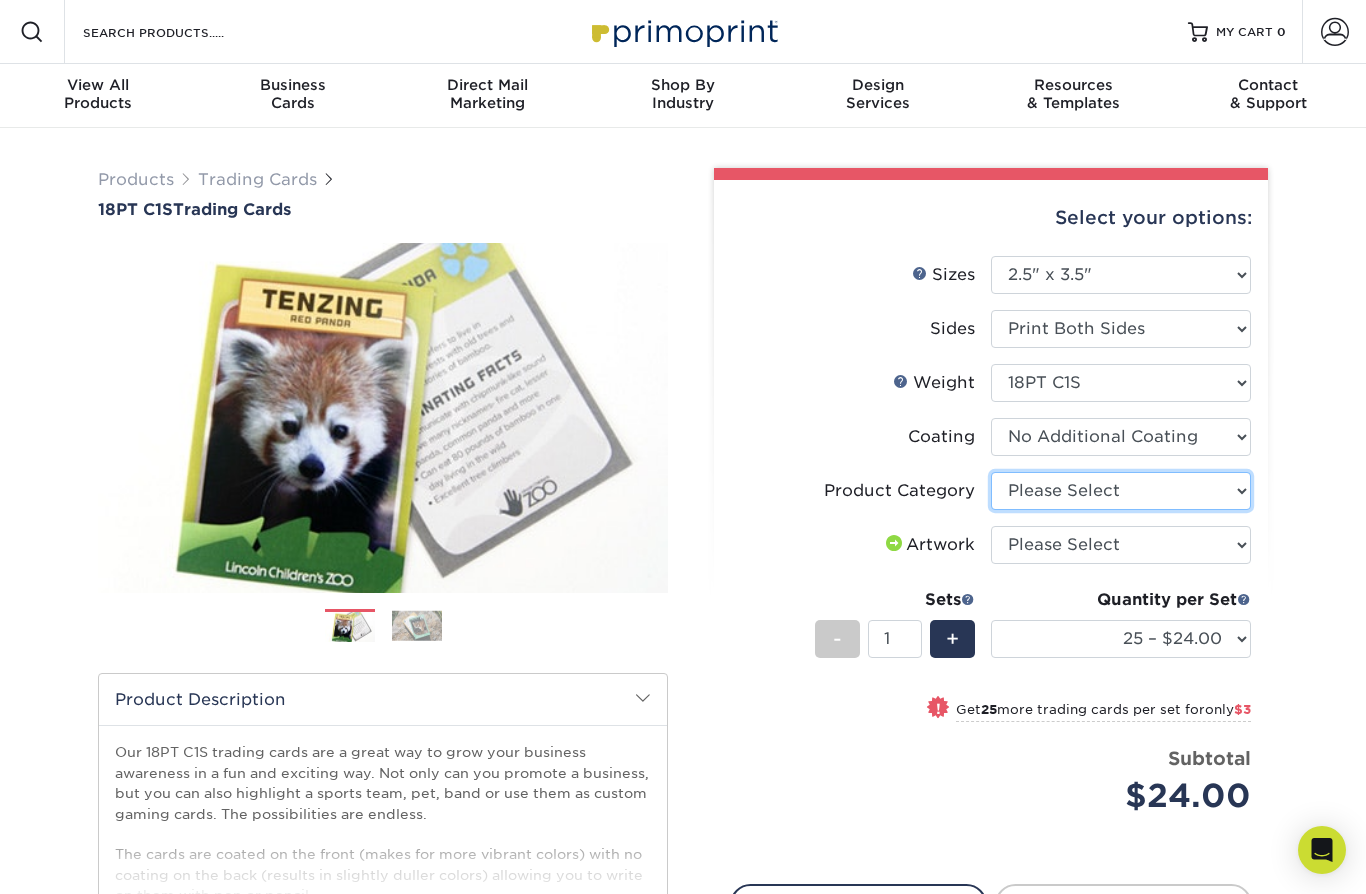 select on "c2f9bce9-36c2-409d-b101-c29d9d031e18" 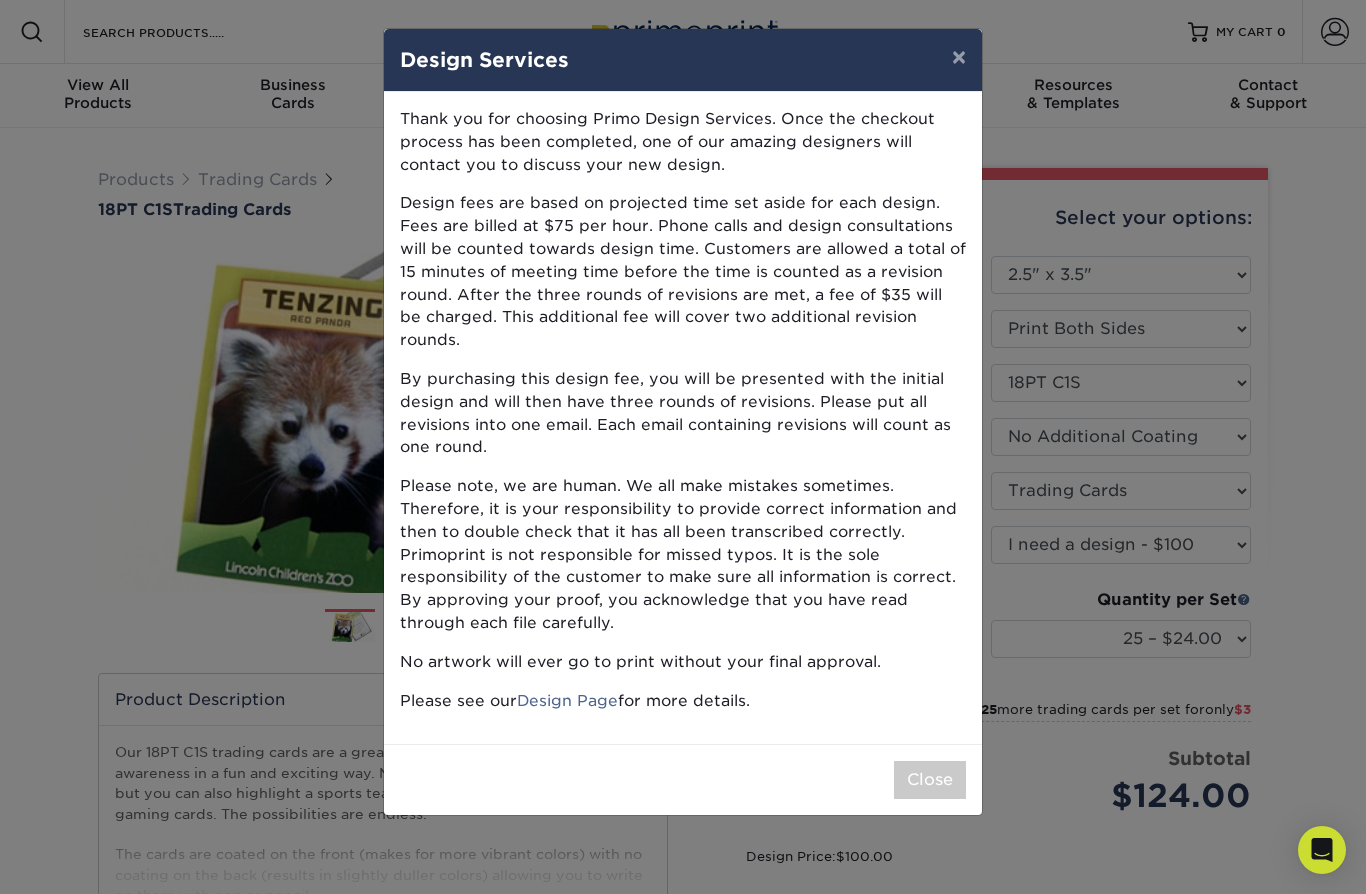 click on "×" at bounding box center [959, 57] 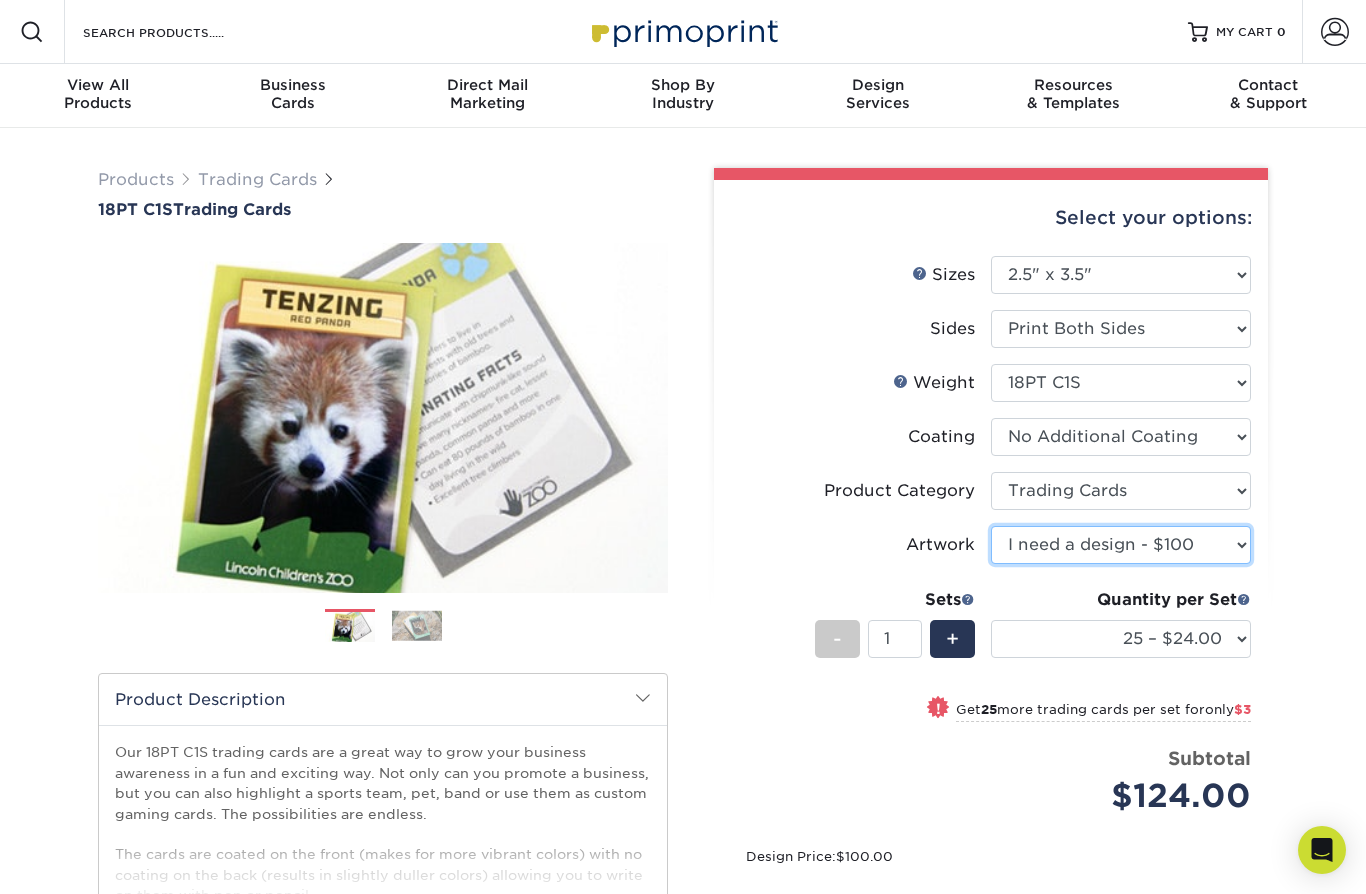 select on "upload" 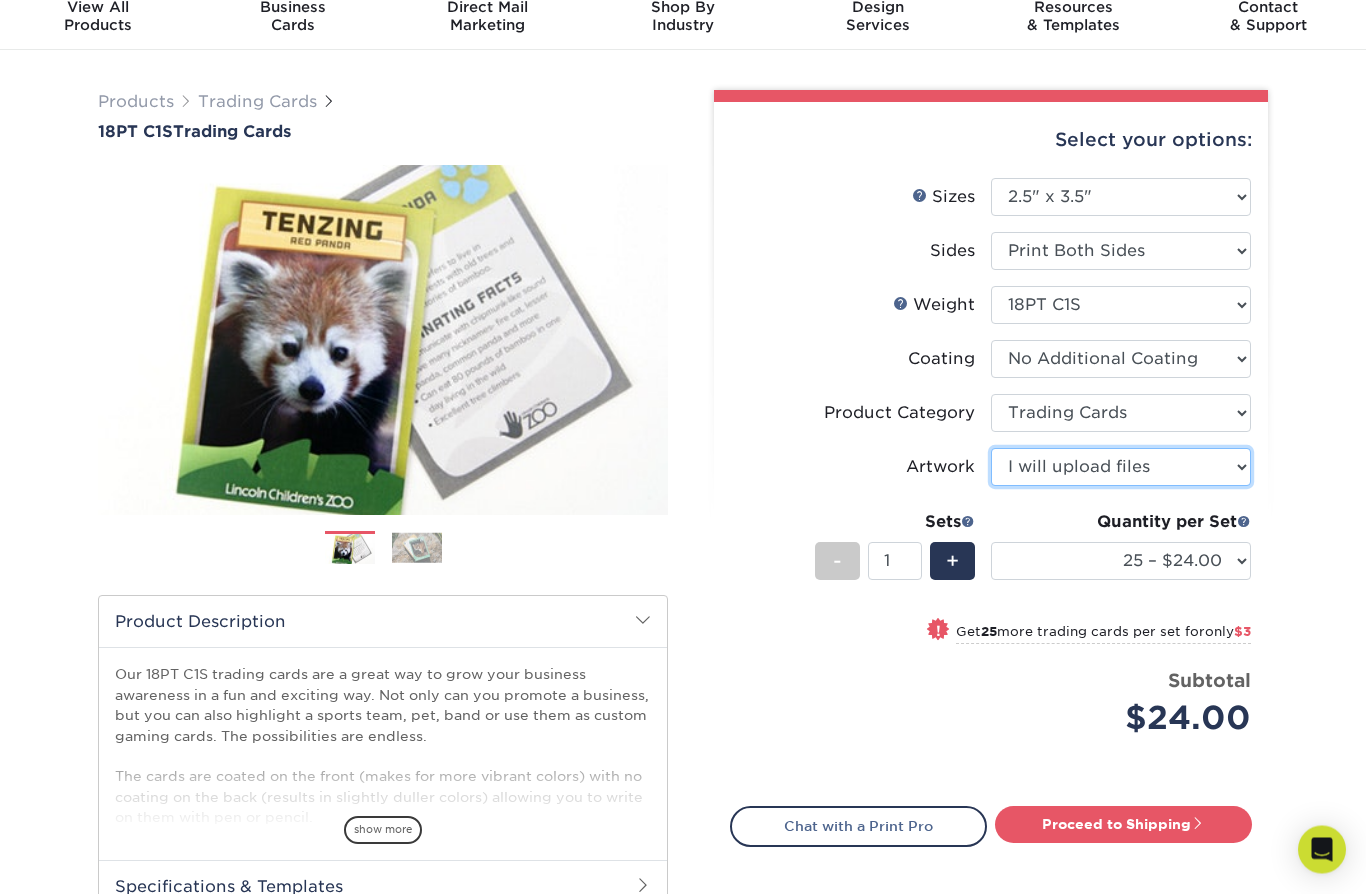 scroll, scrollTop: 90, scrollLeft: 0, axis: vertical 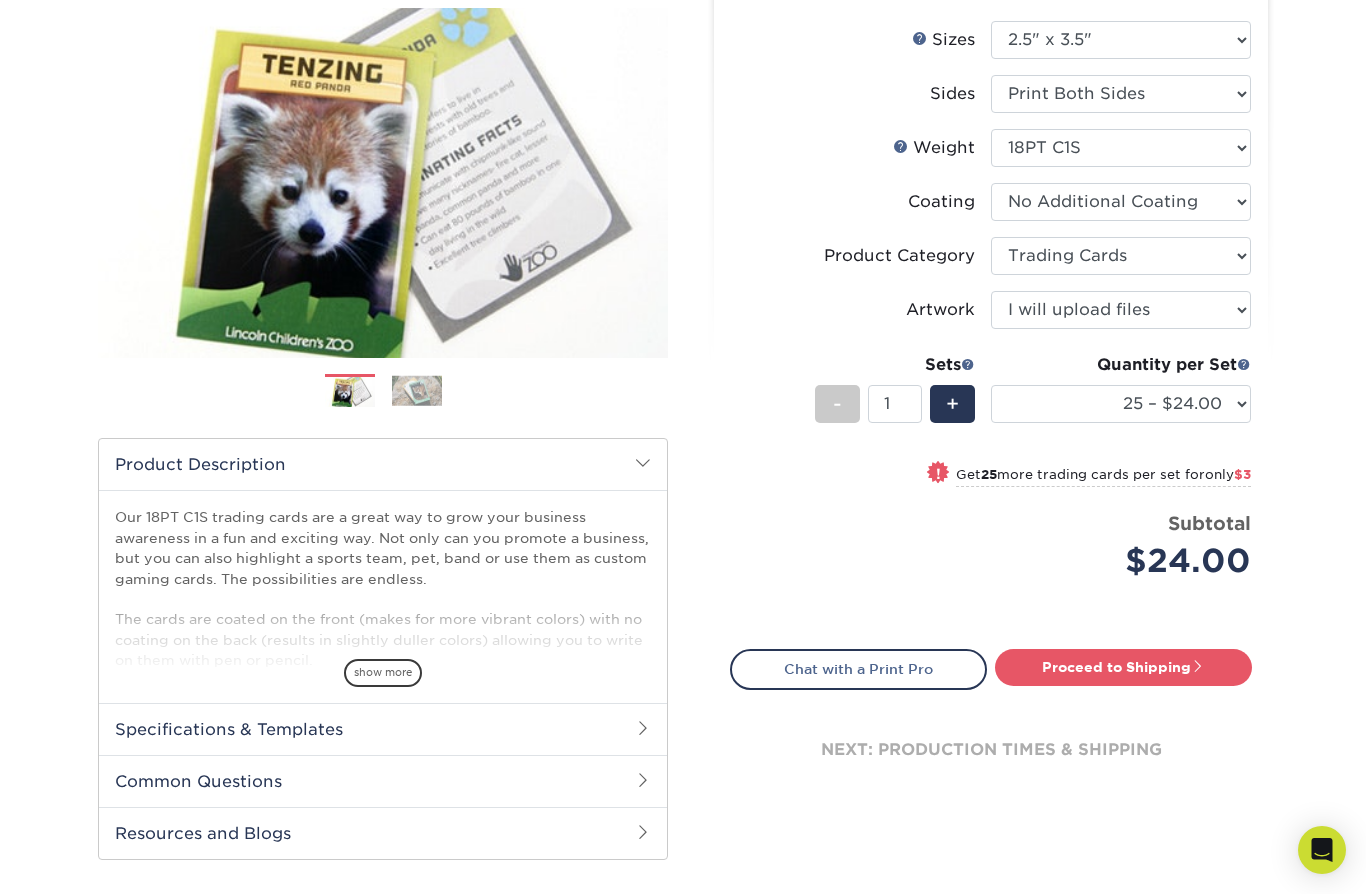 click on "Specifications & Templates" at bounding box center [383, 729] 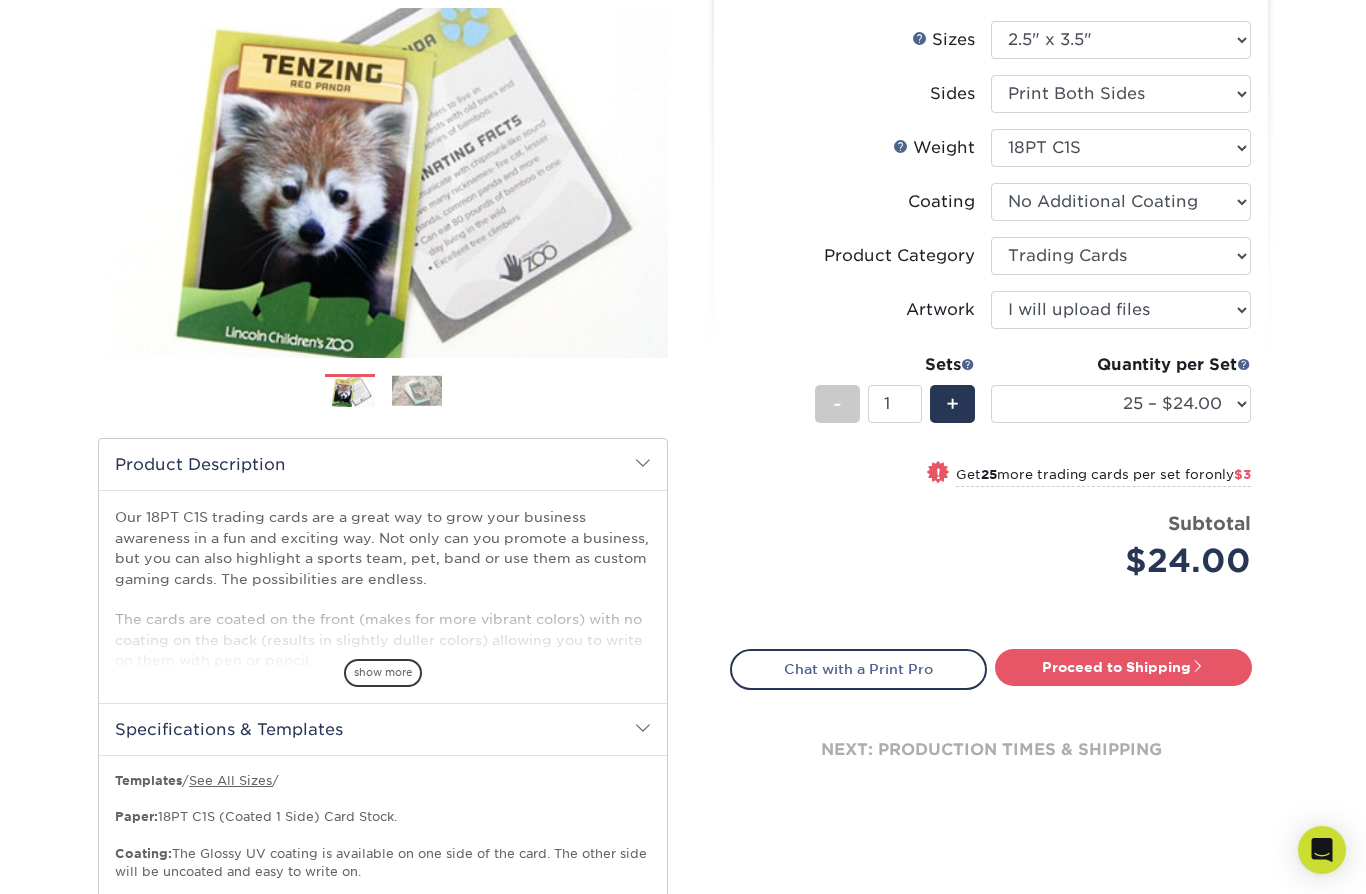 click on "Specifications & Templates" at bounding box center [383, 729] 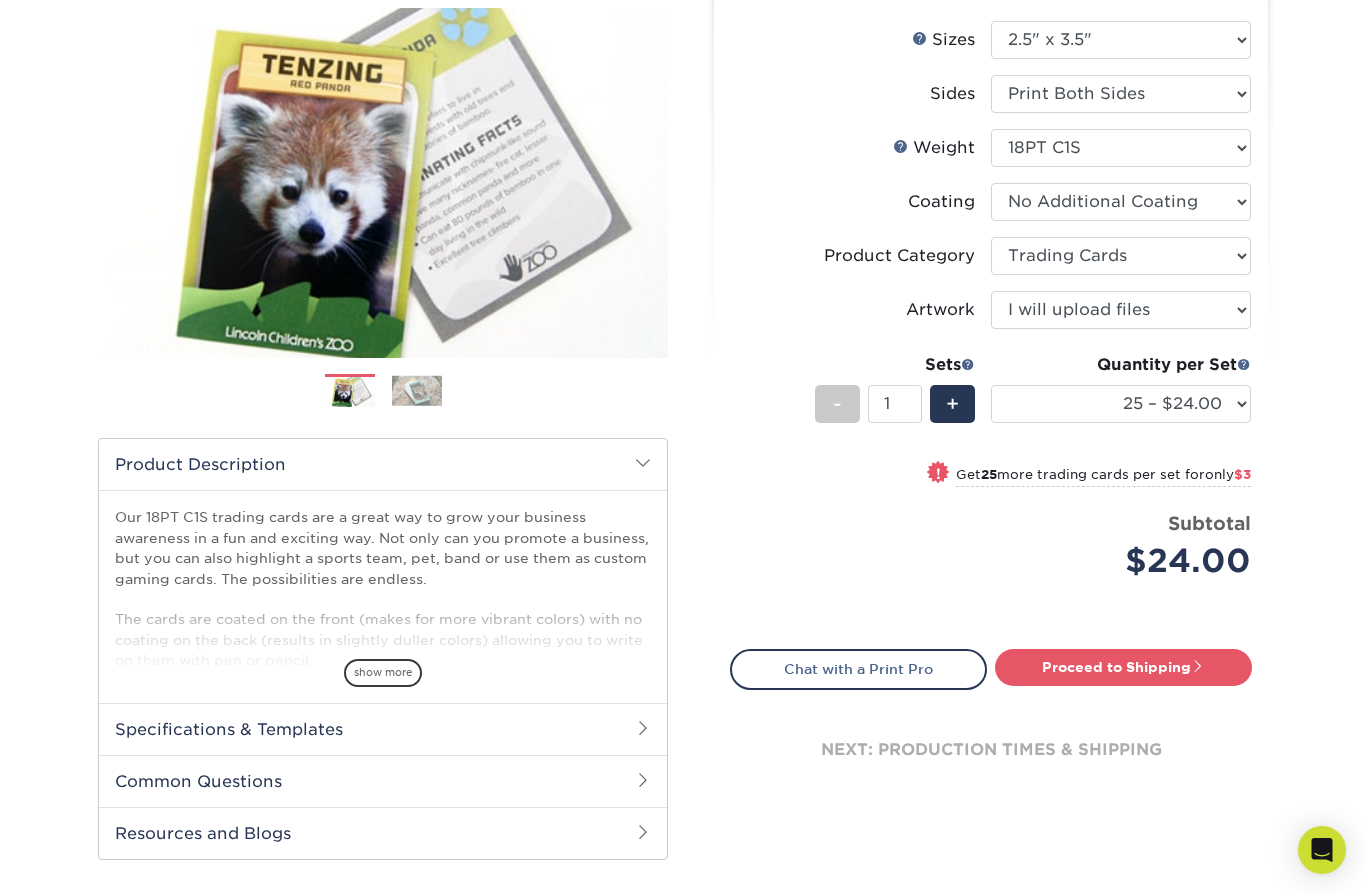 click on "Specifications & Templates" at bounding box center [383, 729] 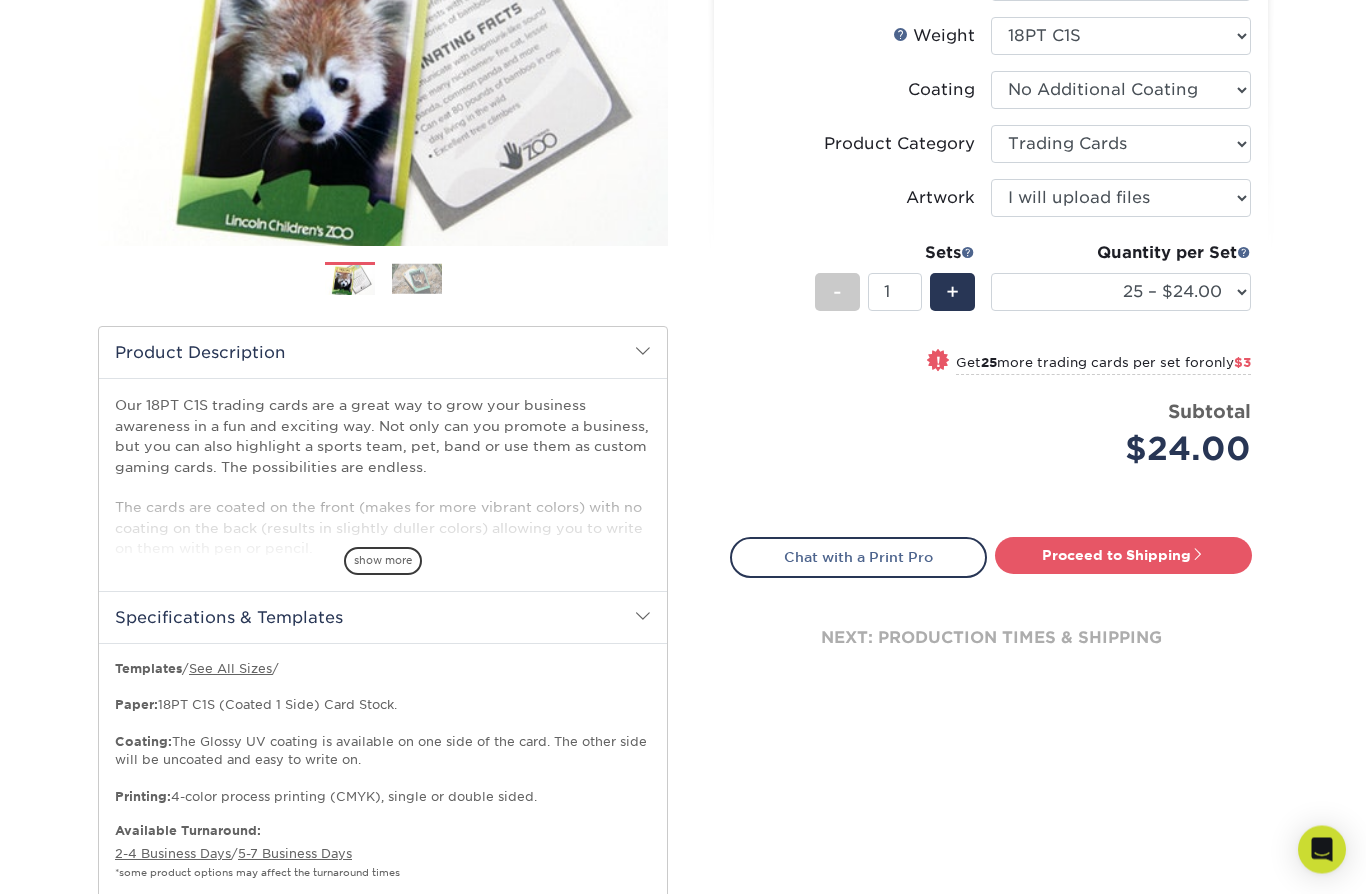 scroll, scrollTop: 347, scrollLeft: 0, axis: vertical 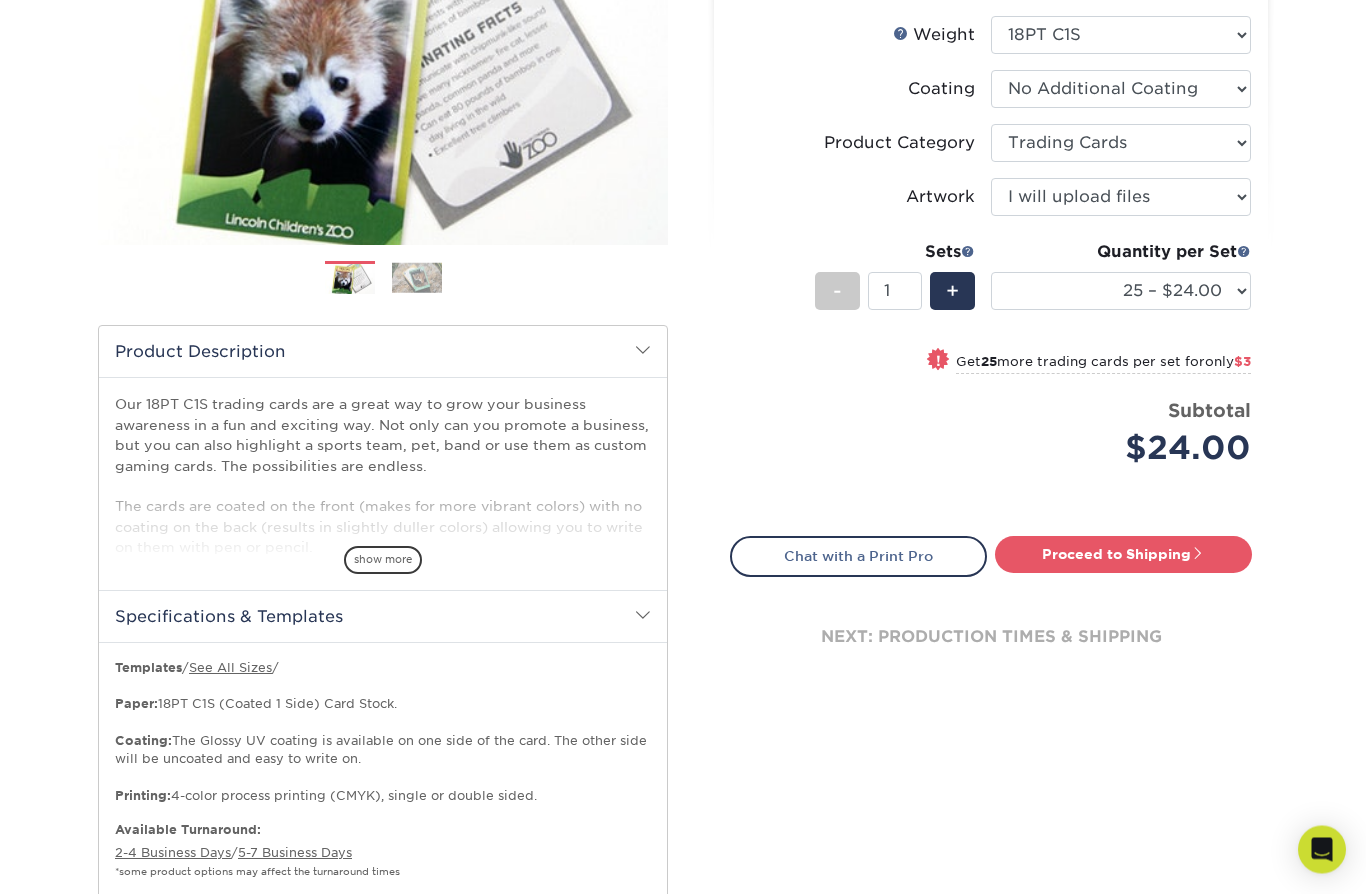 click on "Specifications & Templates" at bounding box center (383, 617) 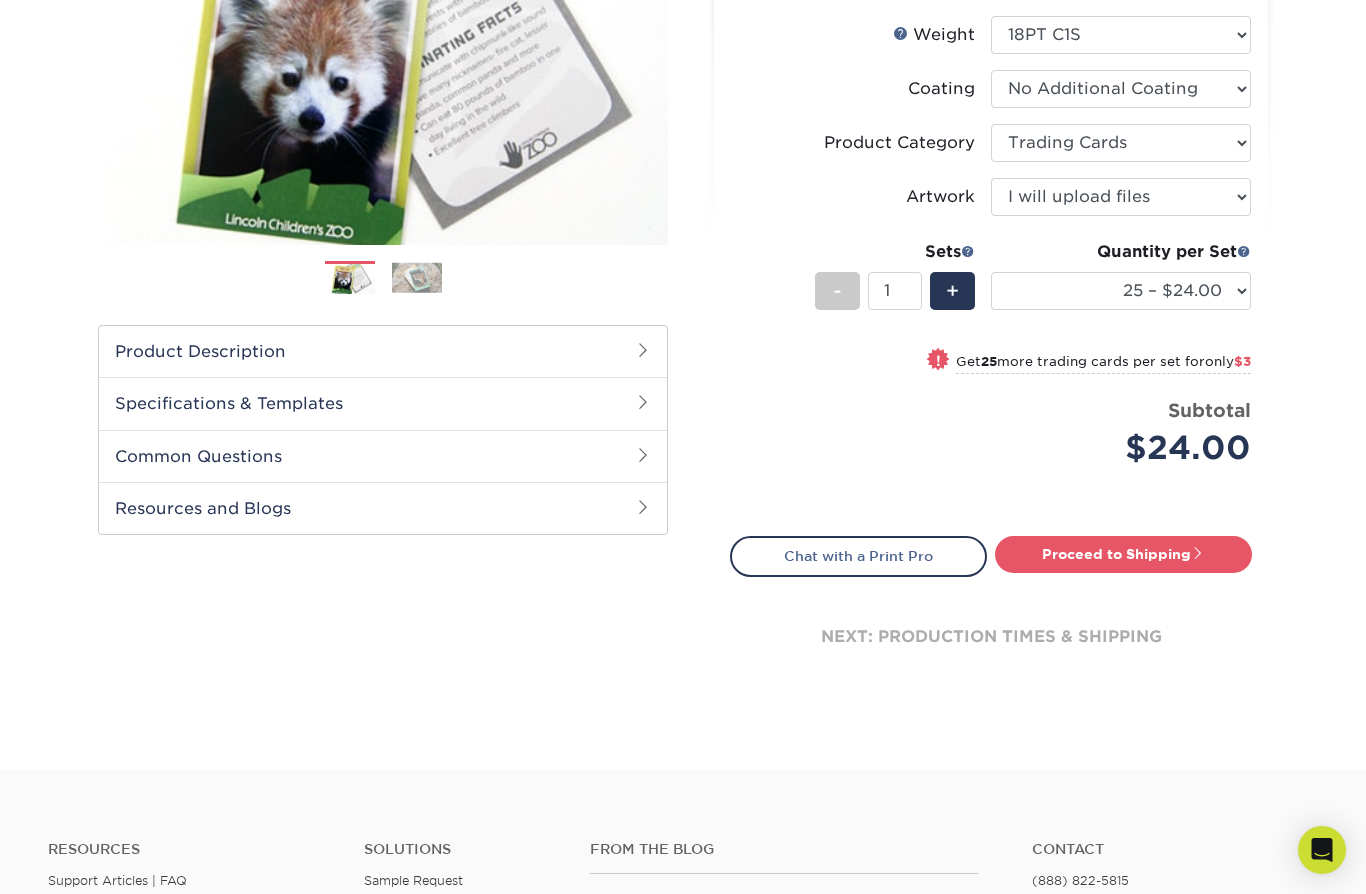 scroll, scrollTop: 59, scrollLeft: 0, axis: vertical 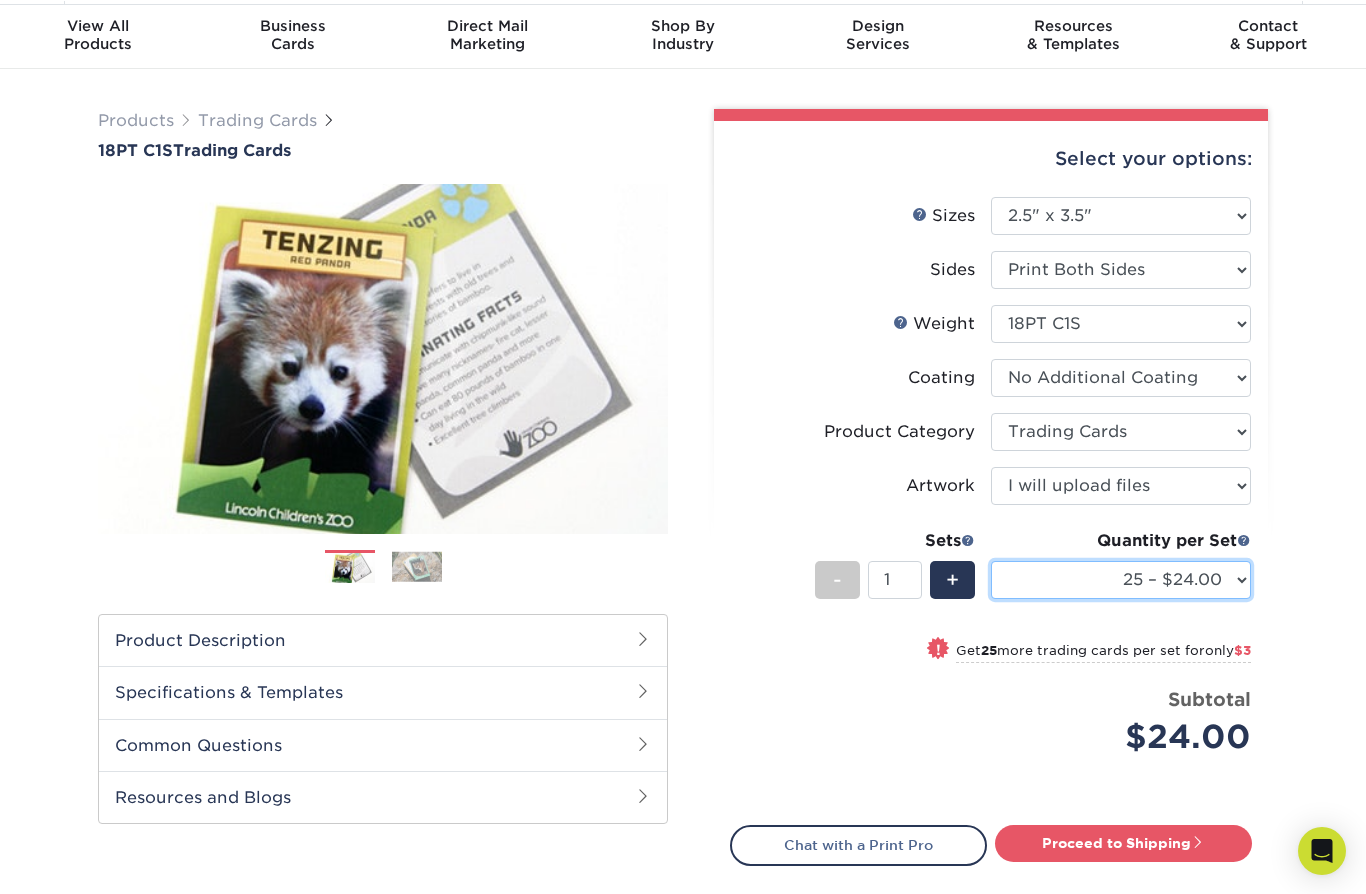 click on "25 – $24.00 50 – $27.00 75 – $35.00 100 – $39.00 250 – $45.00 500 – $55.00 1000 – $71.00 2500 – $148.00 5000 – $205.00 10000 – $407.00 15000 – $605.00 20000 – $806.00 25000 – $987.00" at bounding box center [1121, 579] 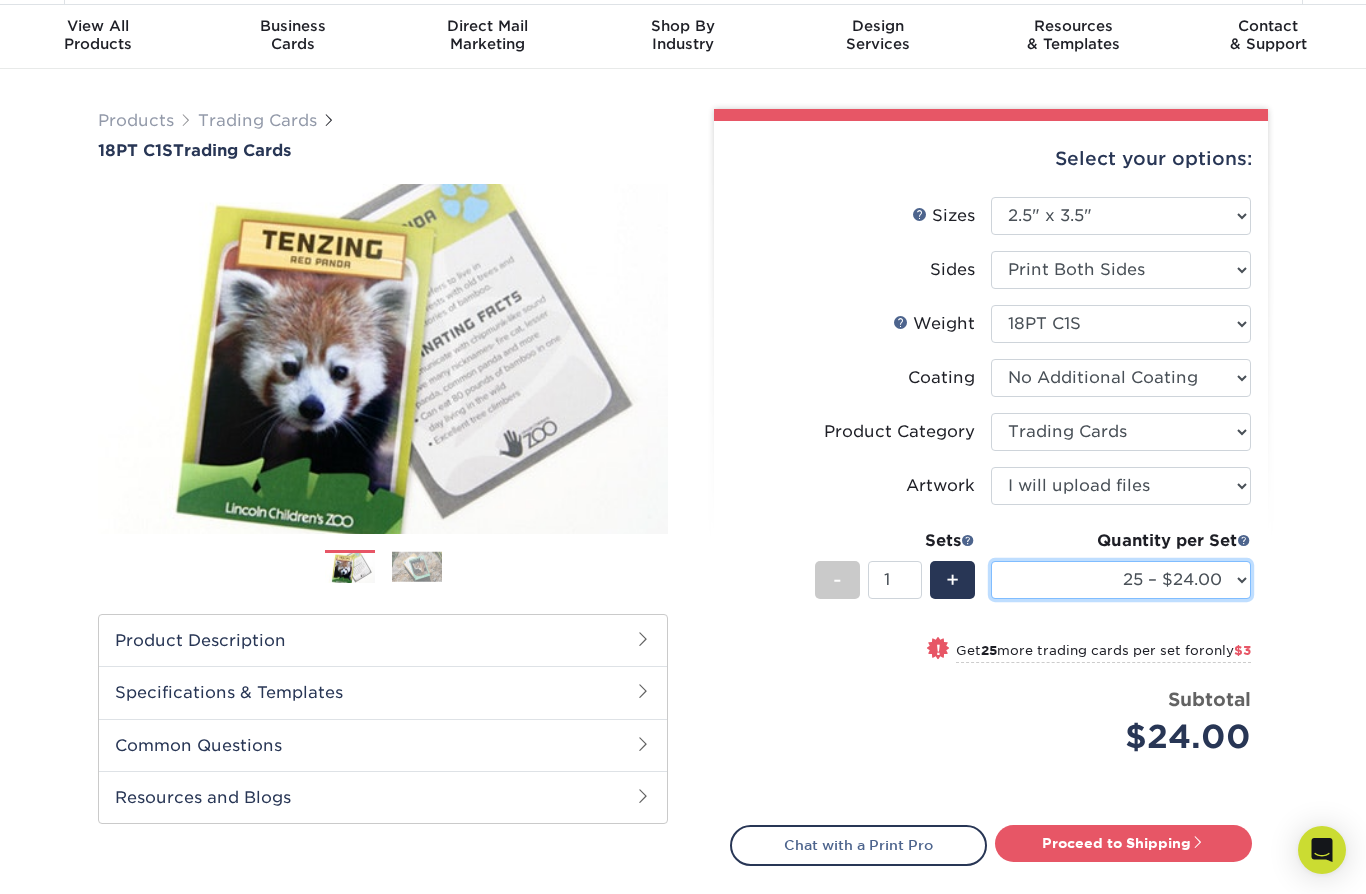 select on "50 – $27.00" 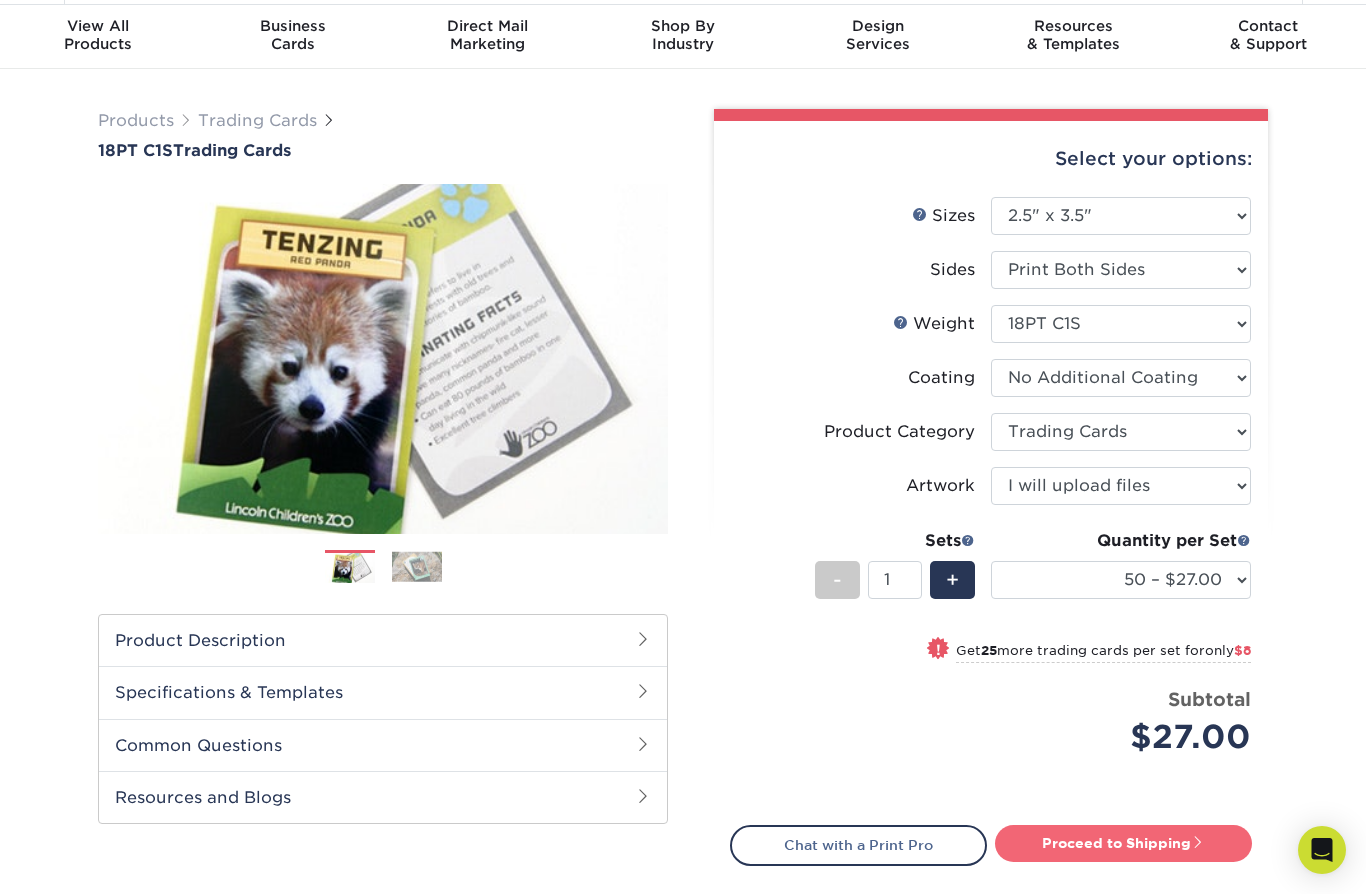 click on "Proceed to Shipping" at bounding box center (1123, 843) 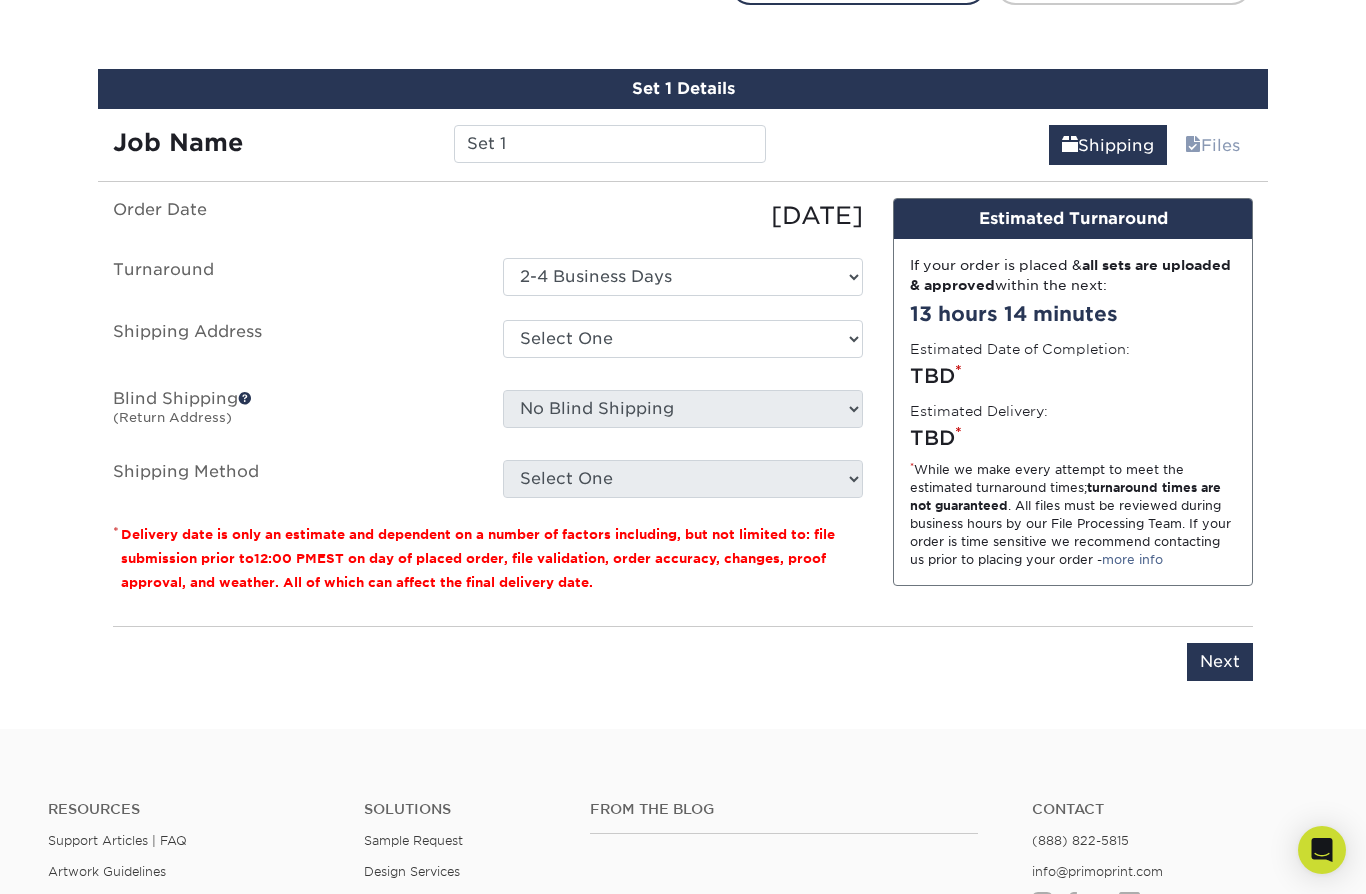 scroll, scrollTop: 936, scrollLeft: 0, axis: vertical 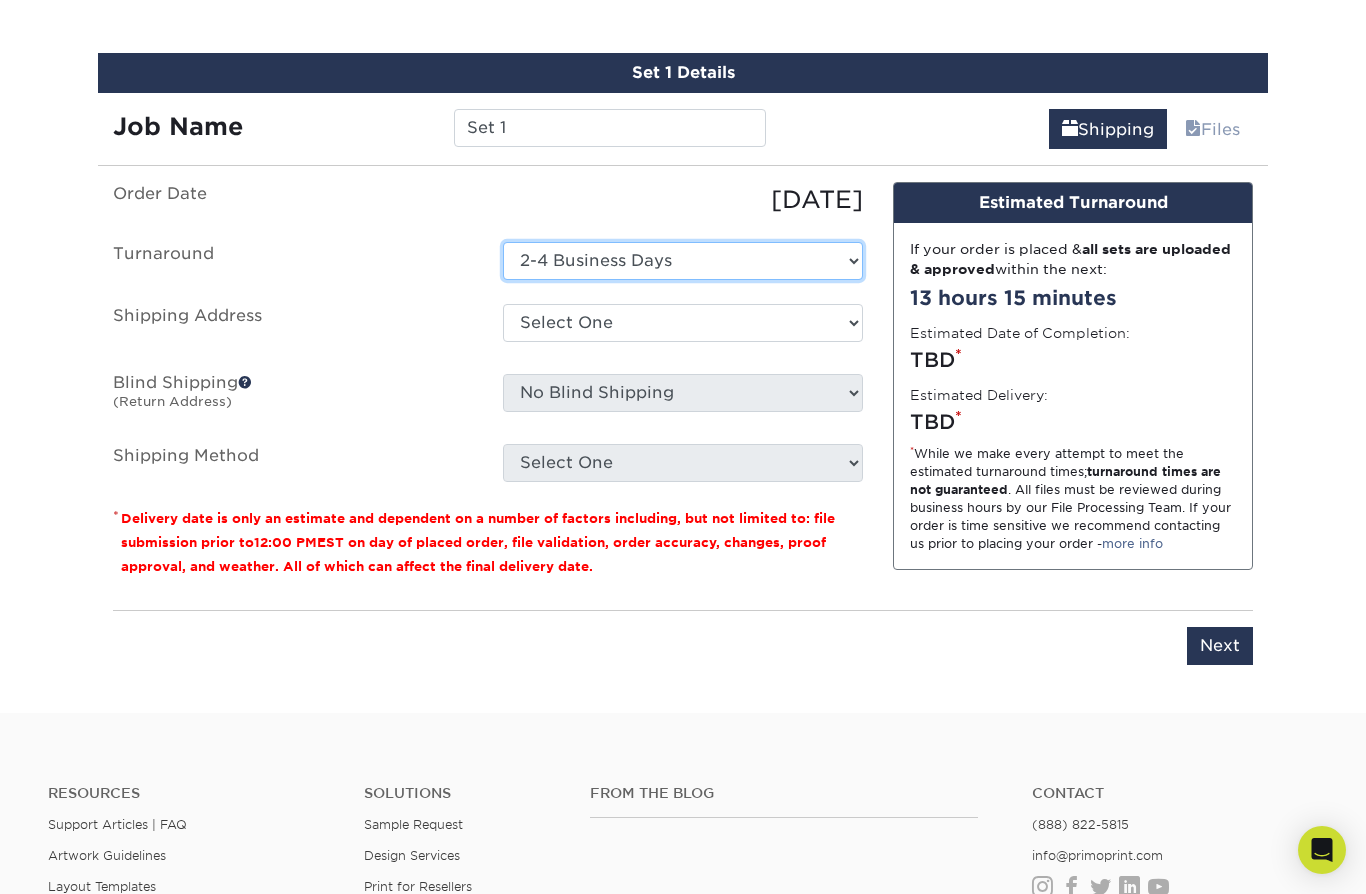 click on "Select One 2-4 Business Days" at bounding box center [683, 261] 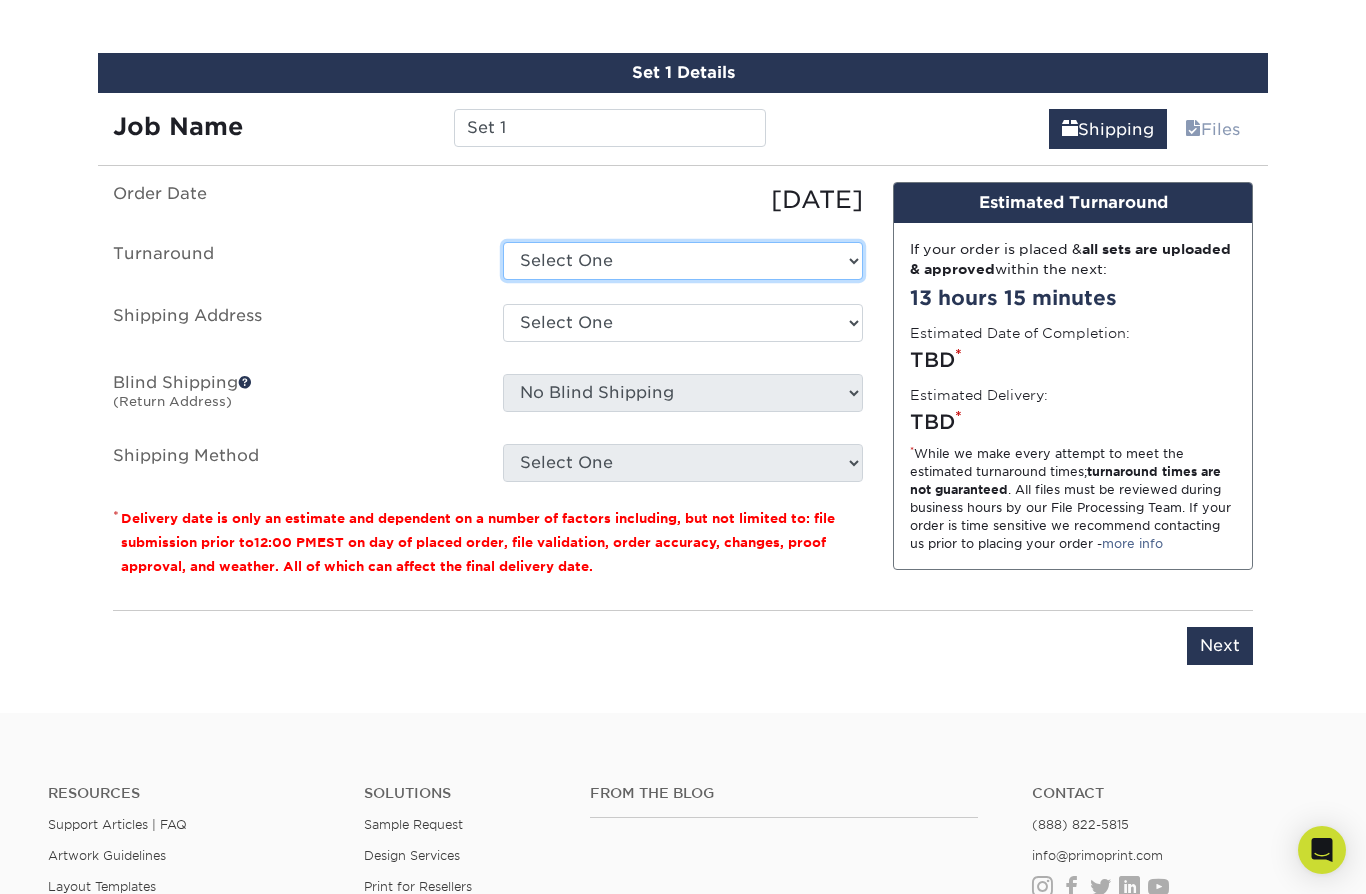 click on "Select One 2-4 Business Days" at bounding box center [683, 261] 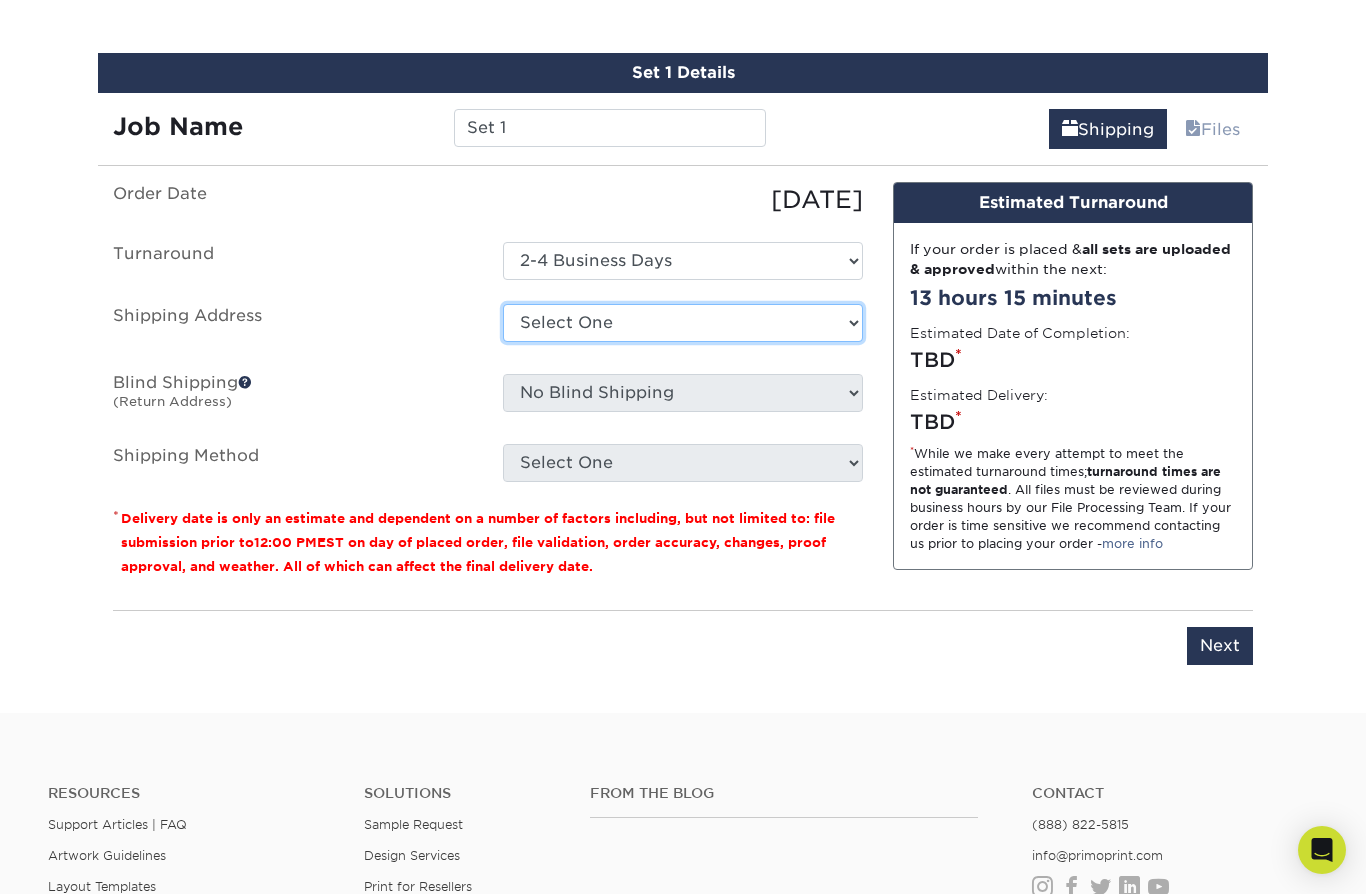click on "Select One
+ Add New Address
- Login" at bounding box center (683, 323) 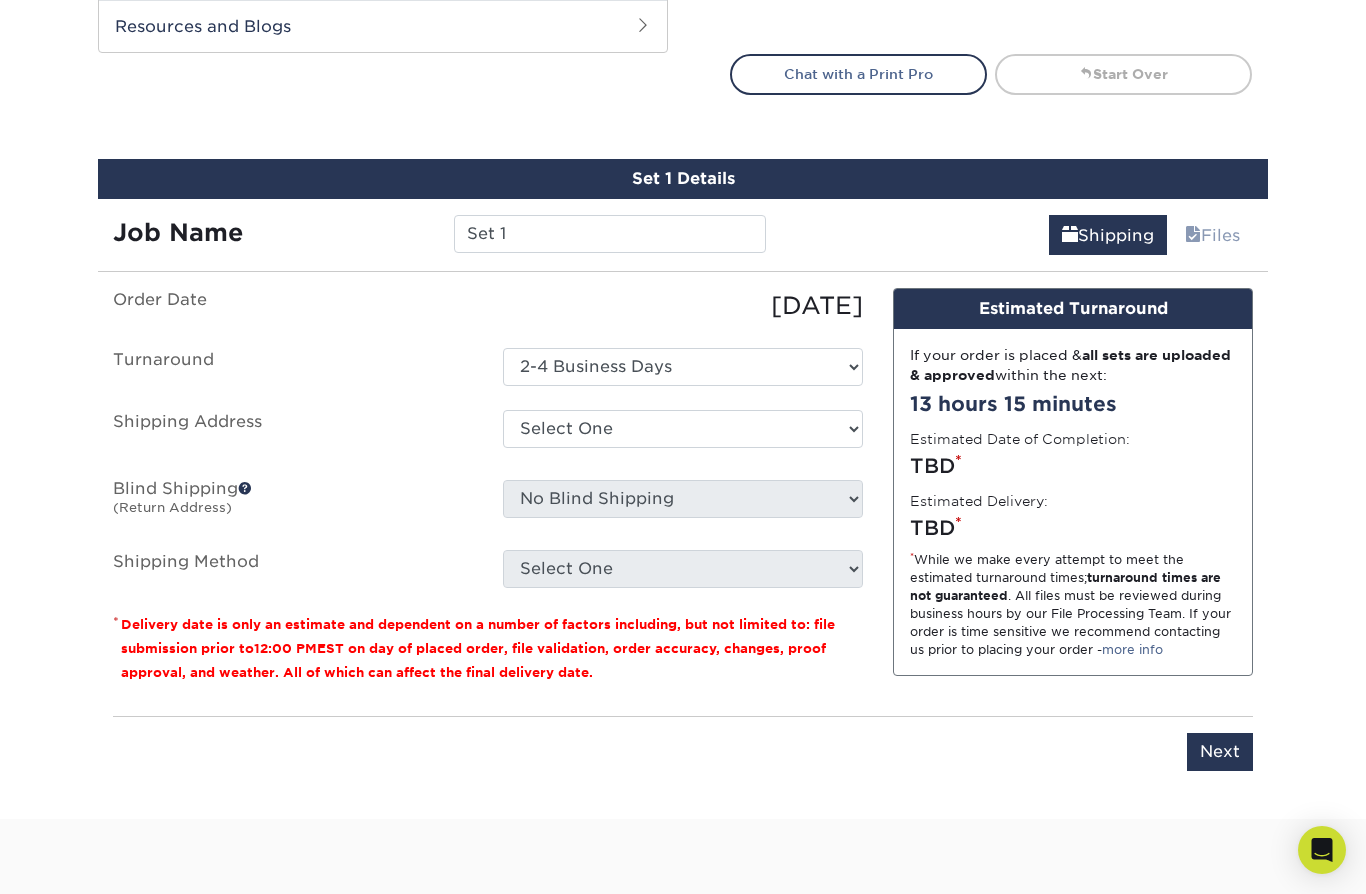 scroll, scrollTop: 825, scrollLeft: 0, axis: vertical 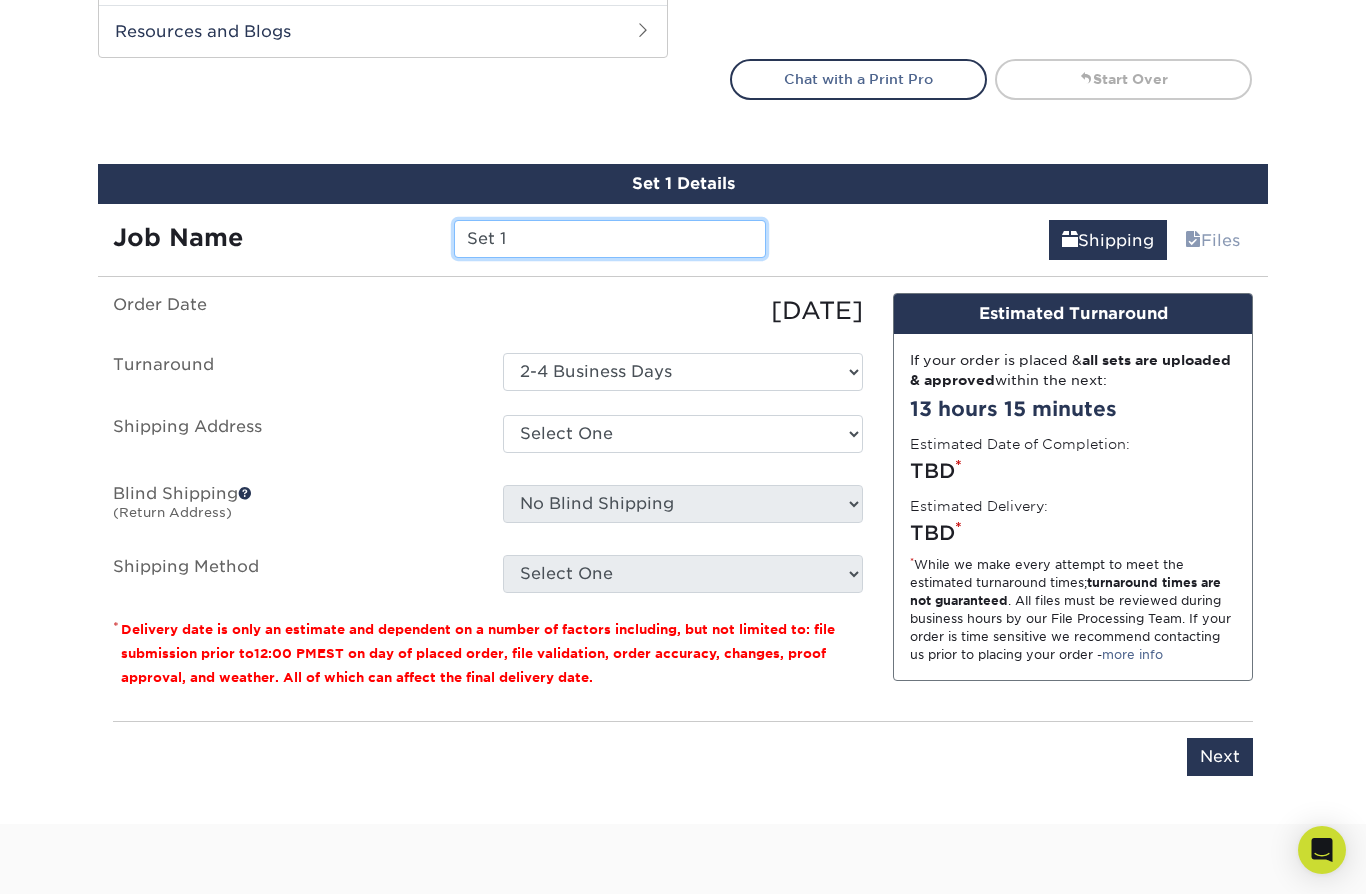 click on "Set 1" at bounding box center (609, 239) 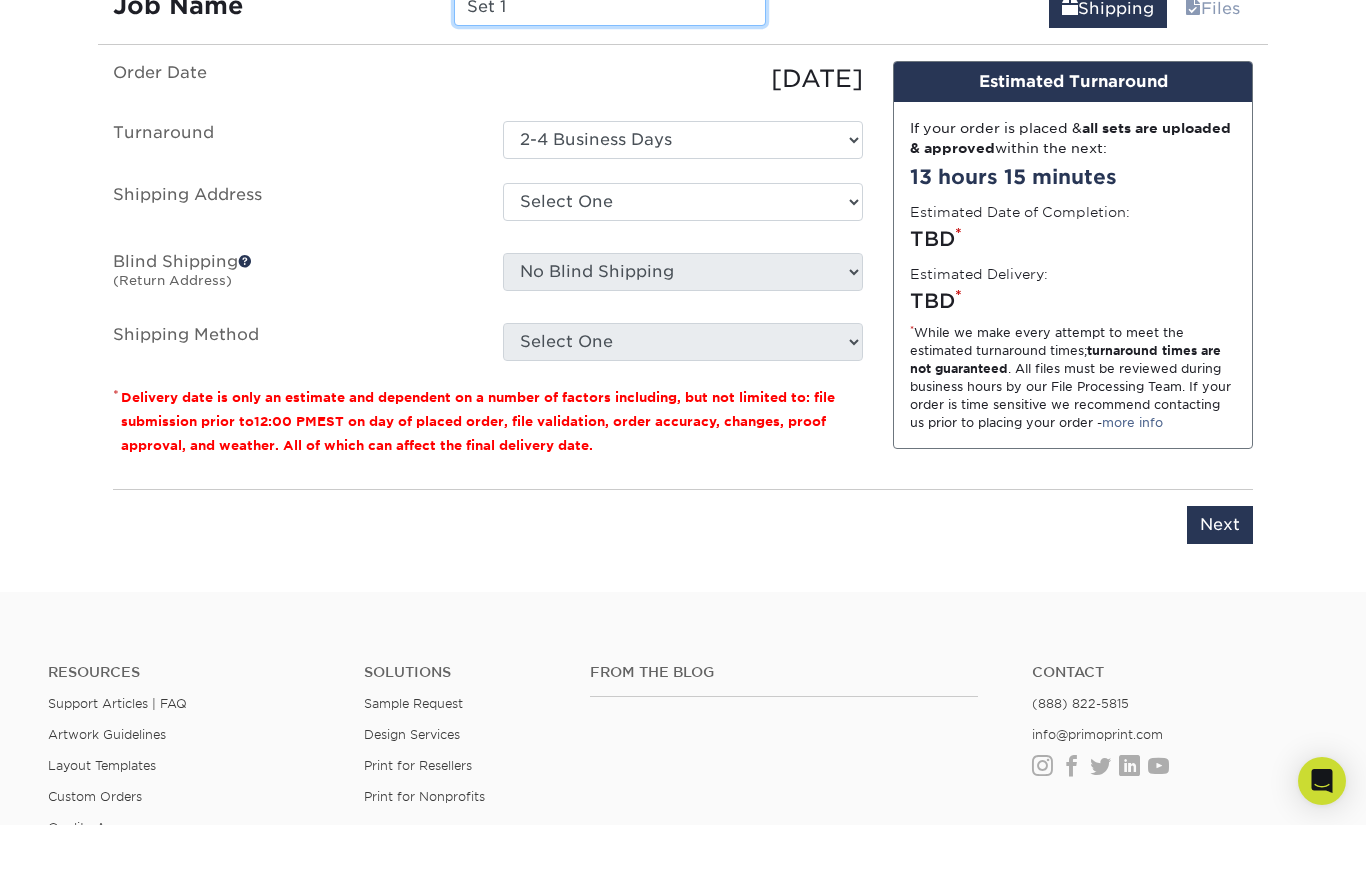 scroll, scrollTop: 990, scrollLeft: 0, axis: vertical 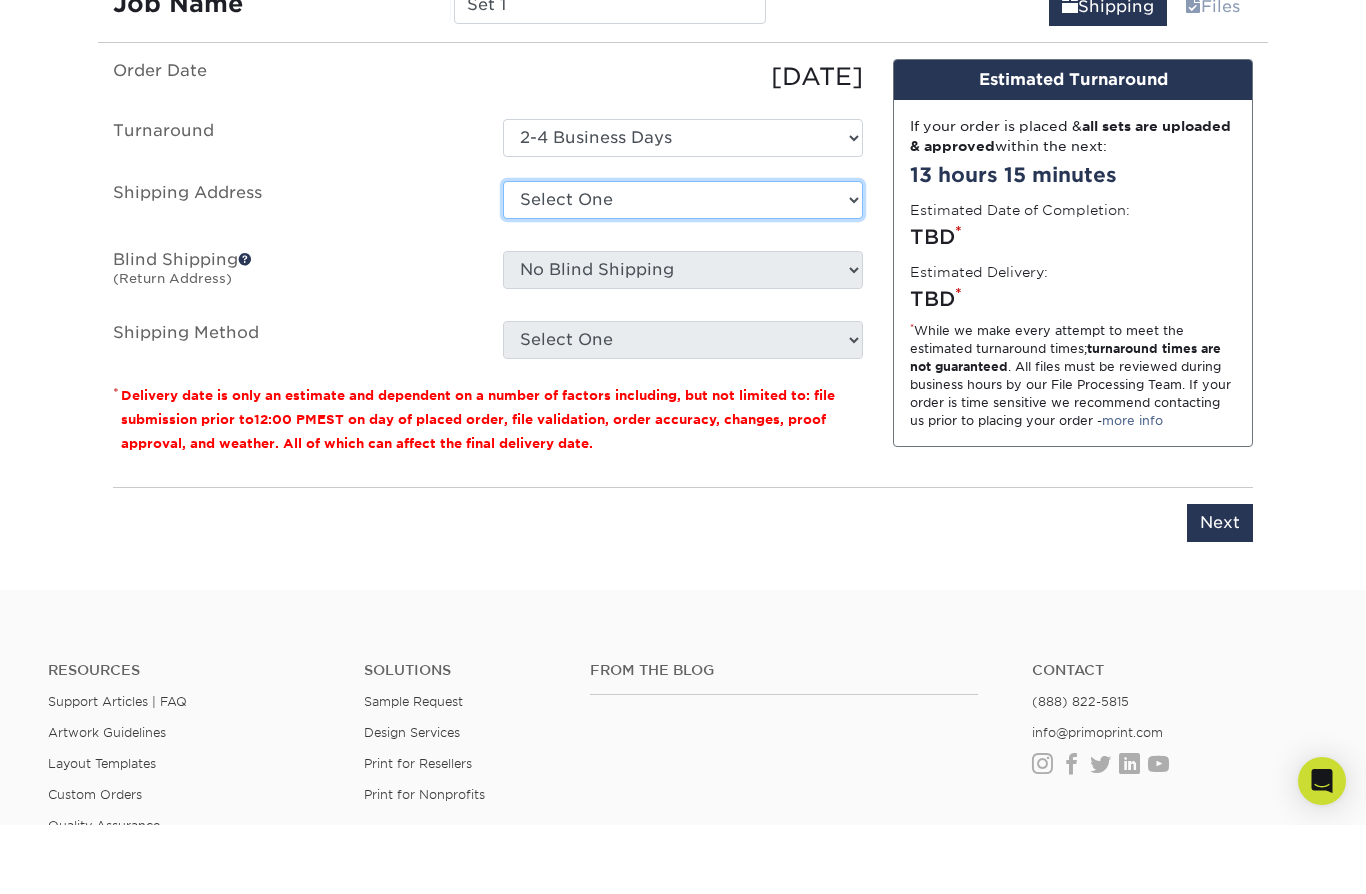 click on "Select One
+ Add New Address
- Login" at bounding box center [683, 269] 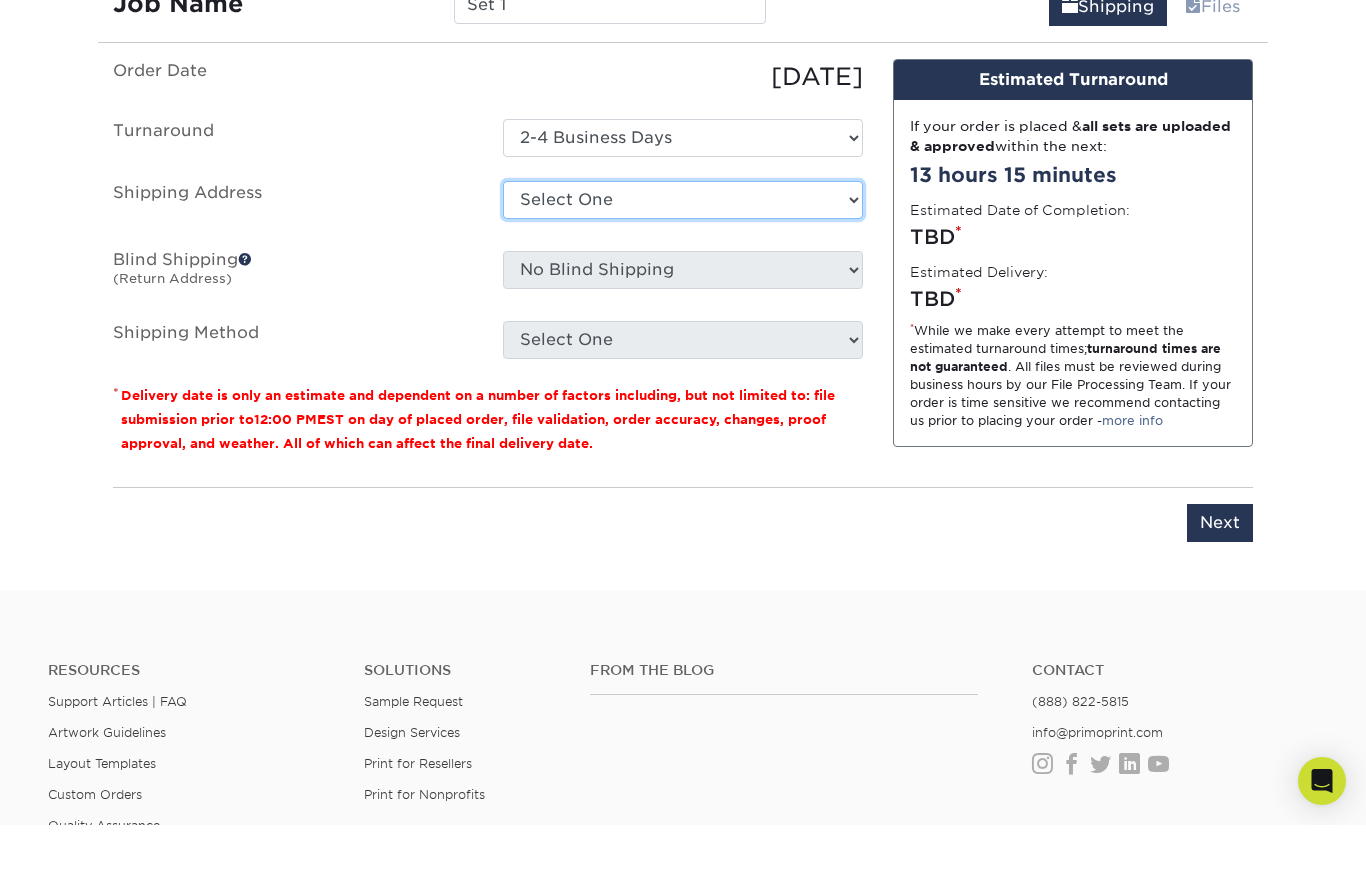 scroll, scrollTop: 1060, scrollLeft: 0, axis: vertical 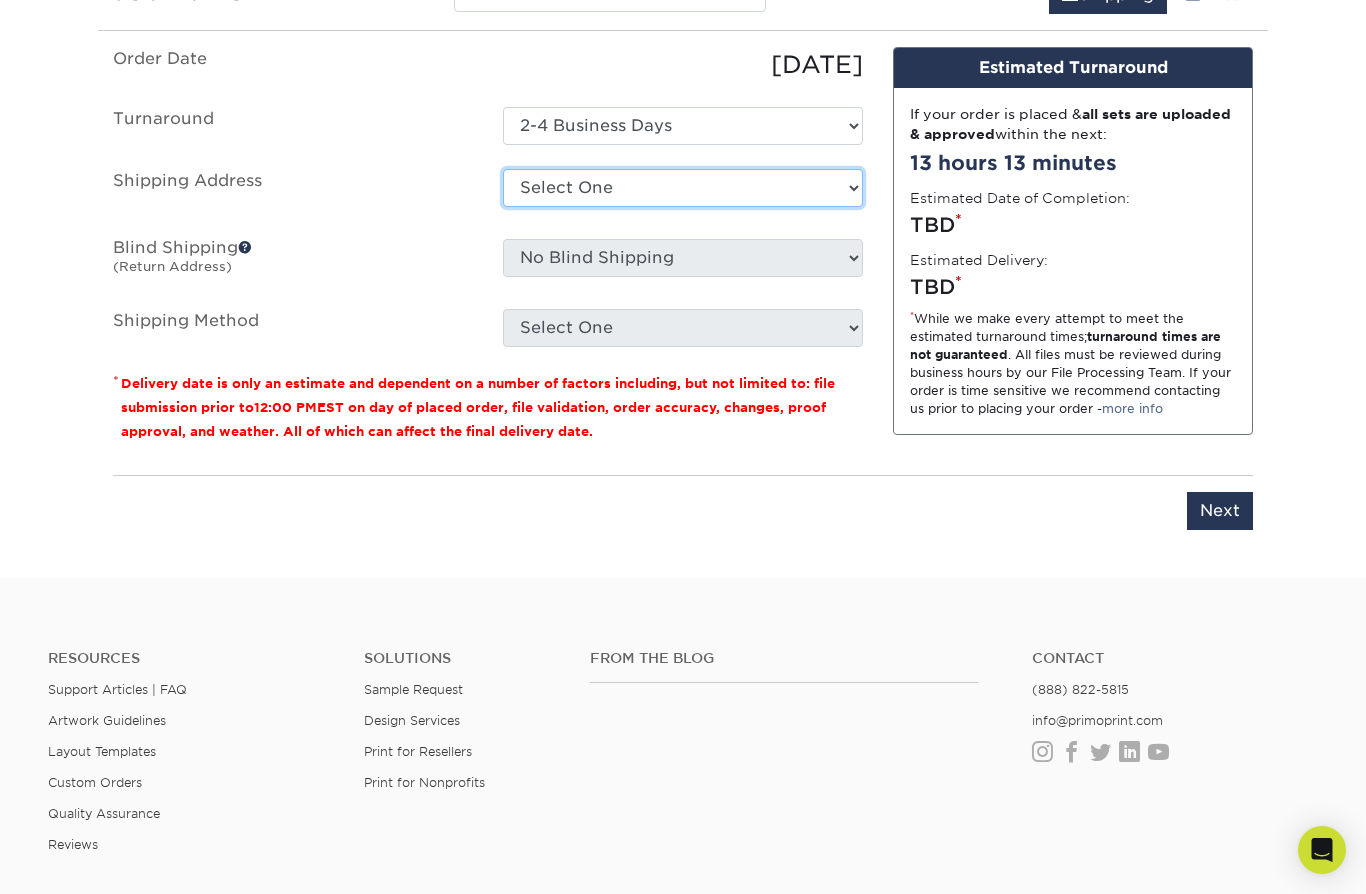 select on "newaddress" 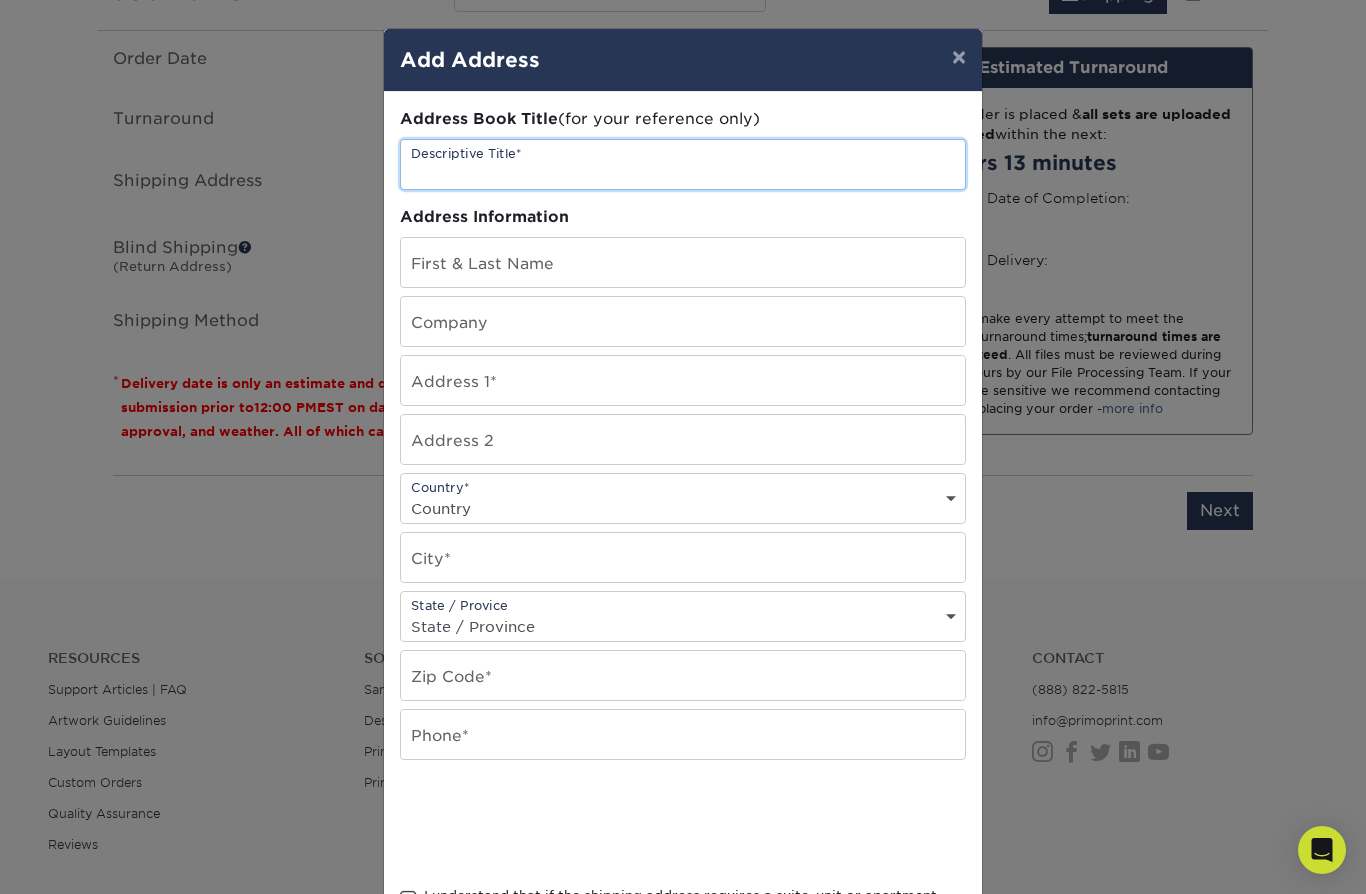 click at bounding box center (683, 164) 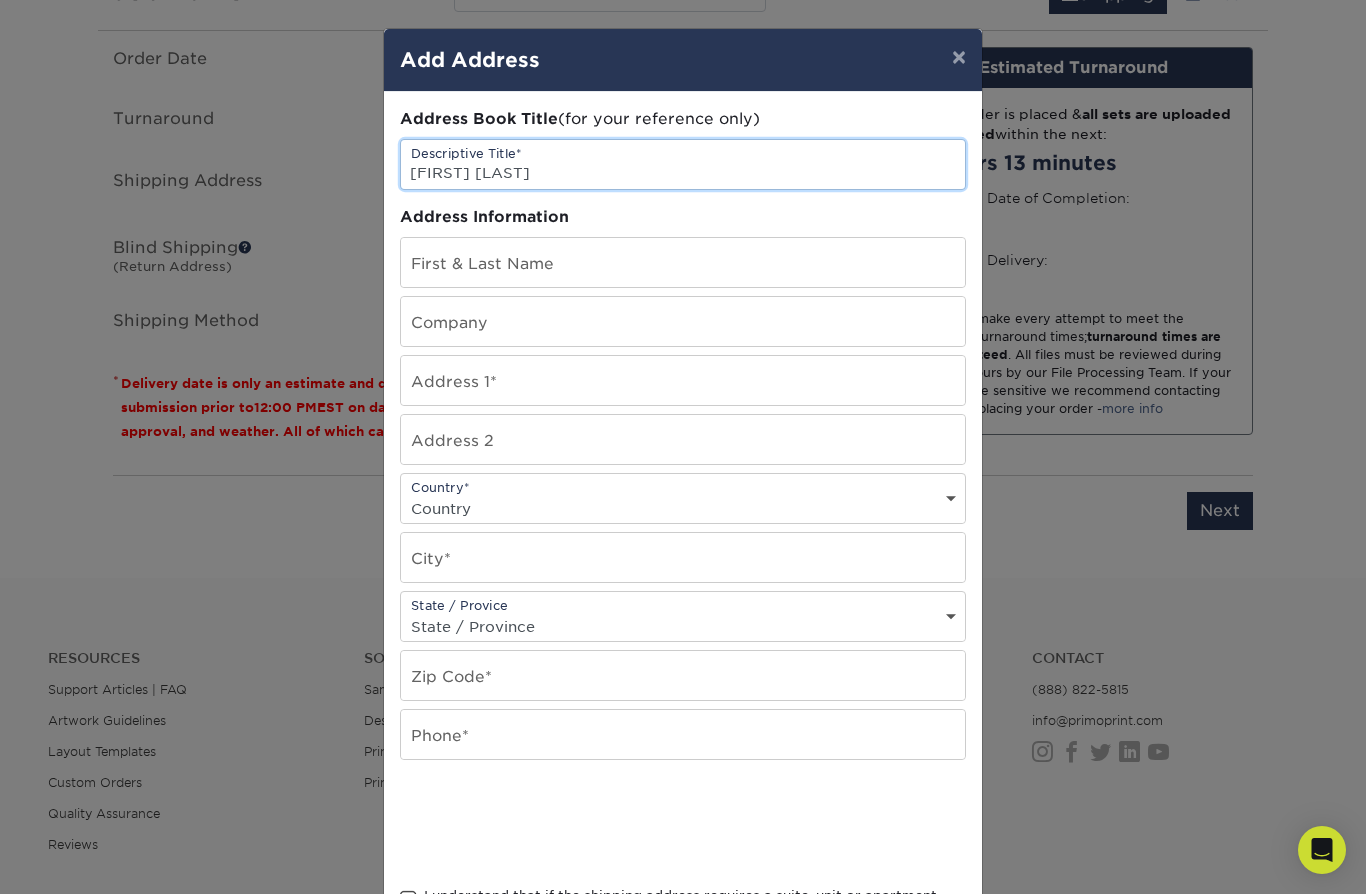 type on "[FIRST] [LAST]" 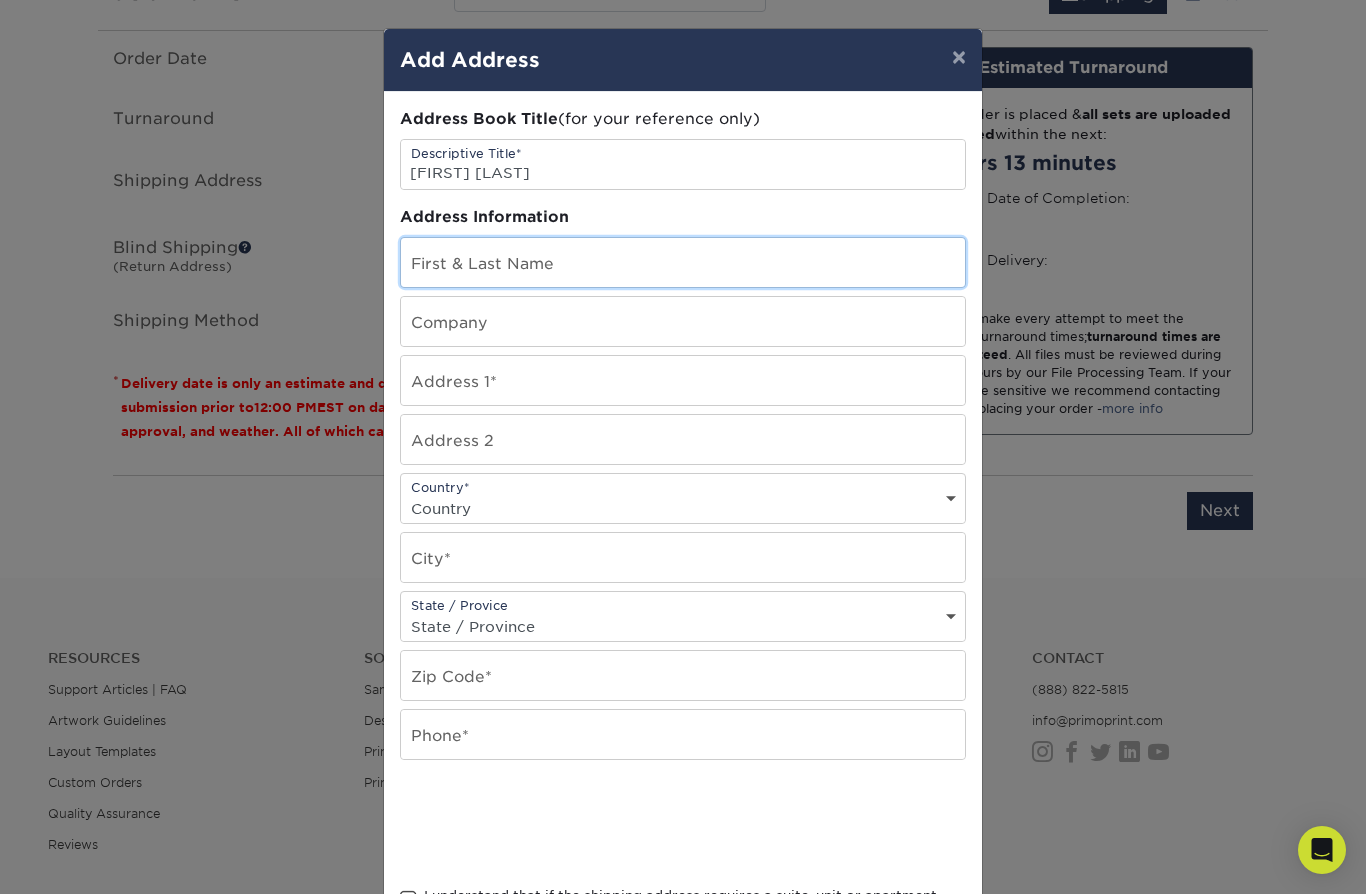 click at bounding box center (683, 262) 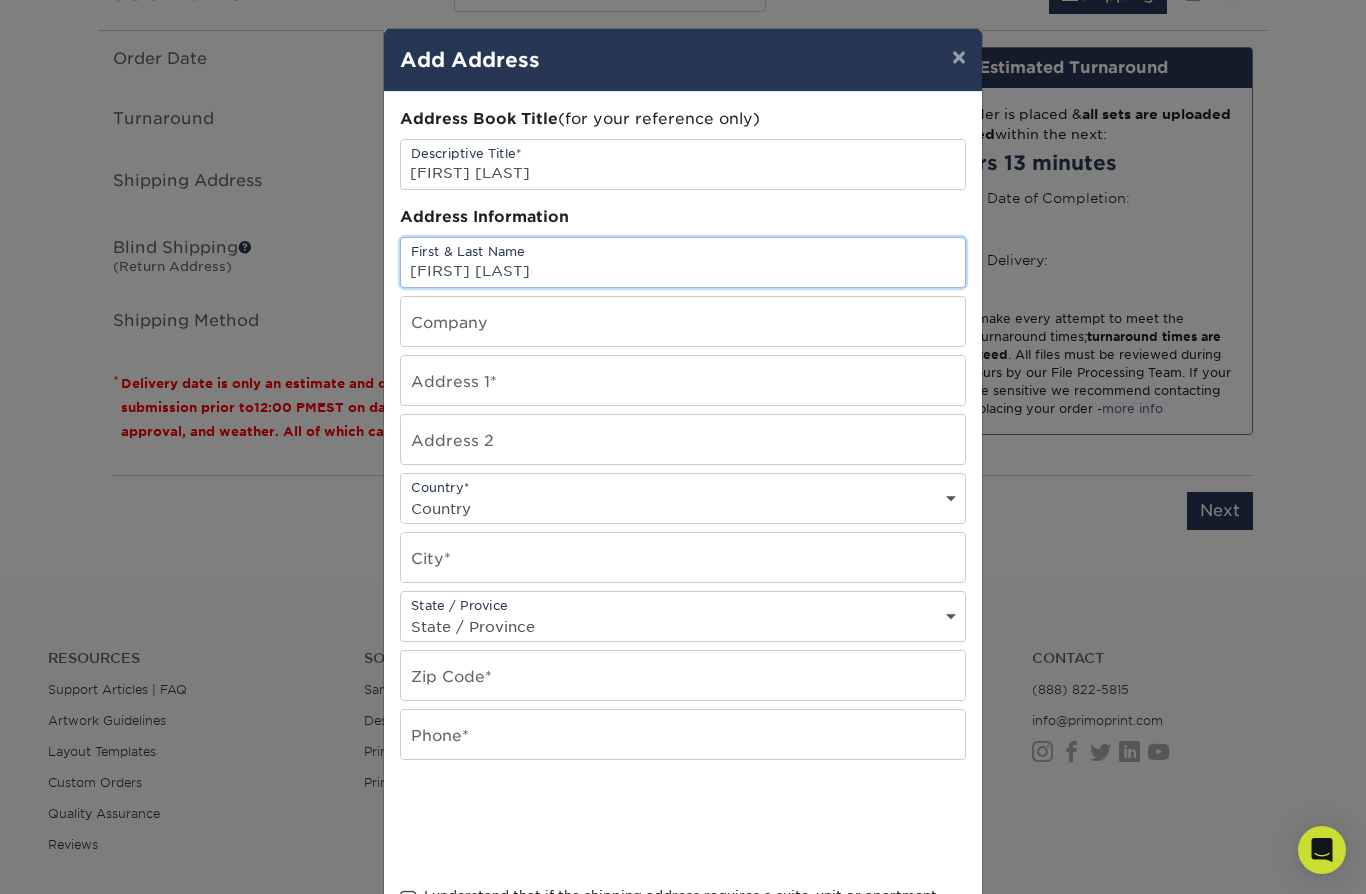type on "[FIRST] [LAST]" 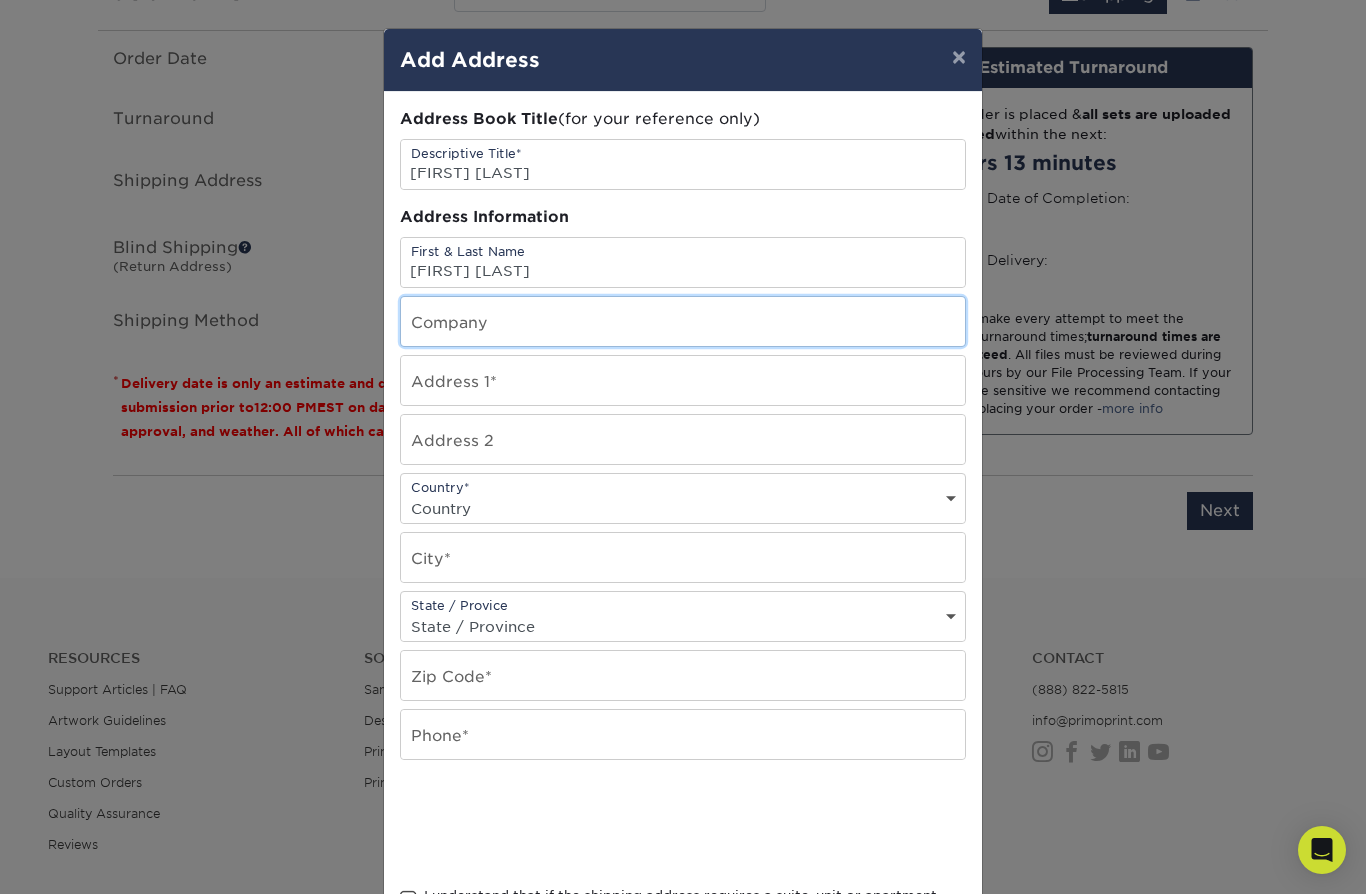 click at bounding box center [683, 321] 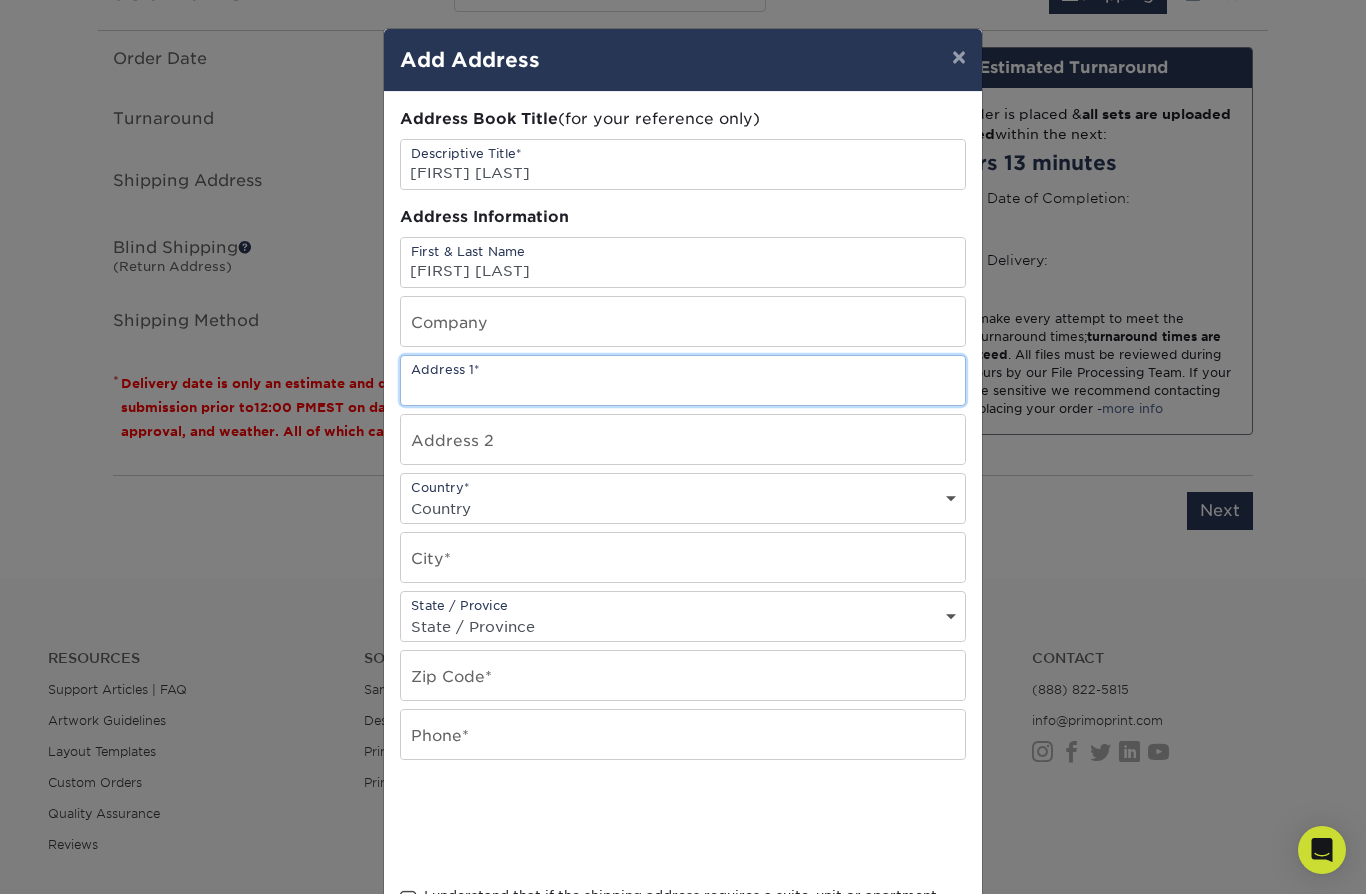 click at bounding box center [683, 380] 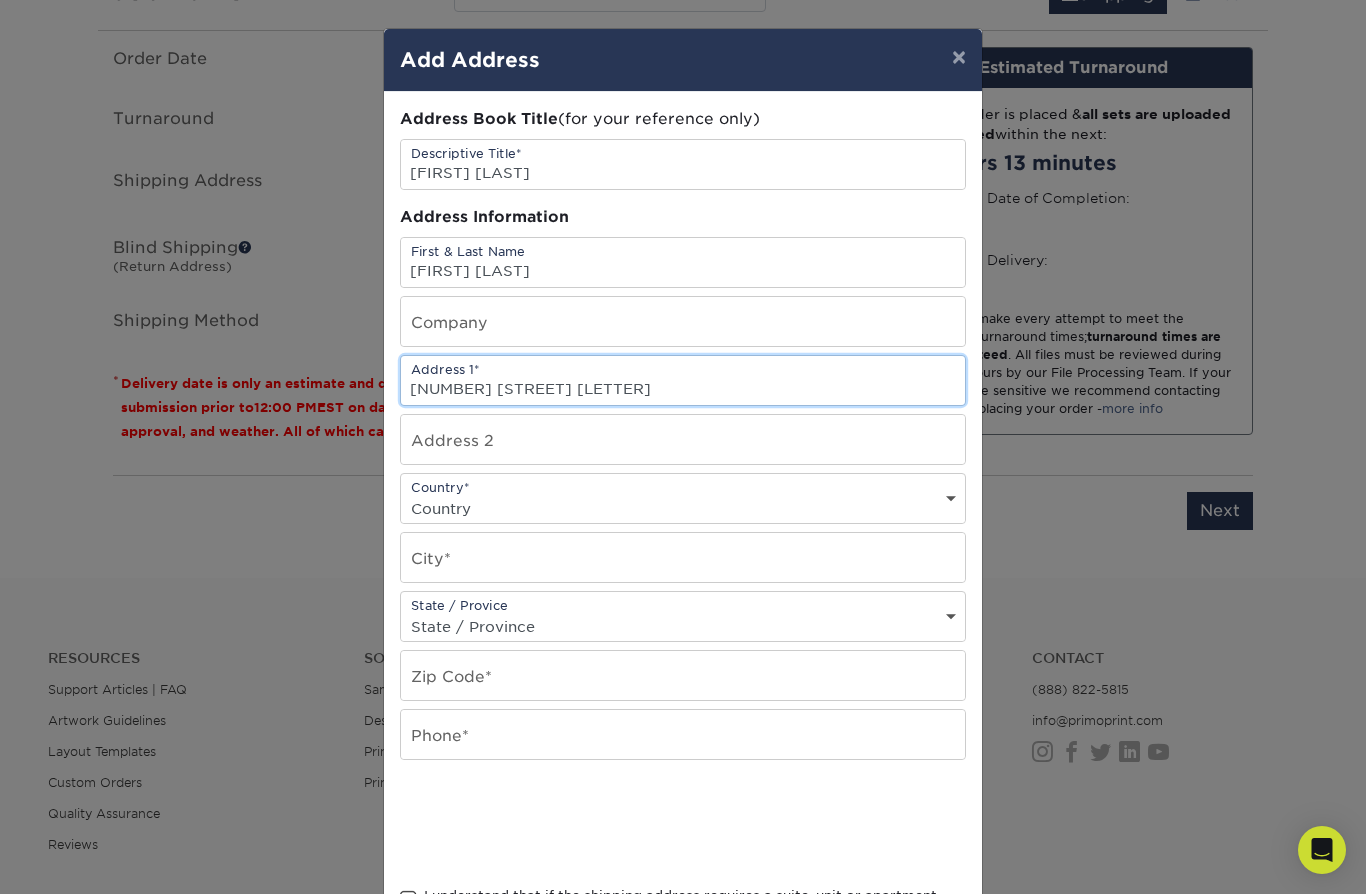 type on "[NUMBER] [STREET] [LETTER]" 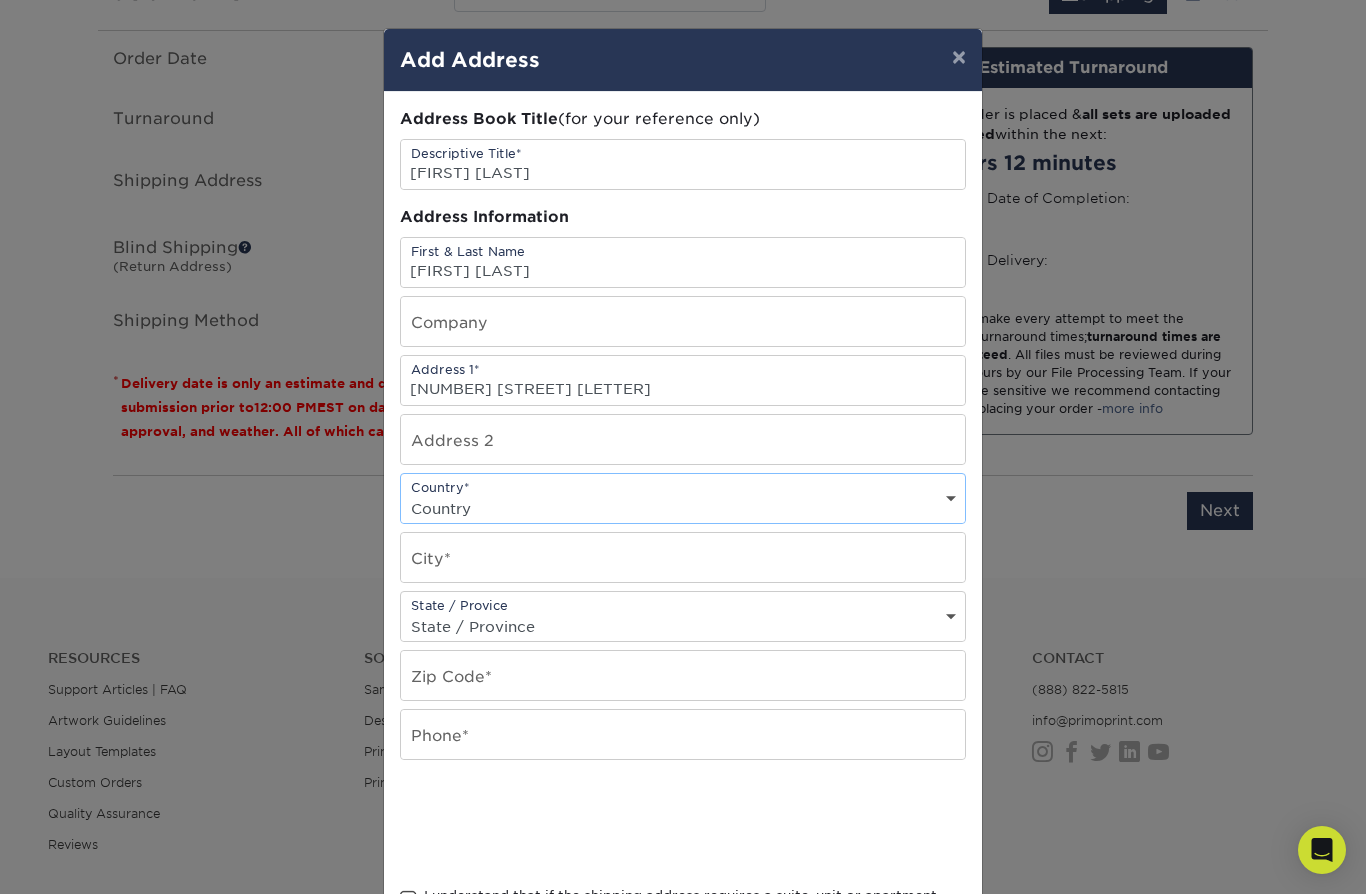 select on "US" 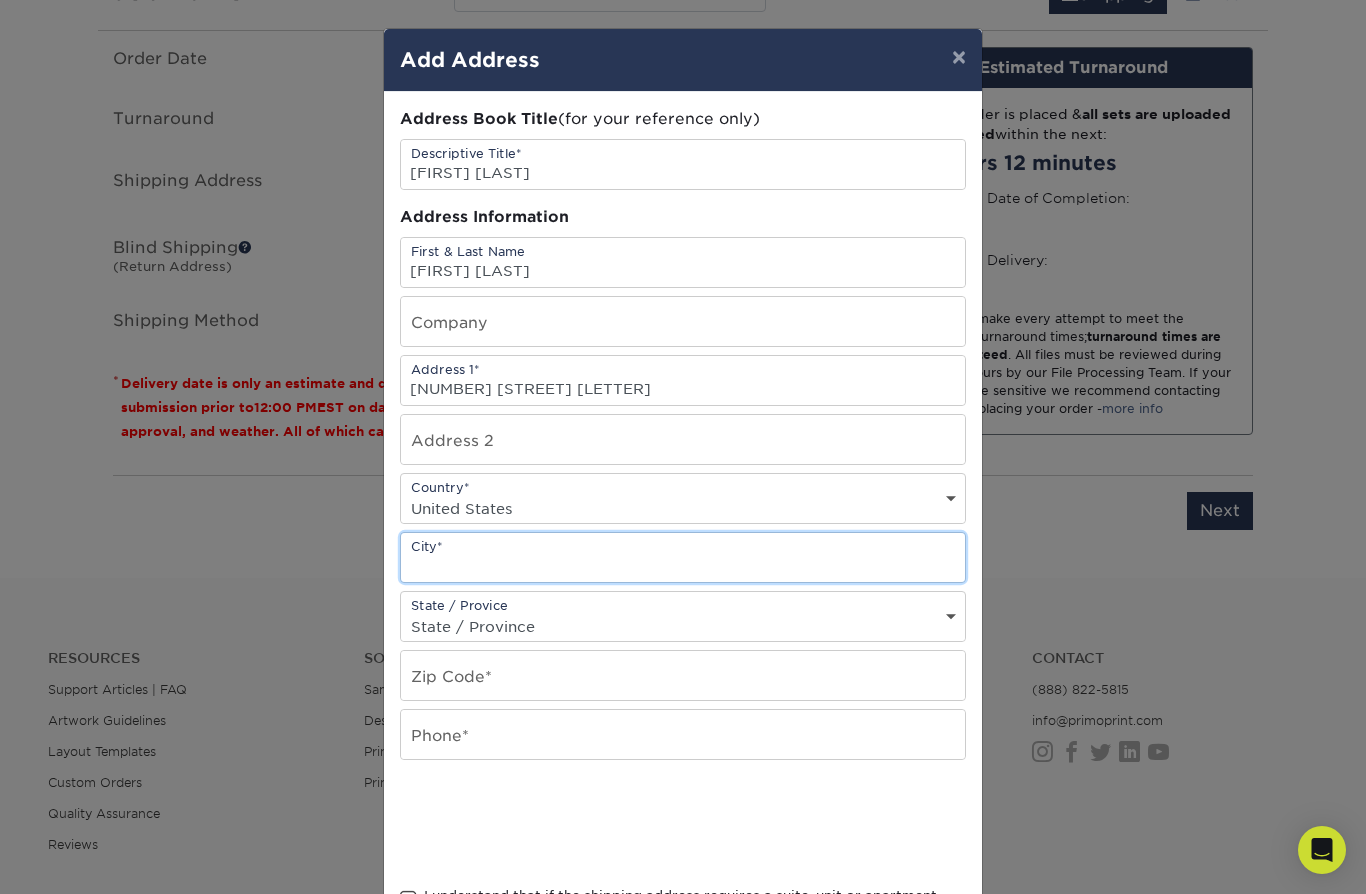 click at bounding box center [683, 557] 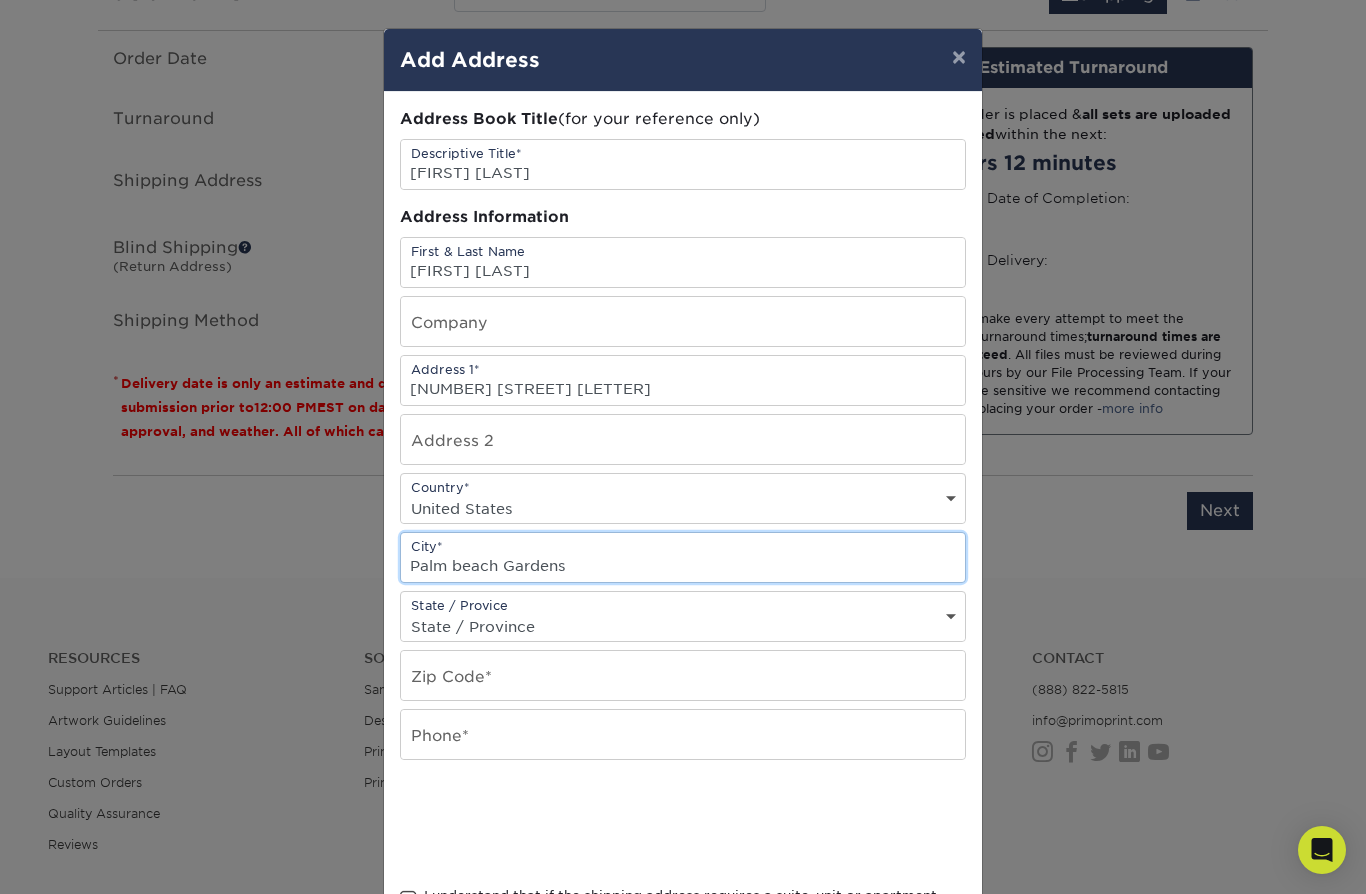 click on "Palm beach Gardens" at bounding box center [683, 557] 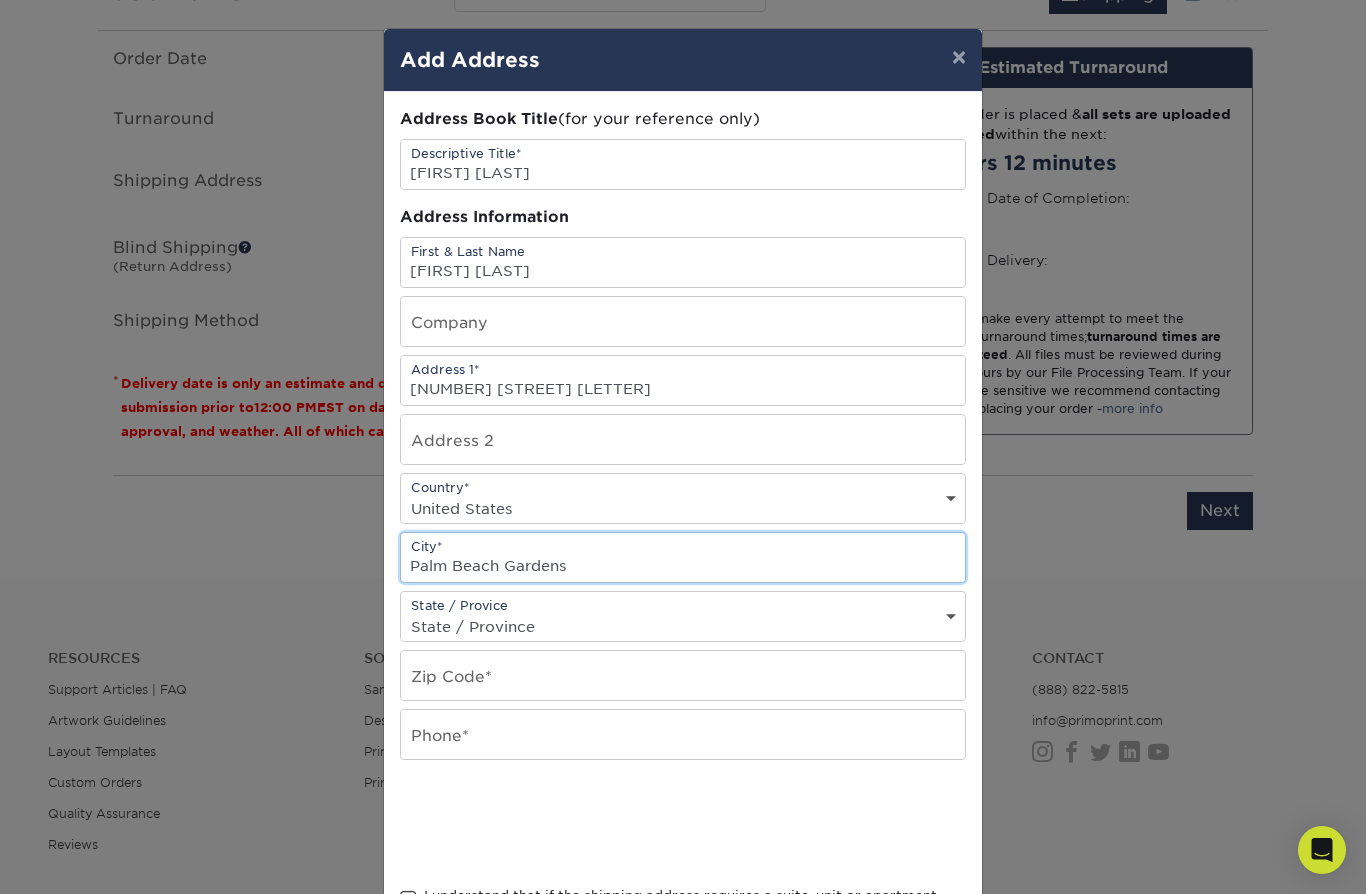 type on "Palm Beach Gardens" 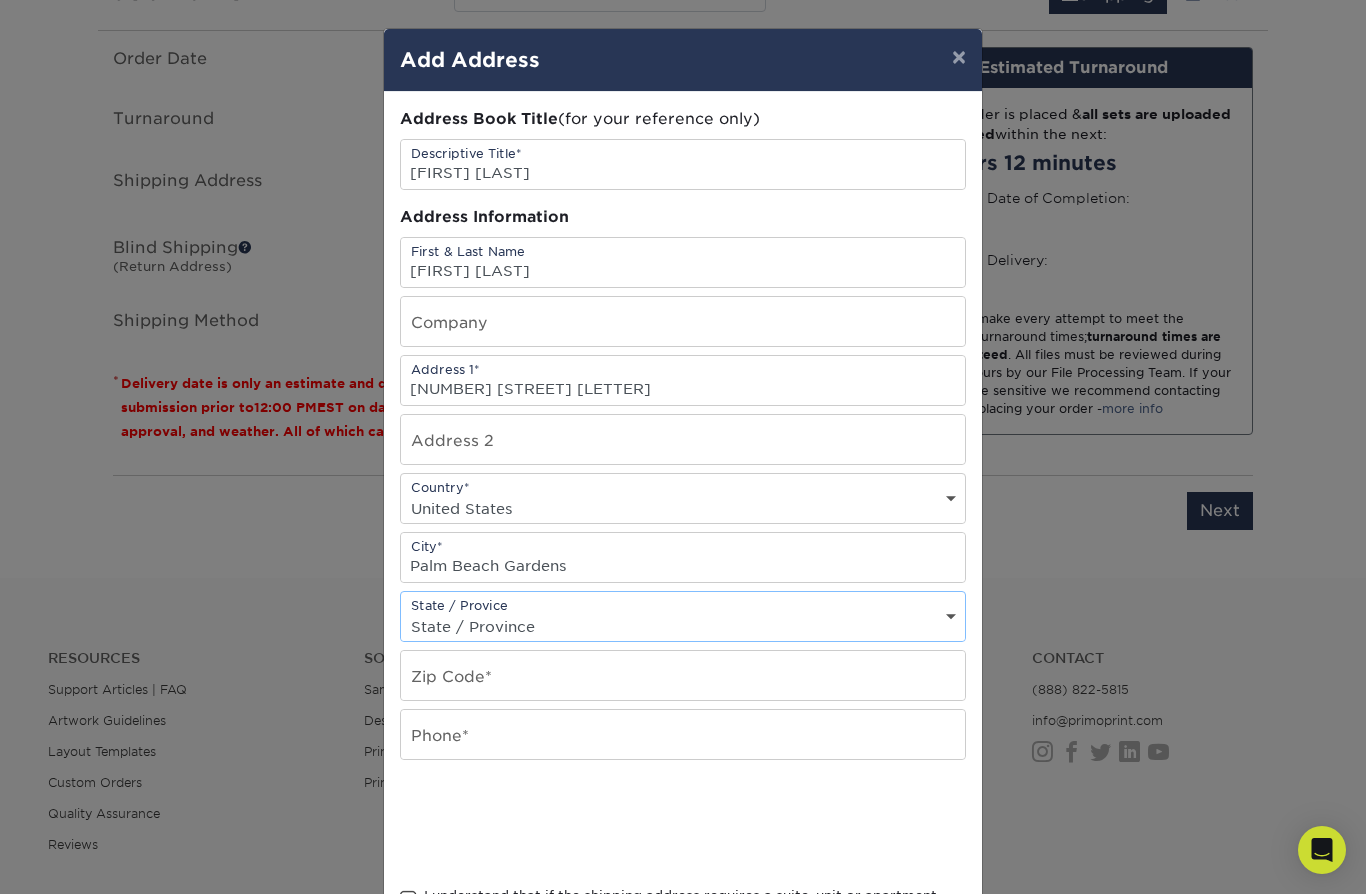 select on "[STATE]" 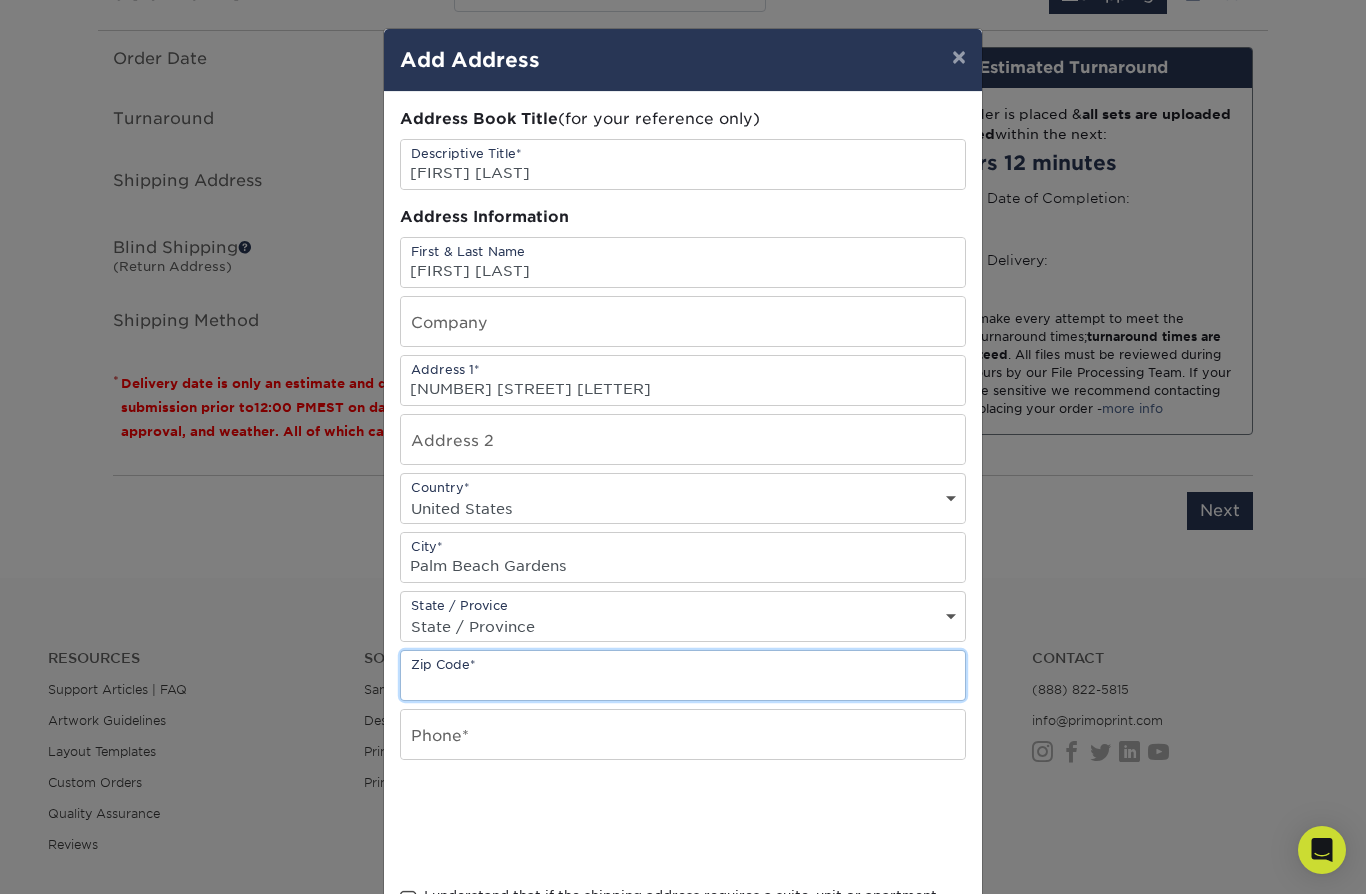 click at bounding box center [683, 675] 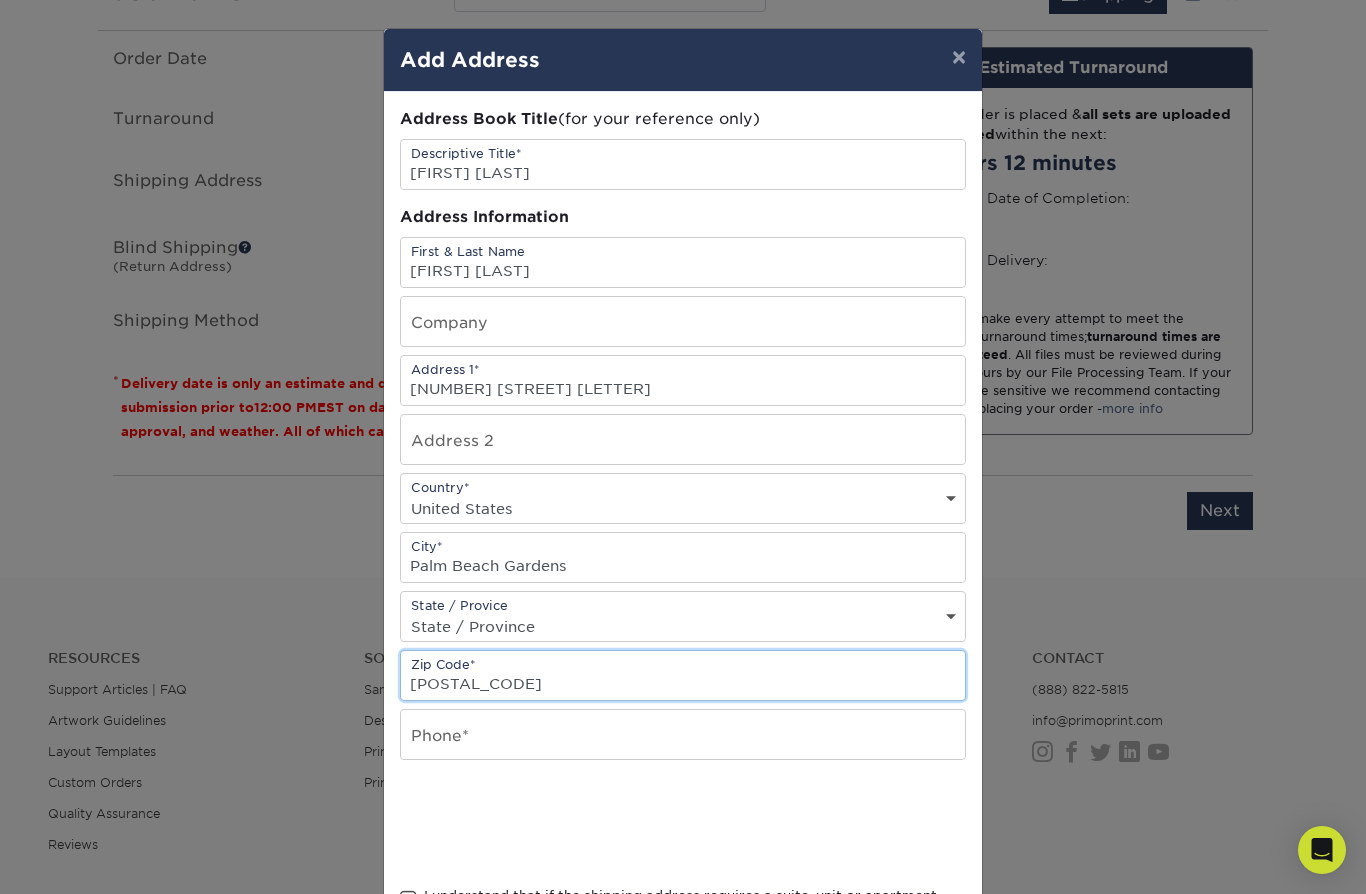 type on "[POSTAL_CODE]" 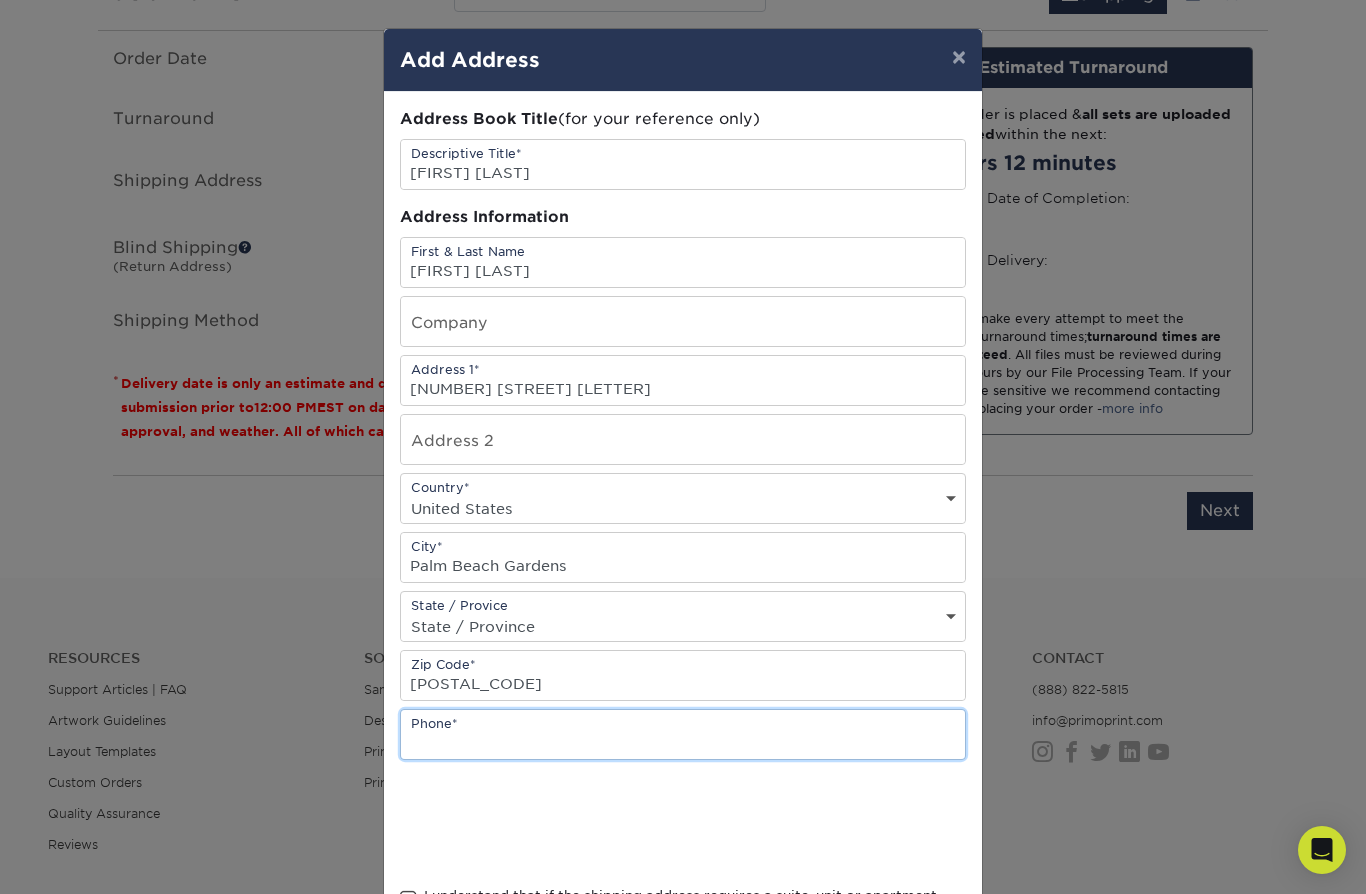 click at bounding box center [683, 734] 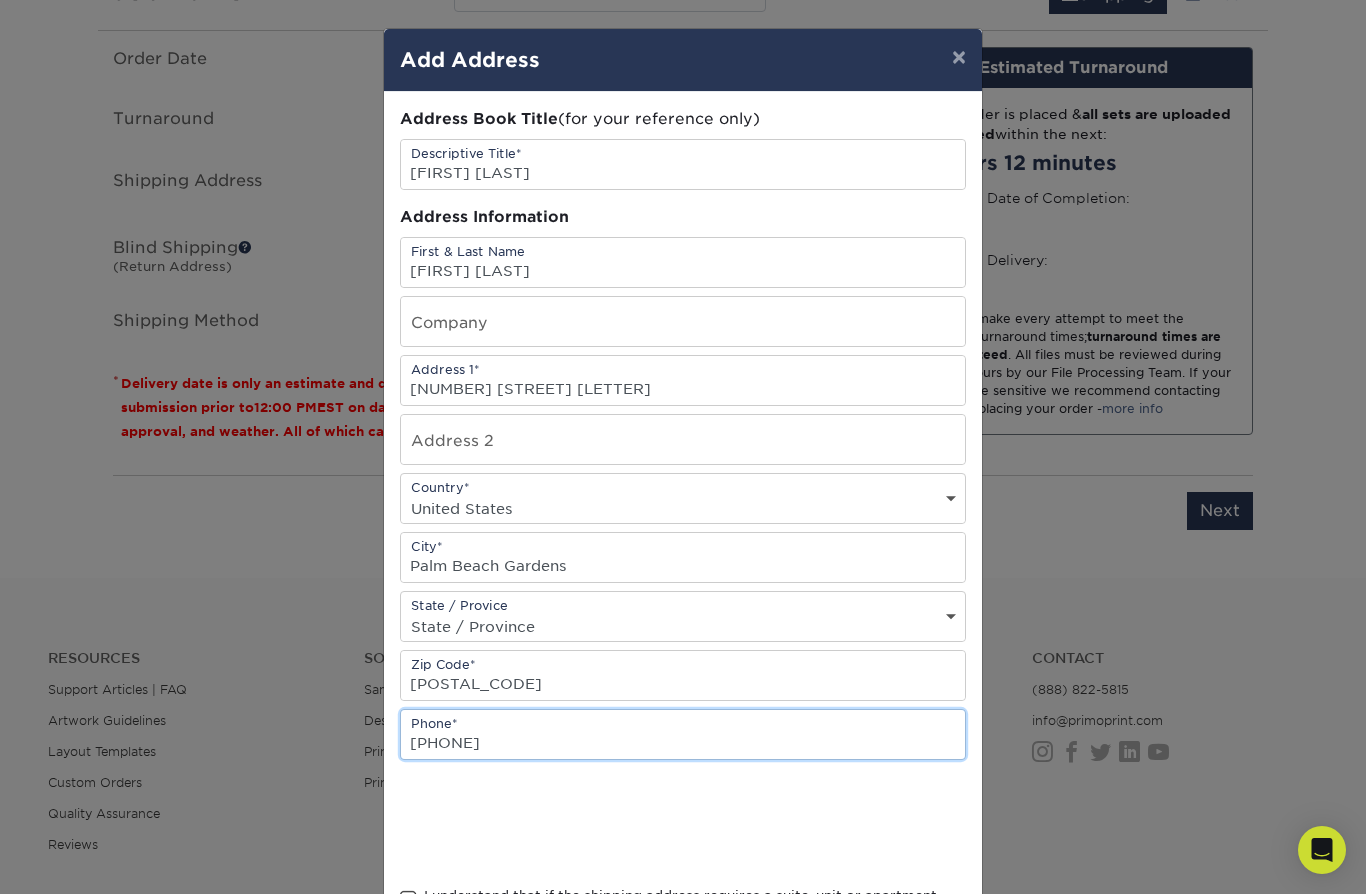 type on "[PHONE]" 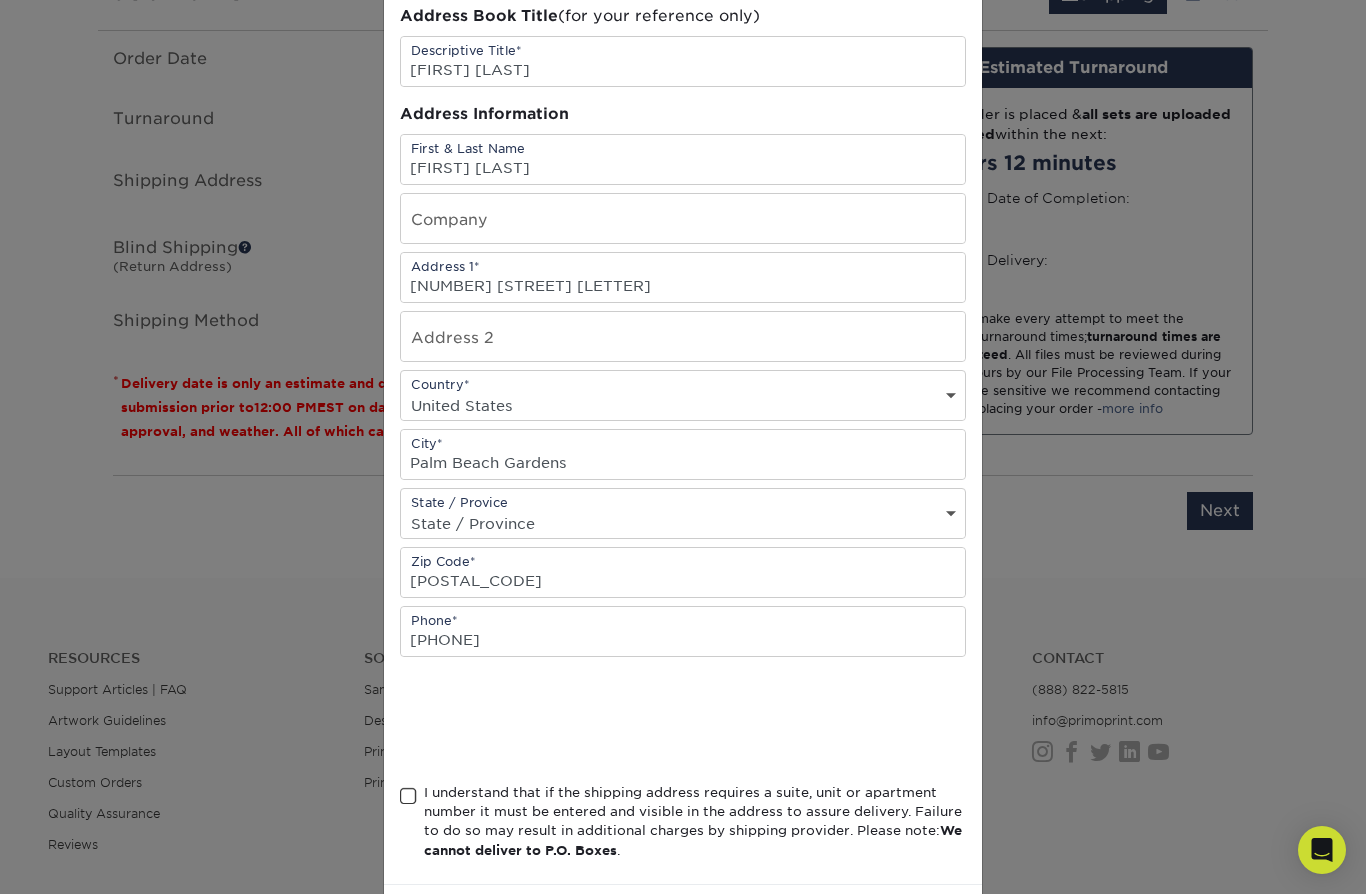 scroll, scrollTop: 109, scrollLeft: 0, axis: vertical 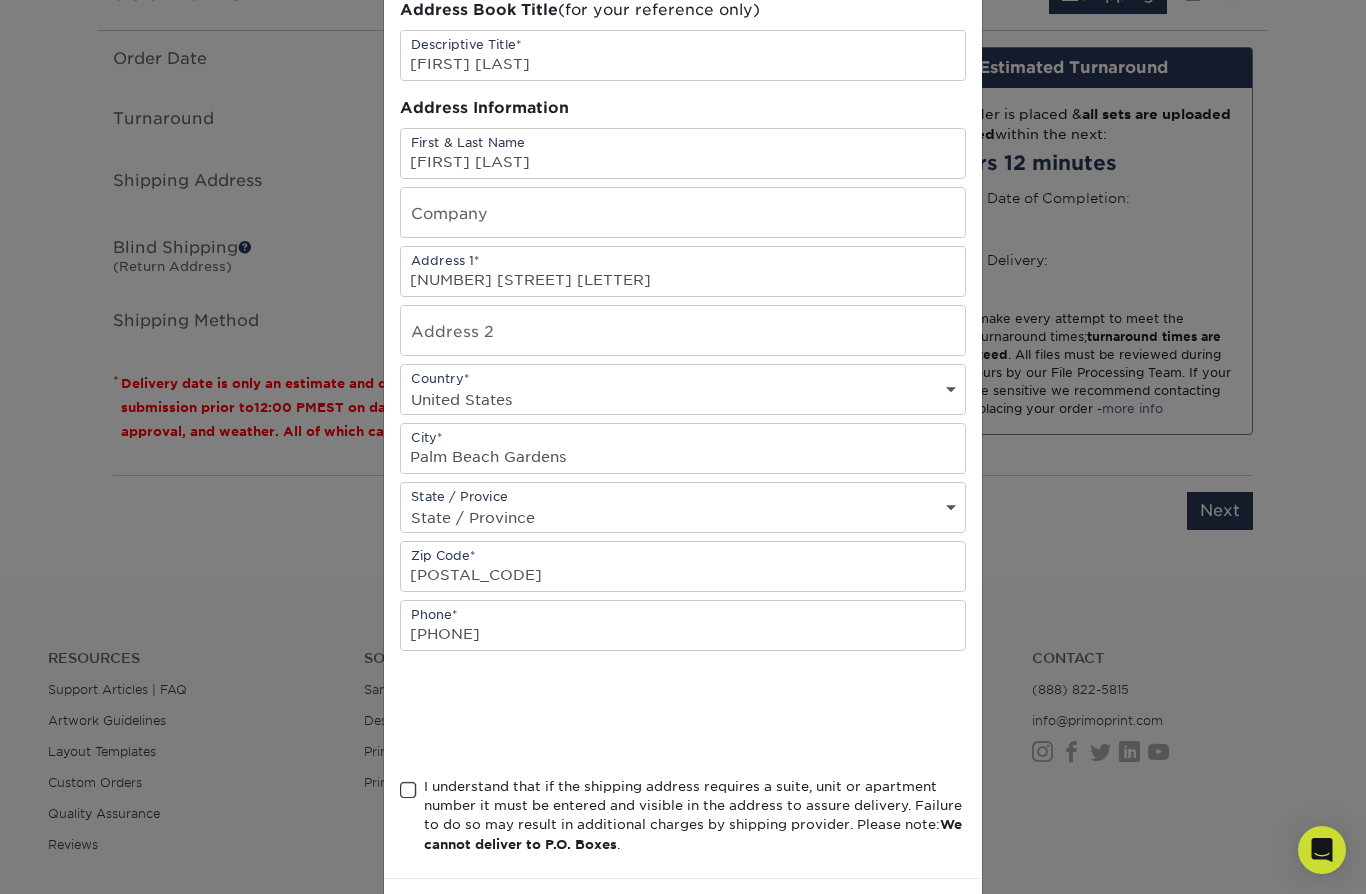 click on "I understand that if the shipping address requires a suite, unit or apartment number it must be entered and visible in the address to assure delivery. Failure to do so may result in additional charges by shipping provider. Please note:  We cannot deliver to P.O. Boxes ." at bounding box center [695, 816] 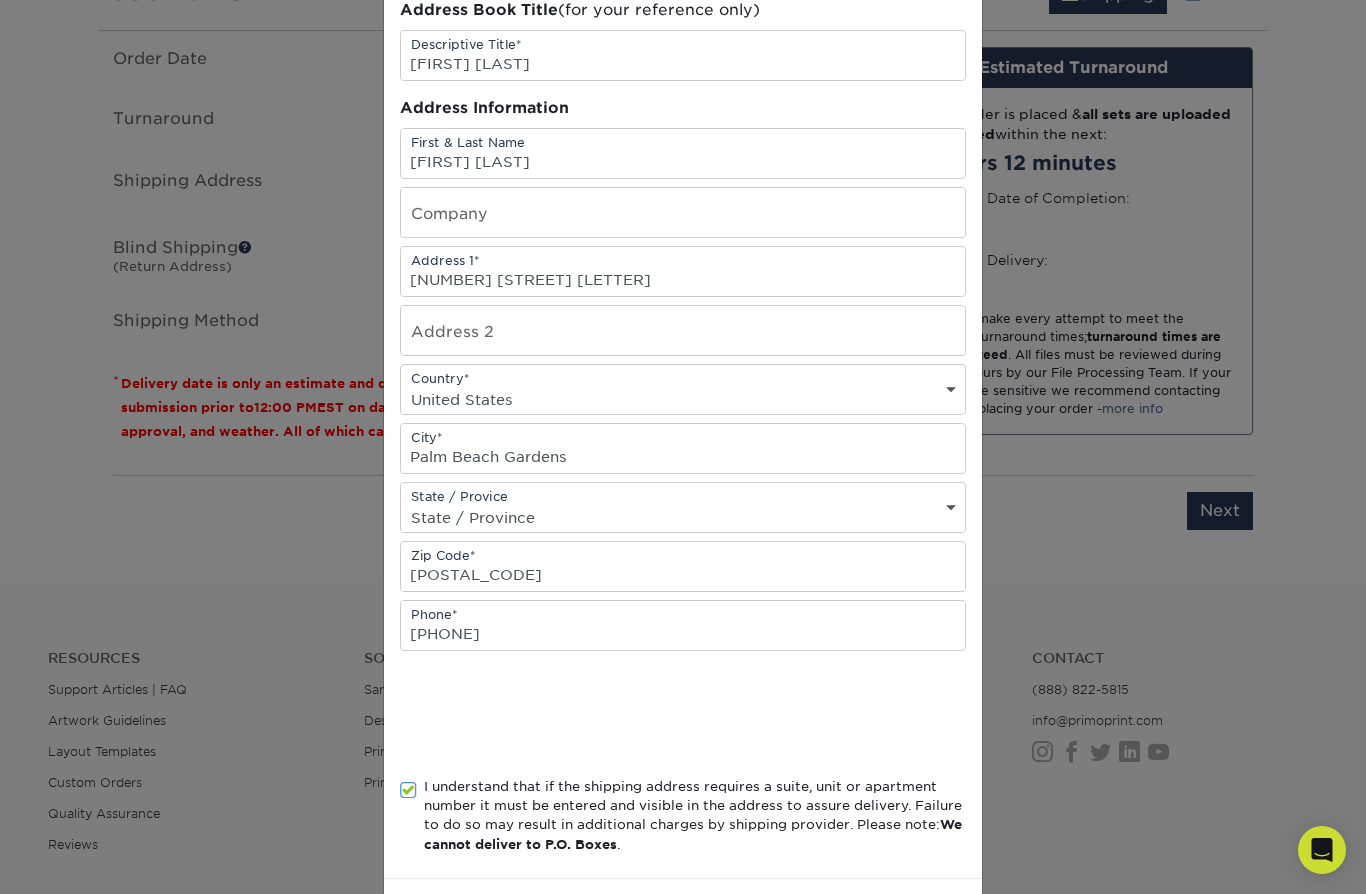 click on "Save" at bounding box center (932, 914) 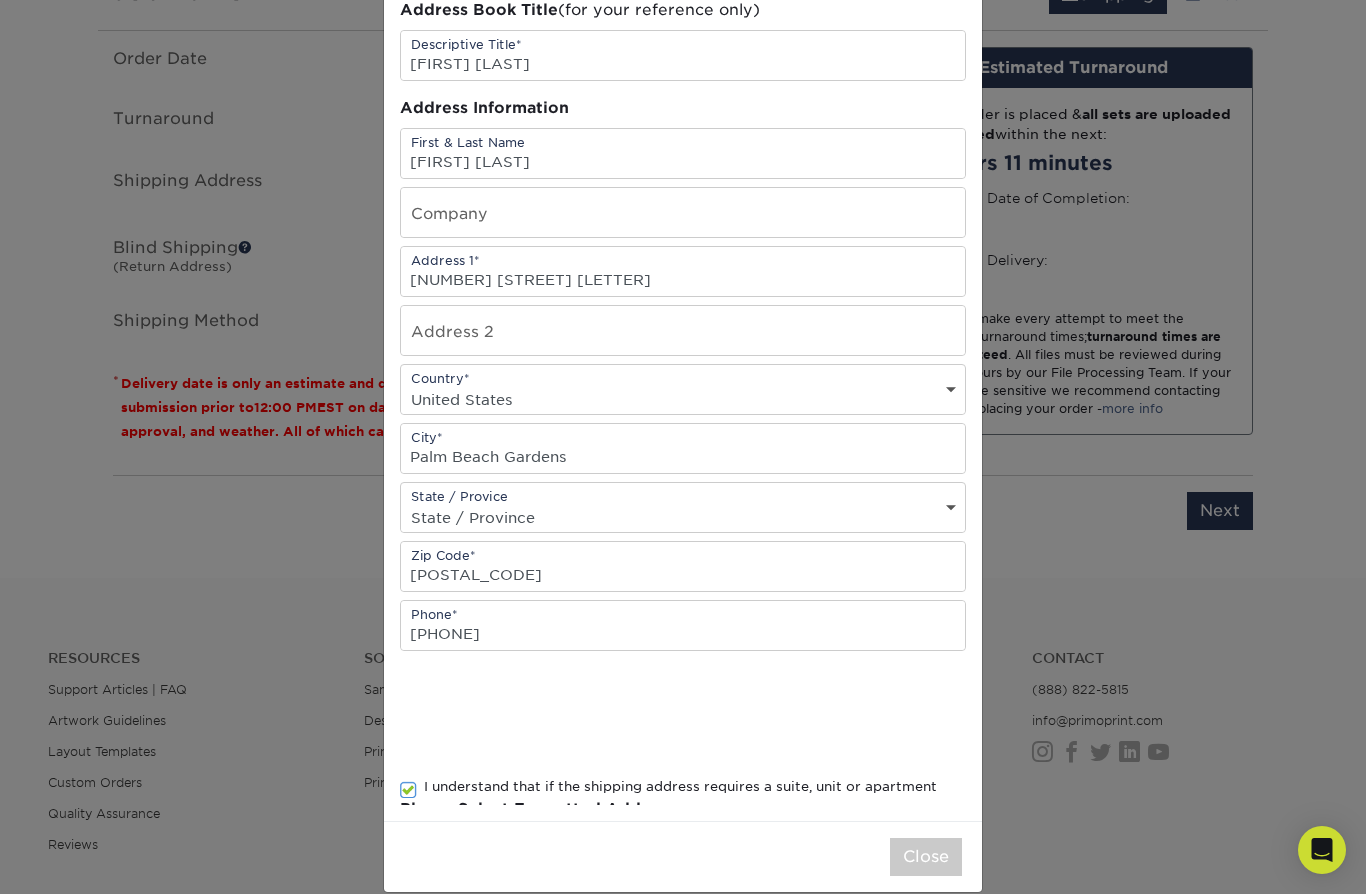 scroll, scrollTop: 0, scrollLeft: 0, axis: both 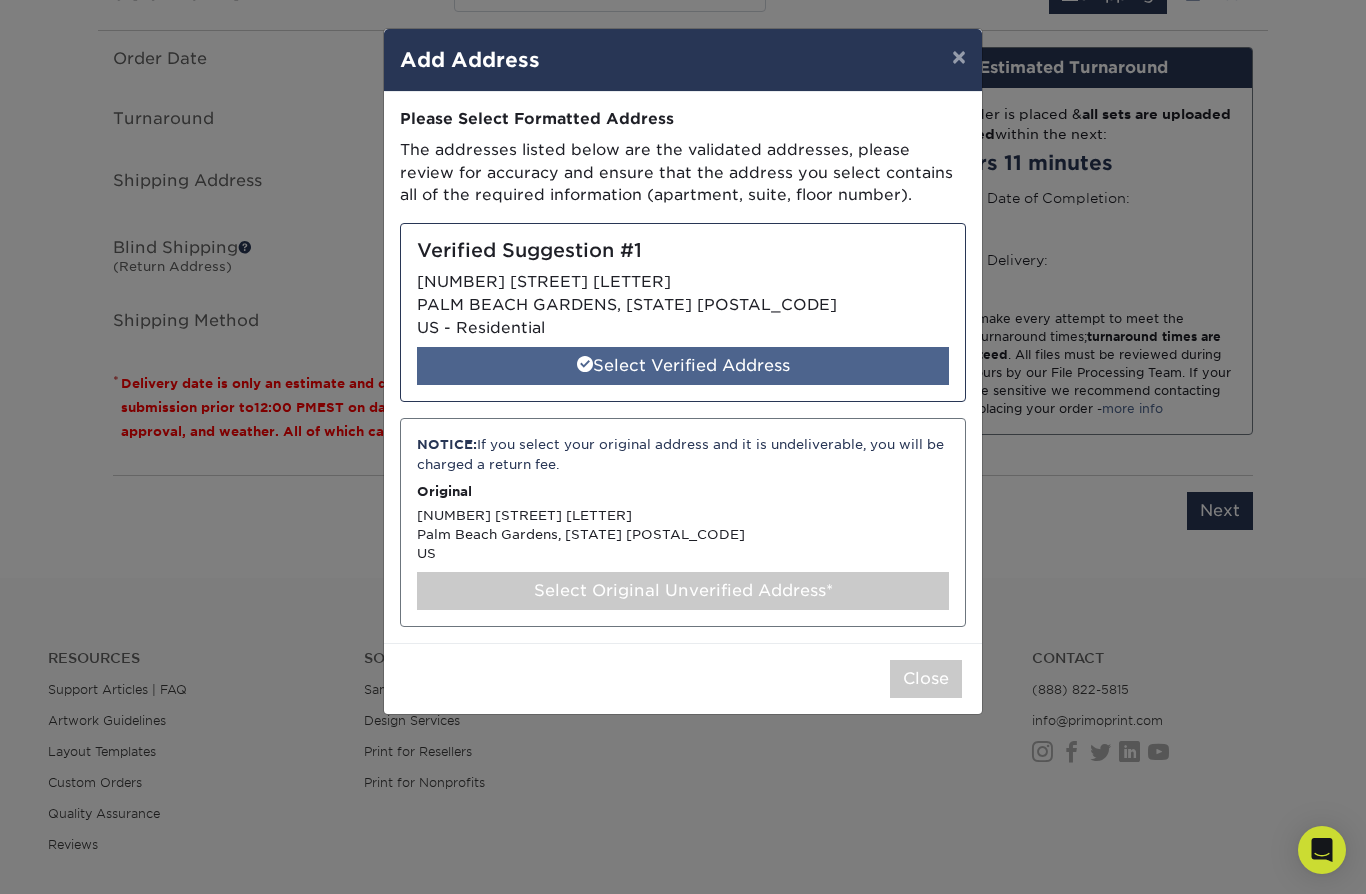 click on "Select Verified Address" at bounding box center (683, 366) 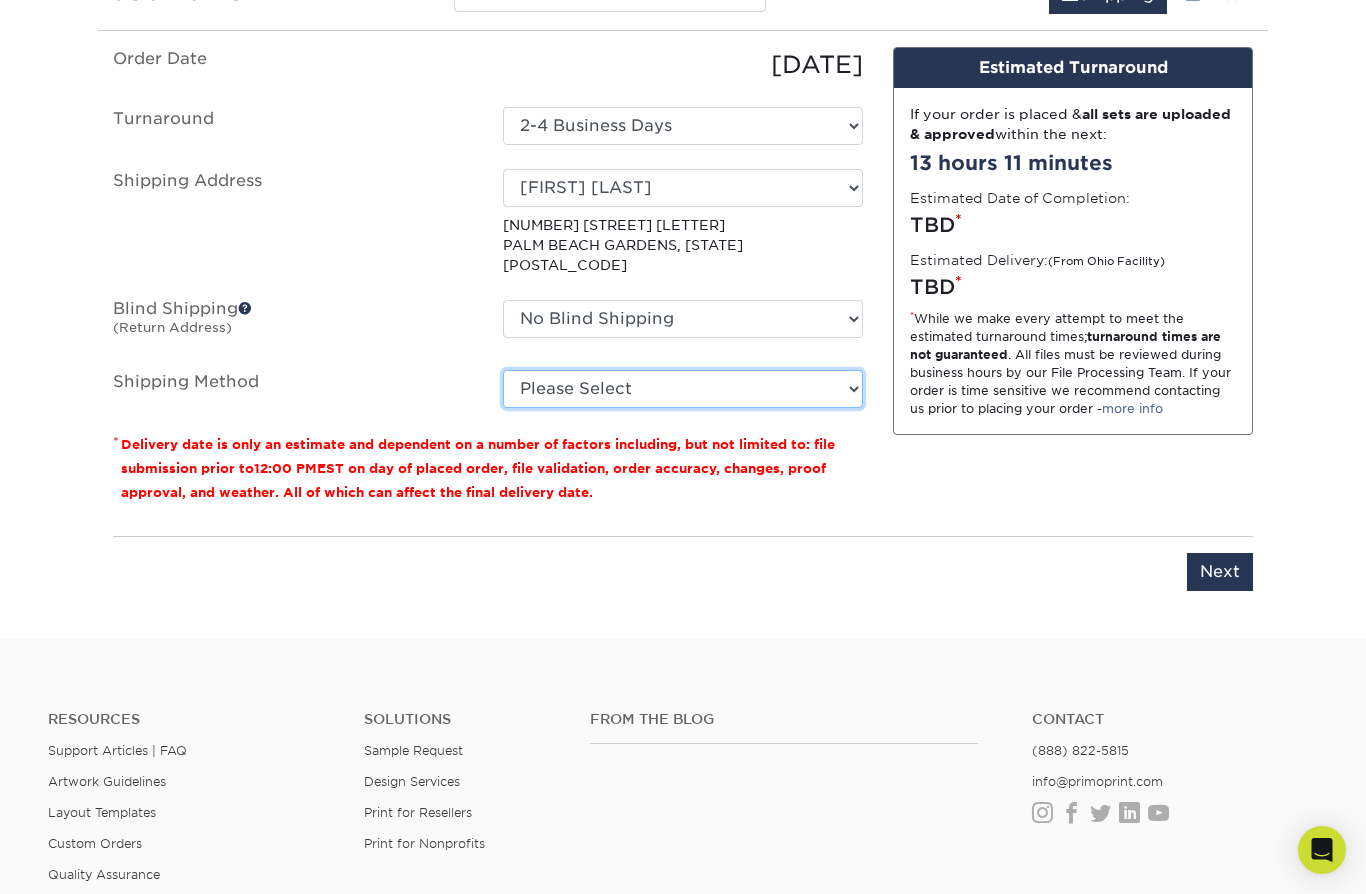 select on "03" 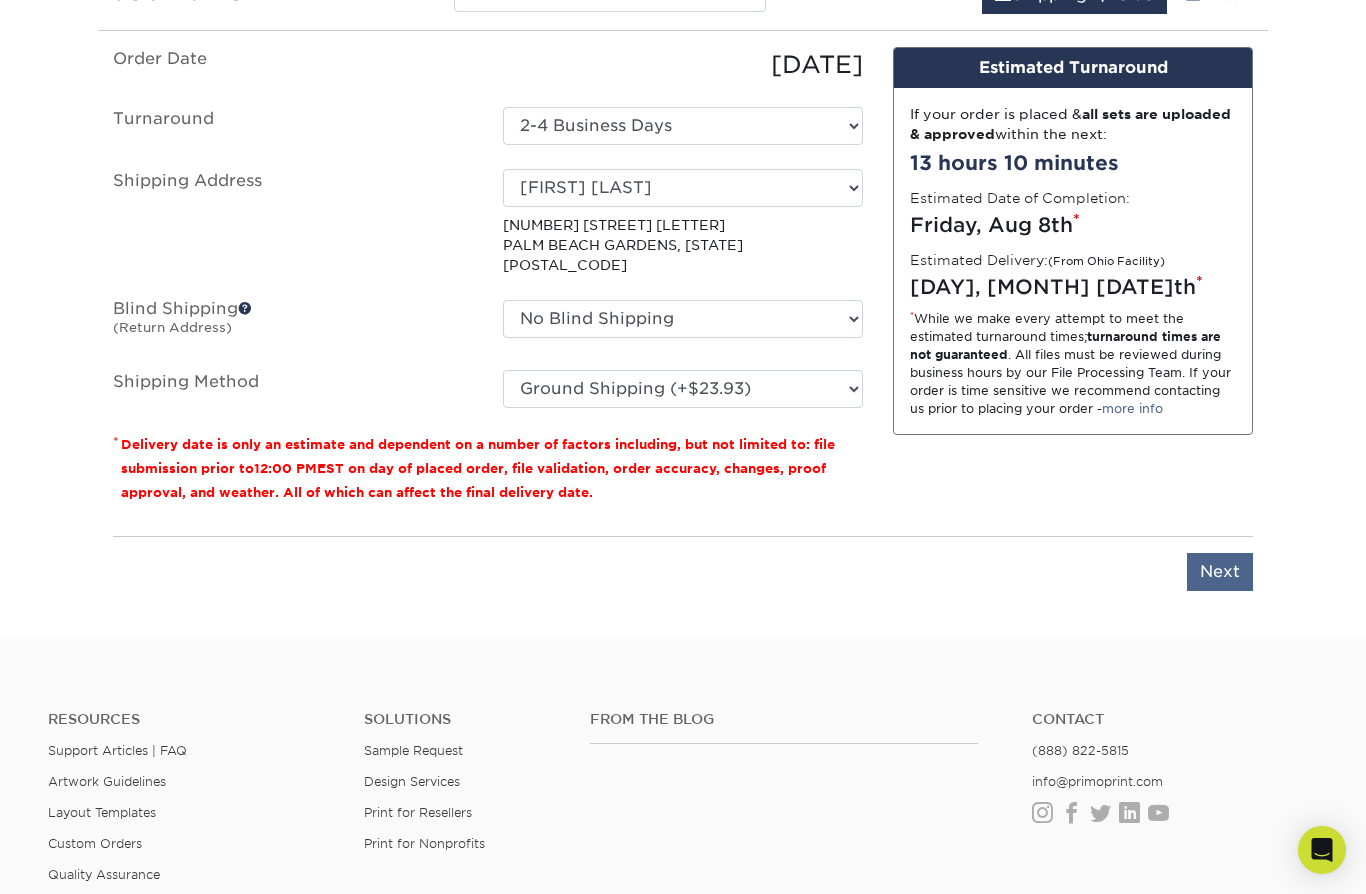 click on "Next" at bounding box center [1220, 572] 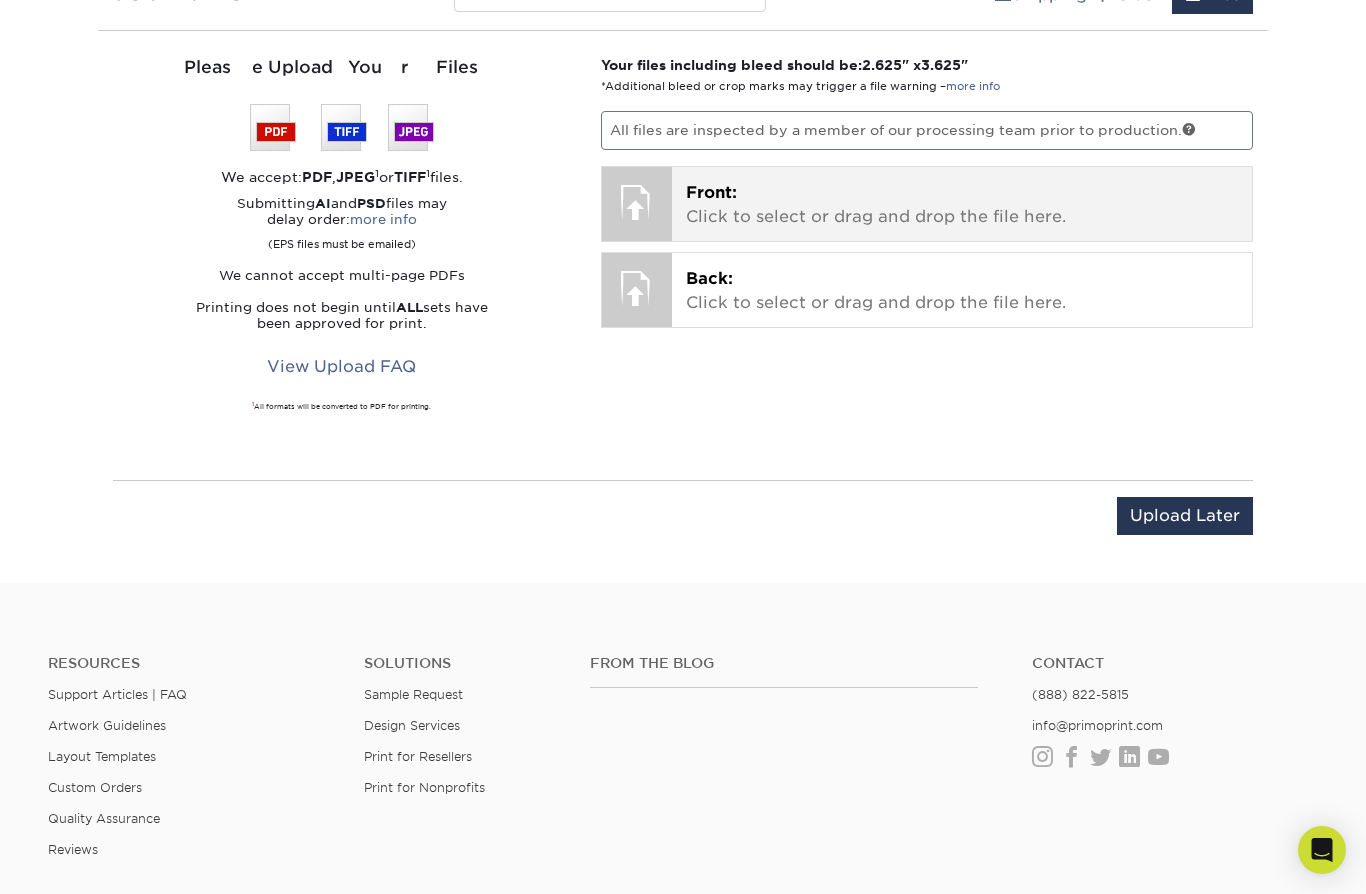 click on "Front: Click to select or drag and drop the file here." at bounding box center (962, 205) 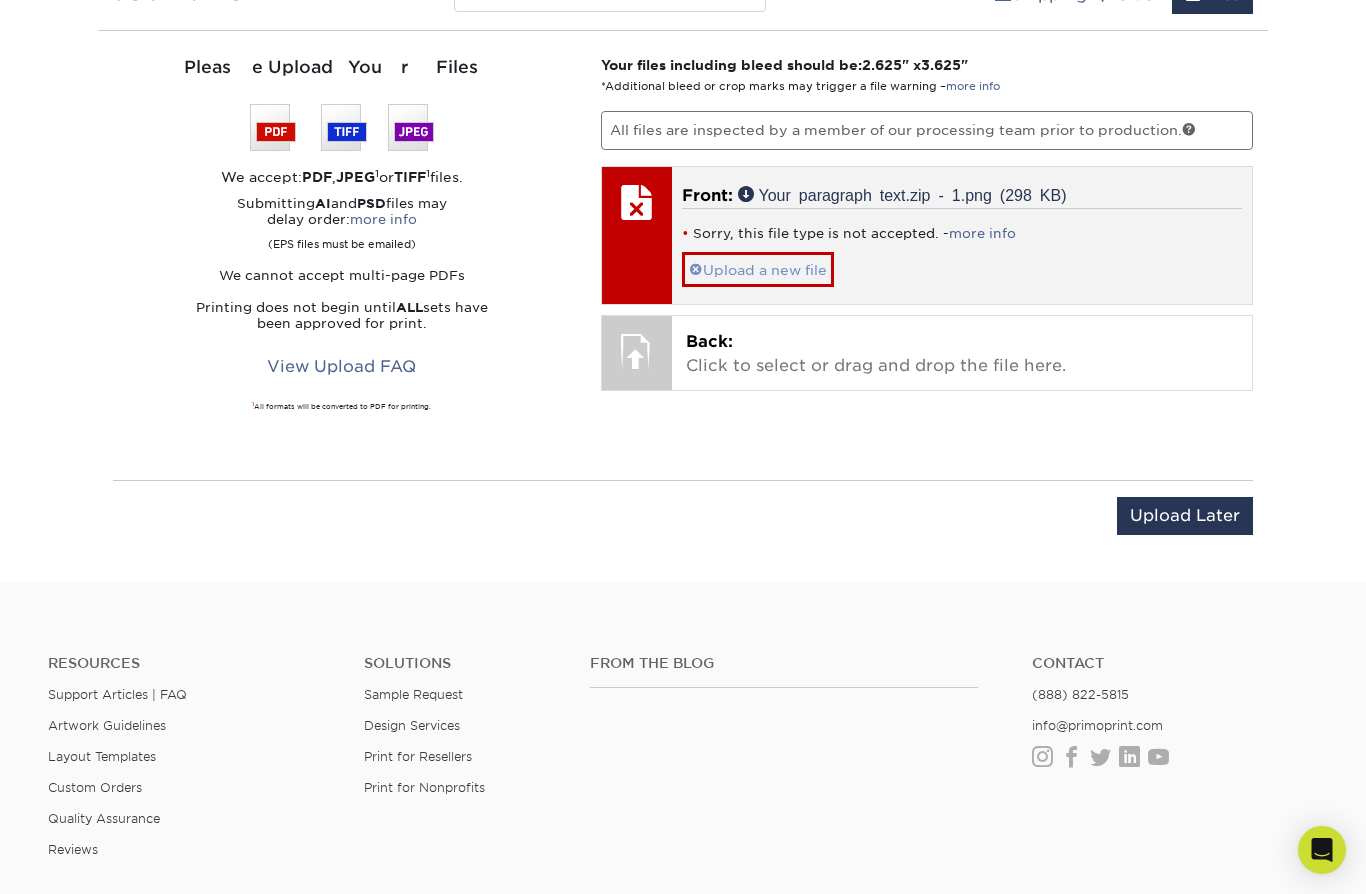click on "Upload a new file" at bounding box center (758, 269) 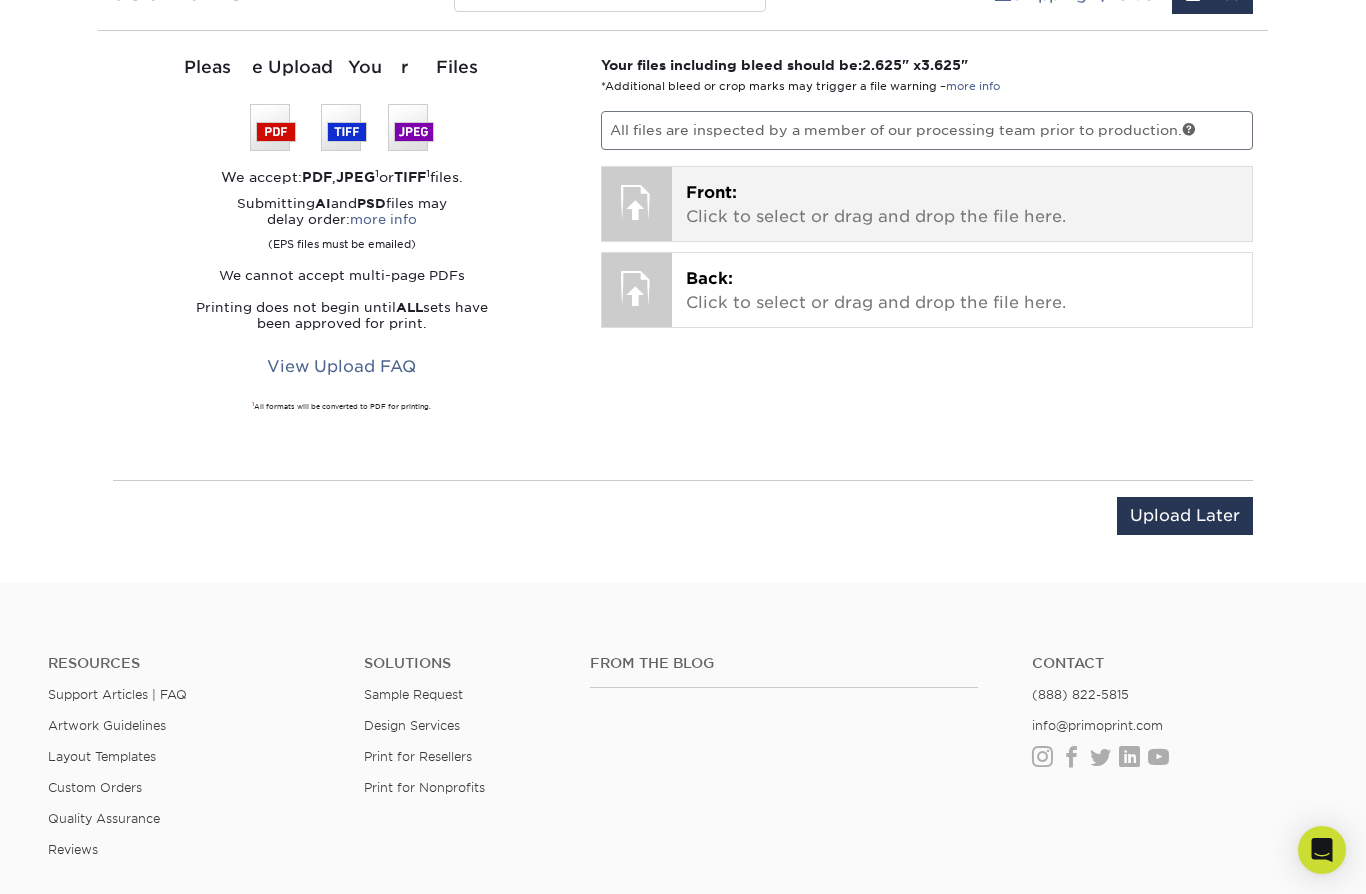 click on "Front: Click to select or drag and drop the file here." at bounding box center (962, 205) 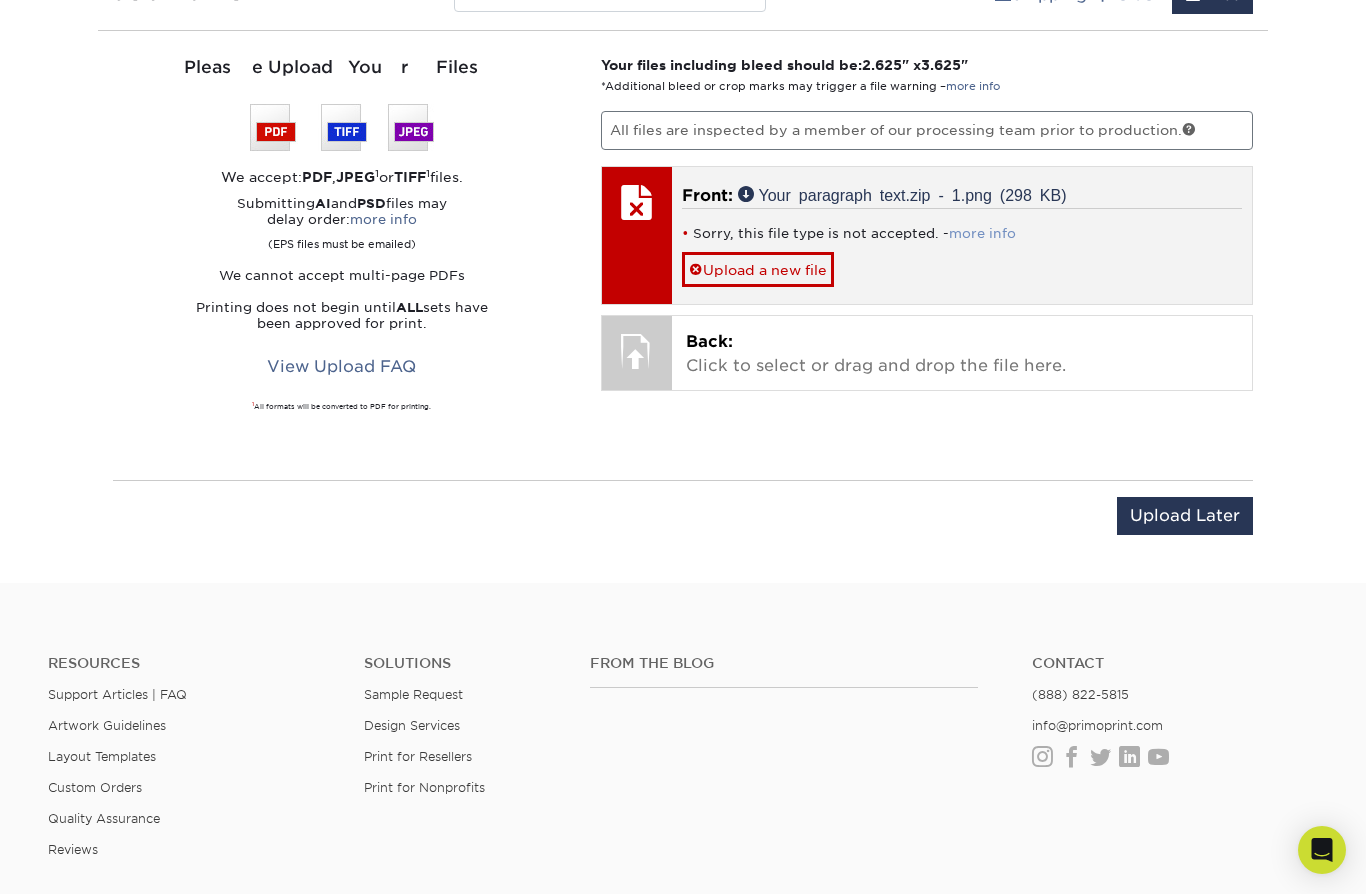 click on "more info" at bounding box center (982, 233) 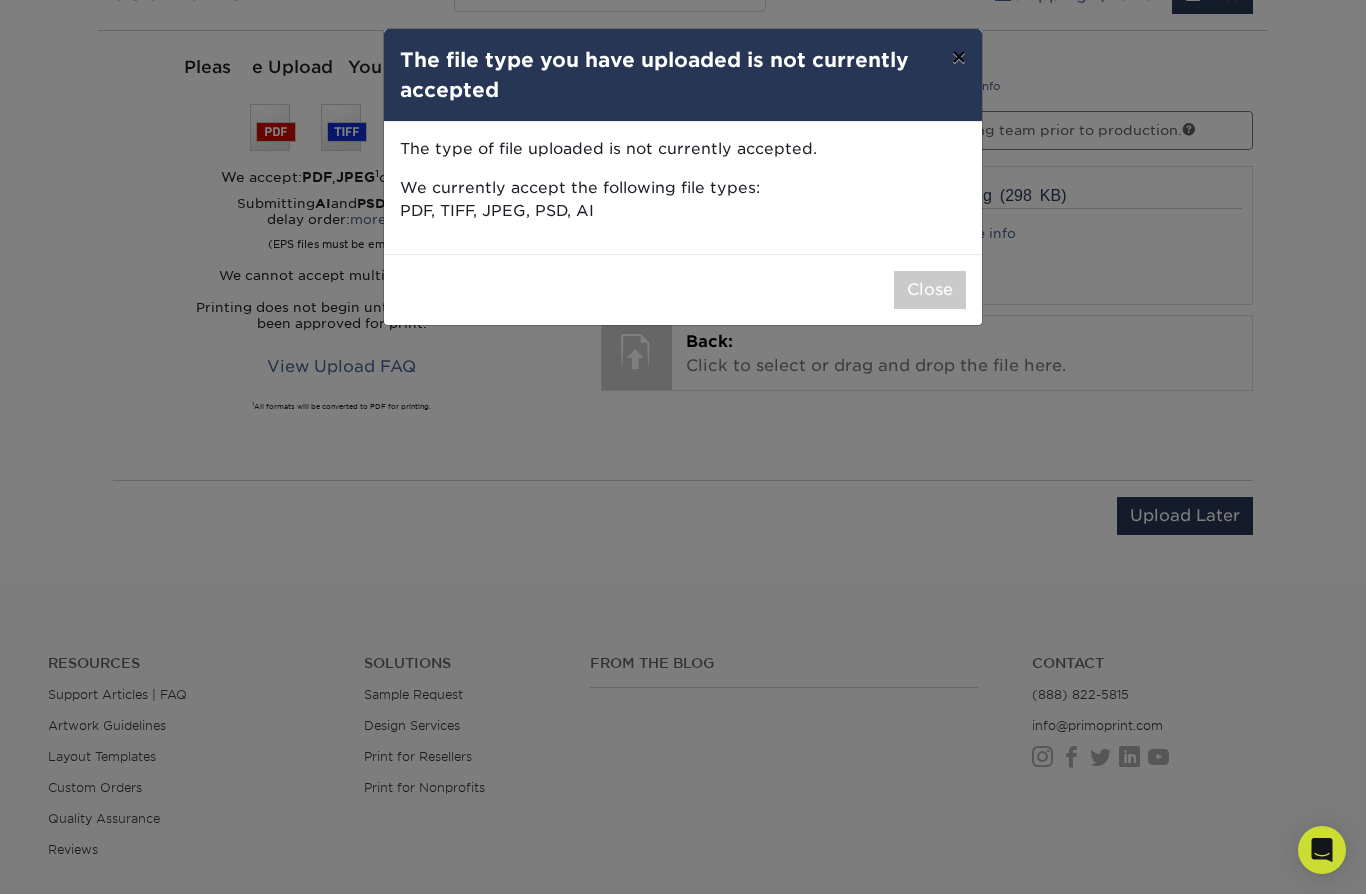 click on "×" at bounding box center (959, 57) 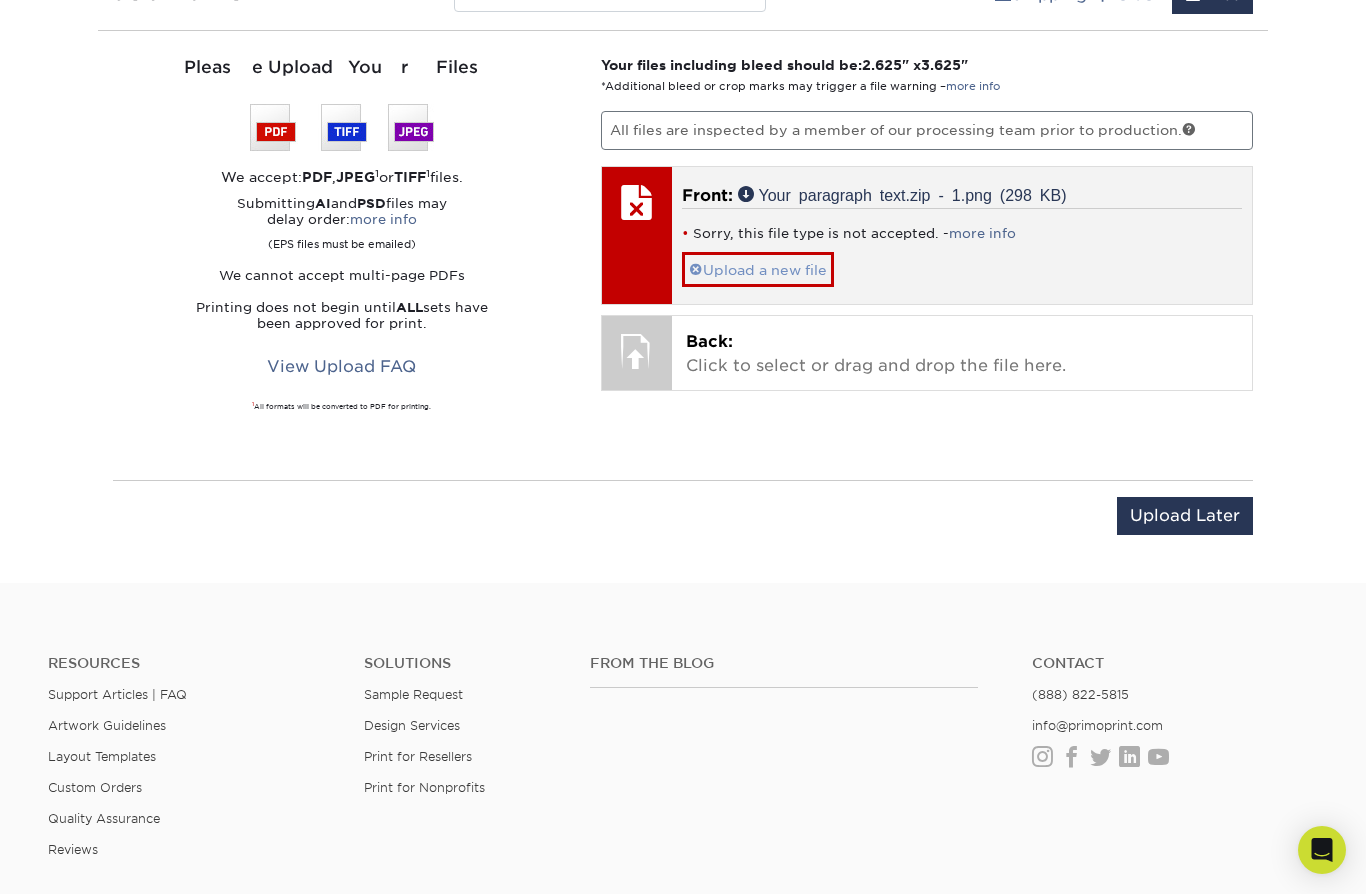 click on "Upload a new file" at bounding box center (758, 269) 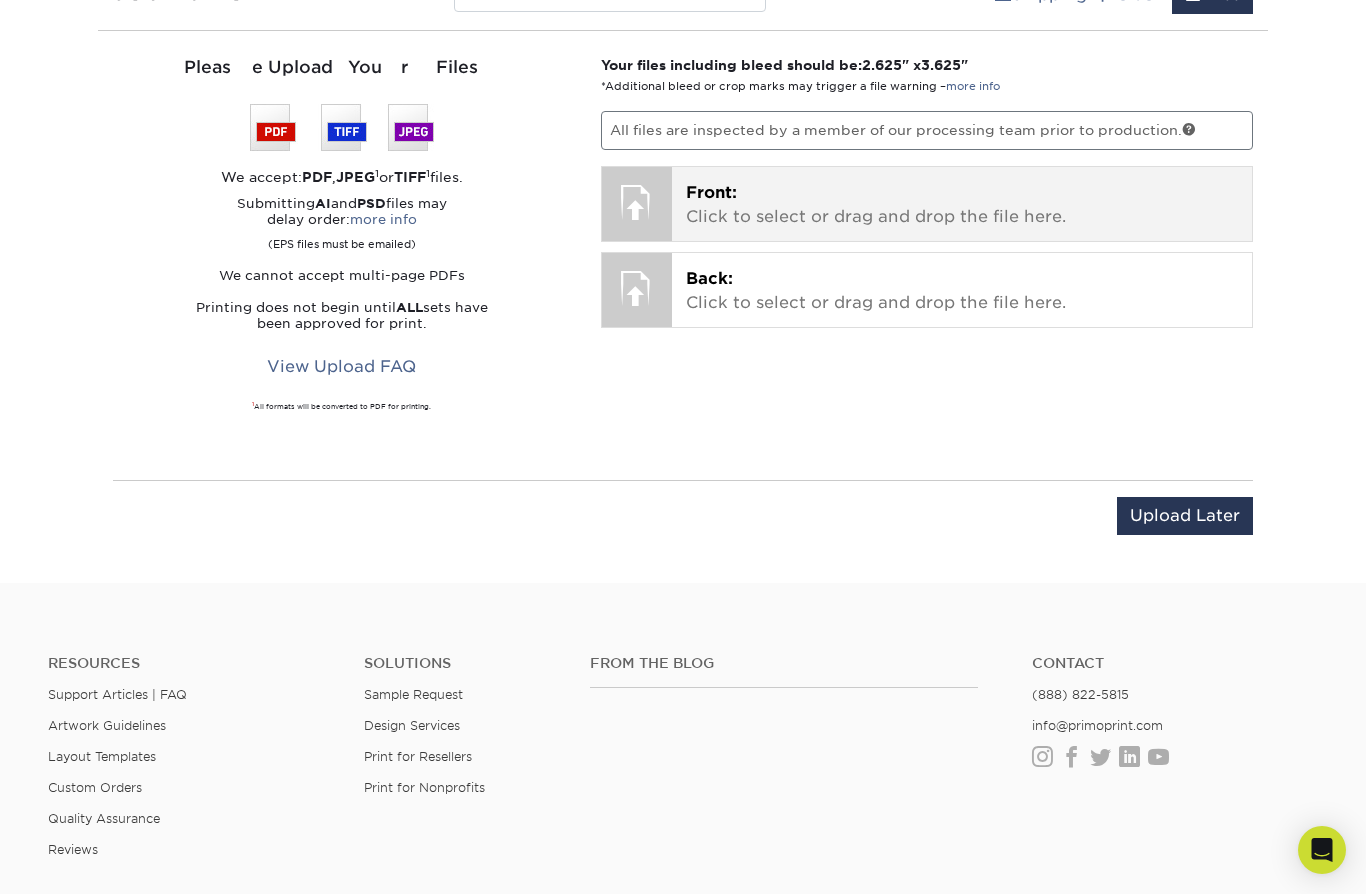 click on "Front: Click to select or drag and drop the file here." at bounding box center (962, 205) 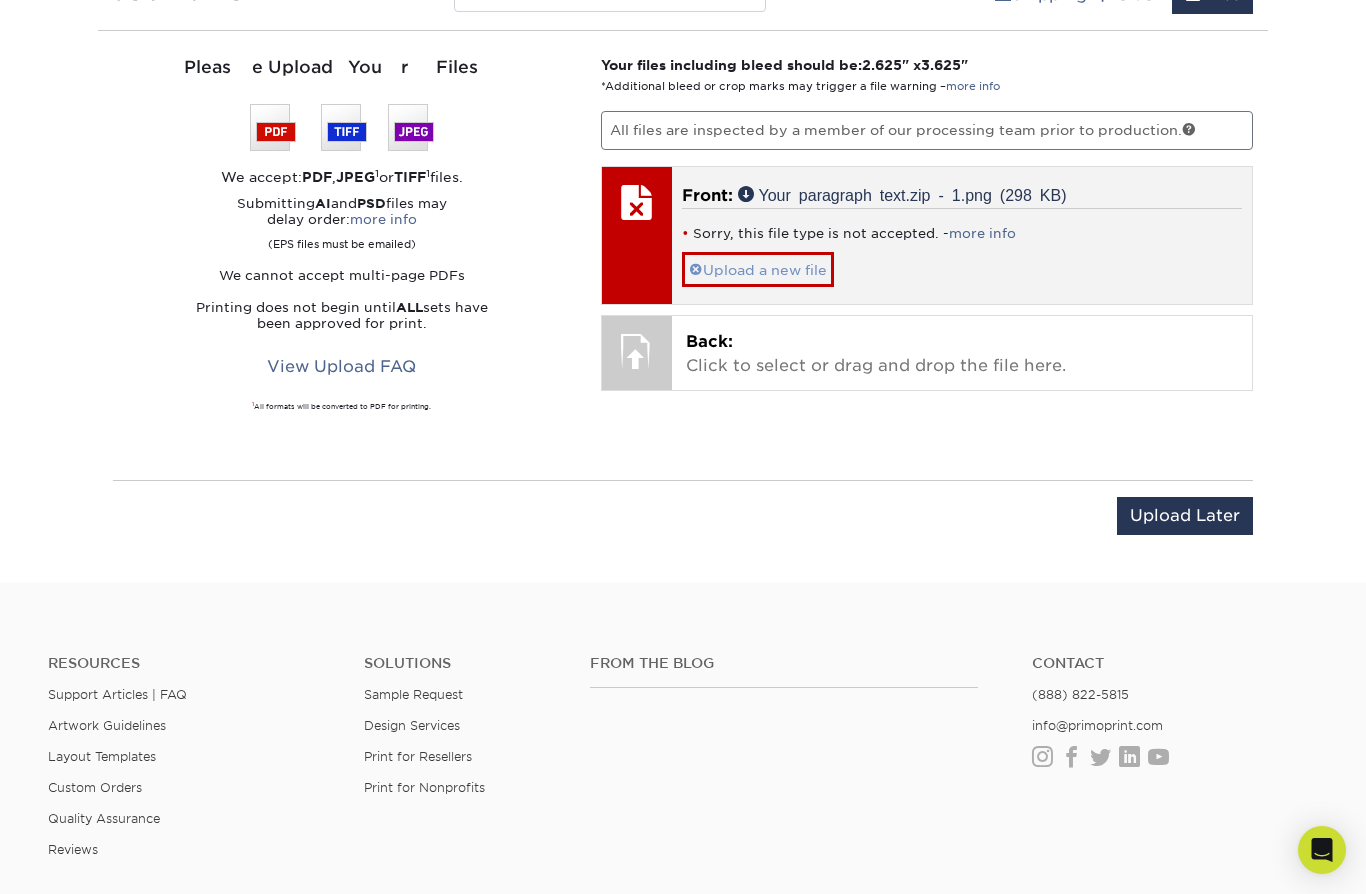 click on "Upload a new file" at bounding box center (758, 269) 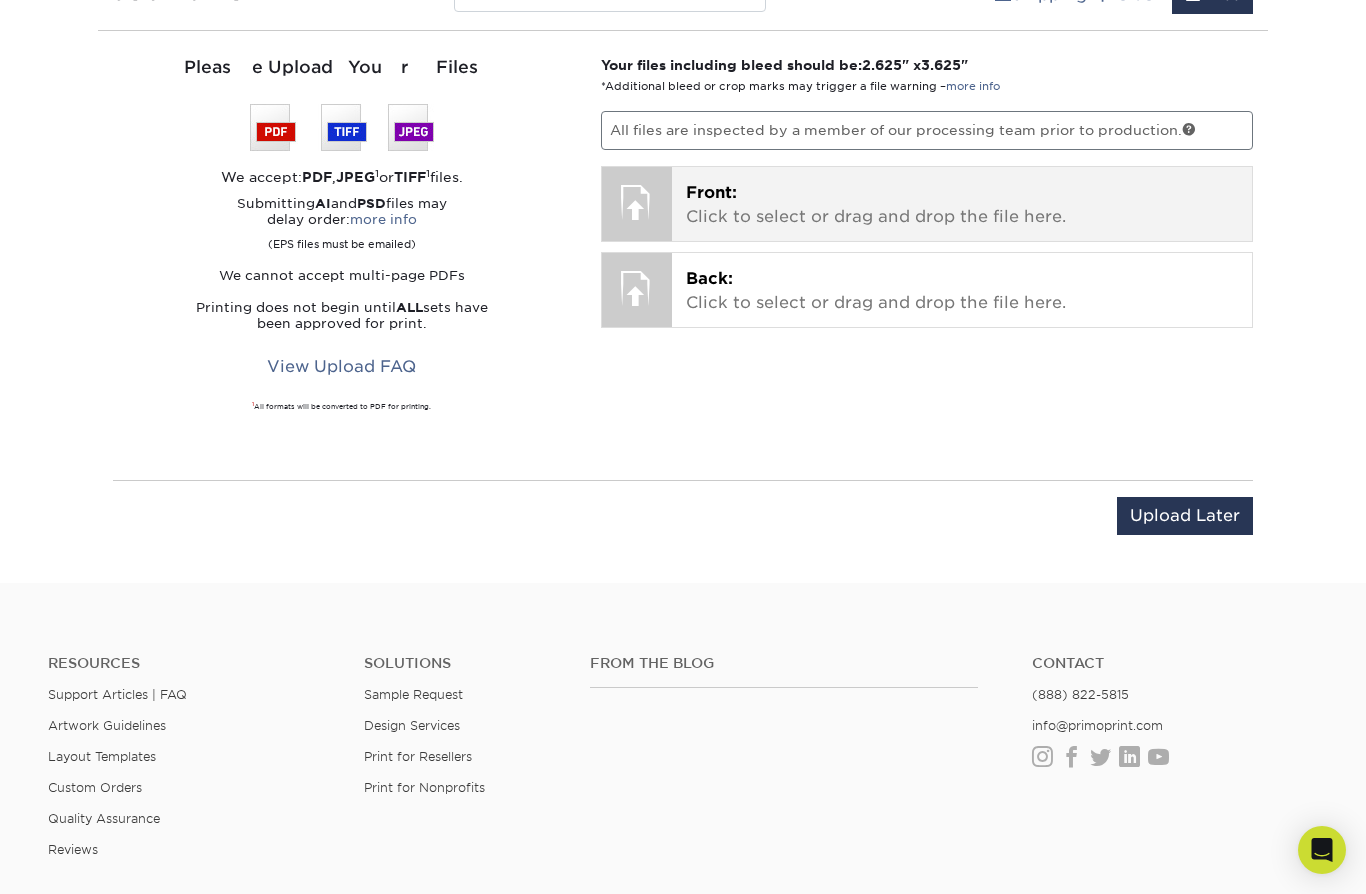 click at bounding box center (637, 202) 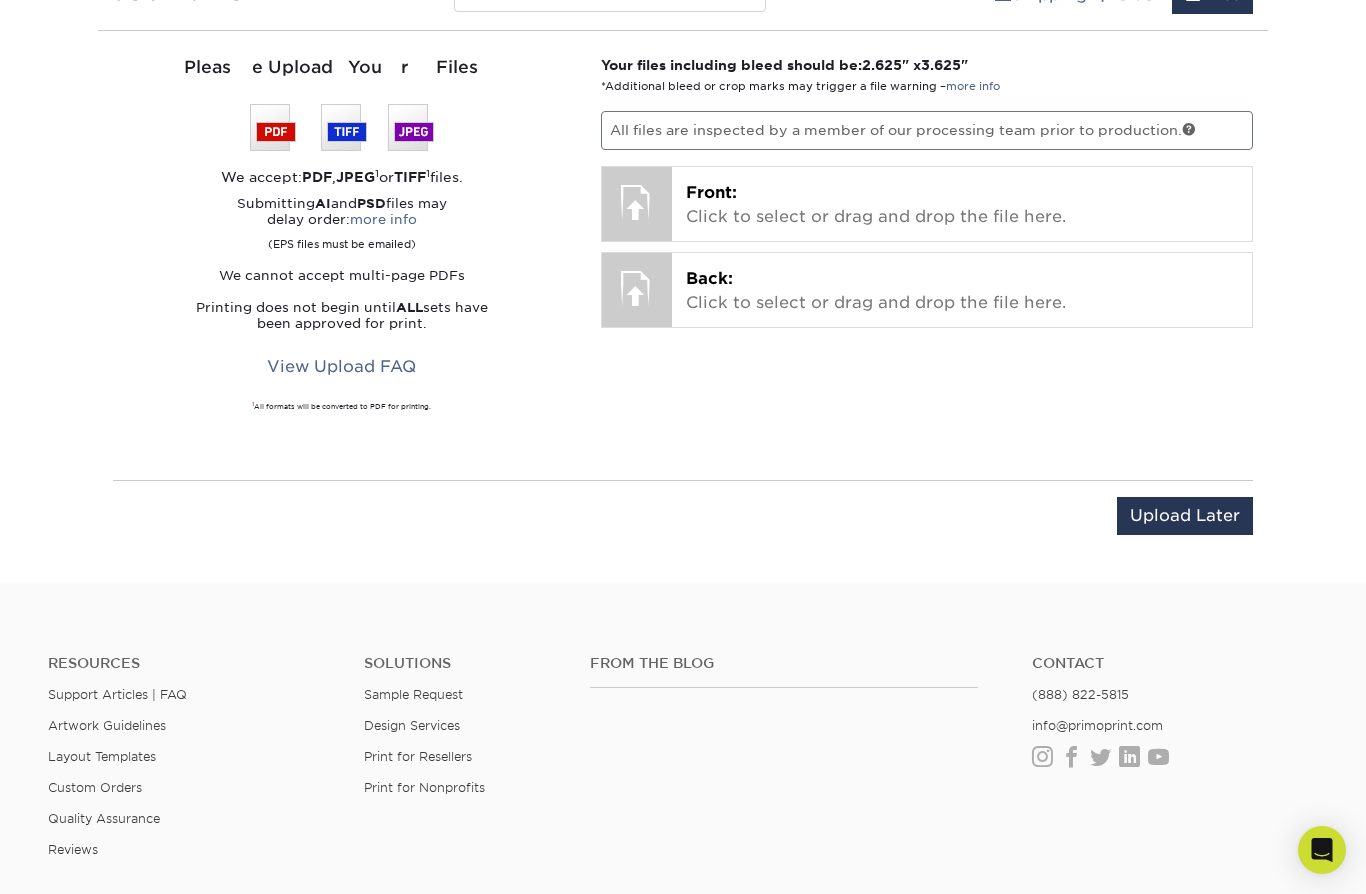 click on "All files are inspected by a member of our processing team prior to production." at bounding box center [927, 130] 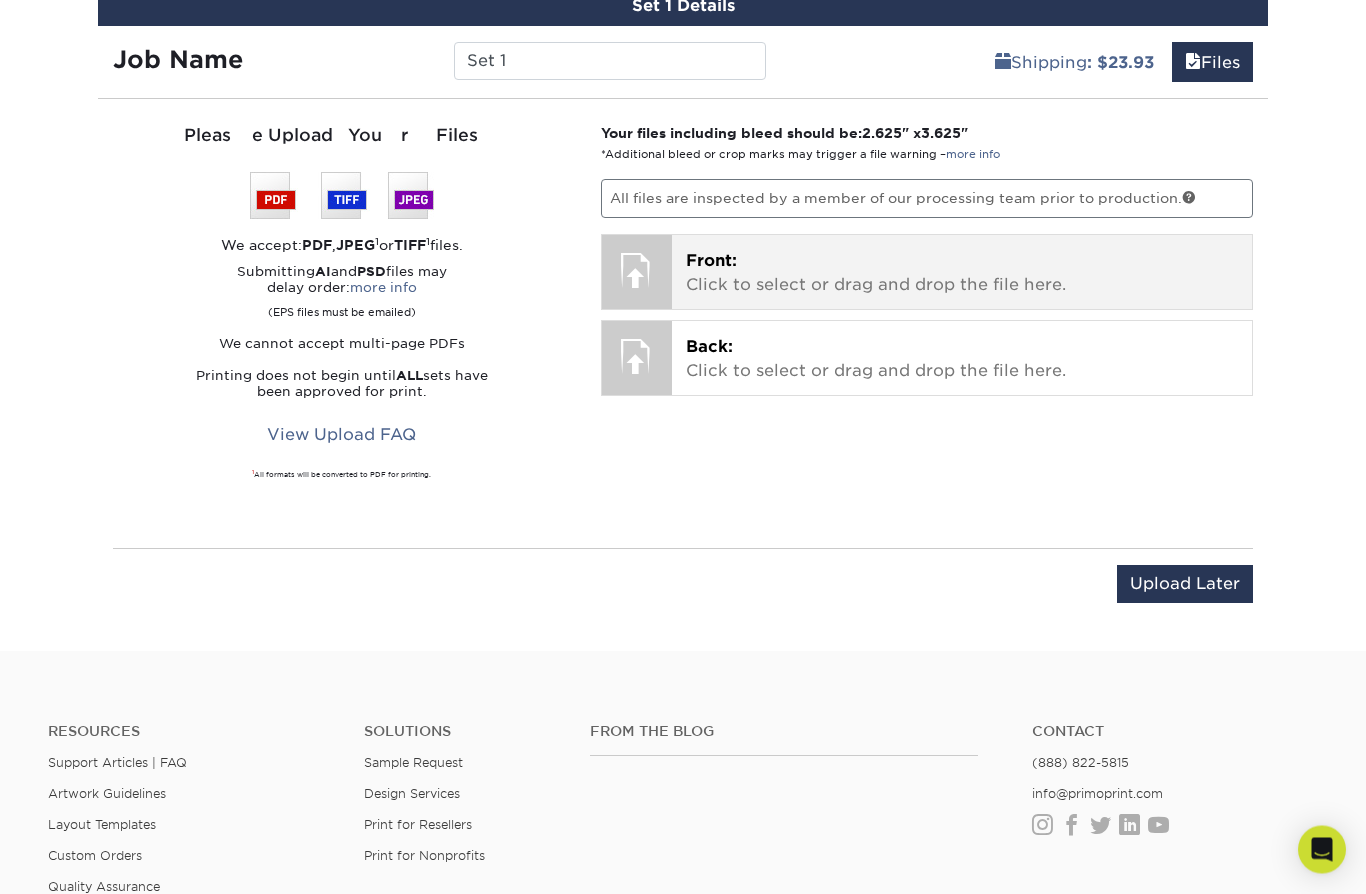 scroll, scrollTop: 1003, scrollLeft: 0, axis: vertical 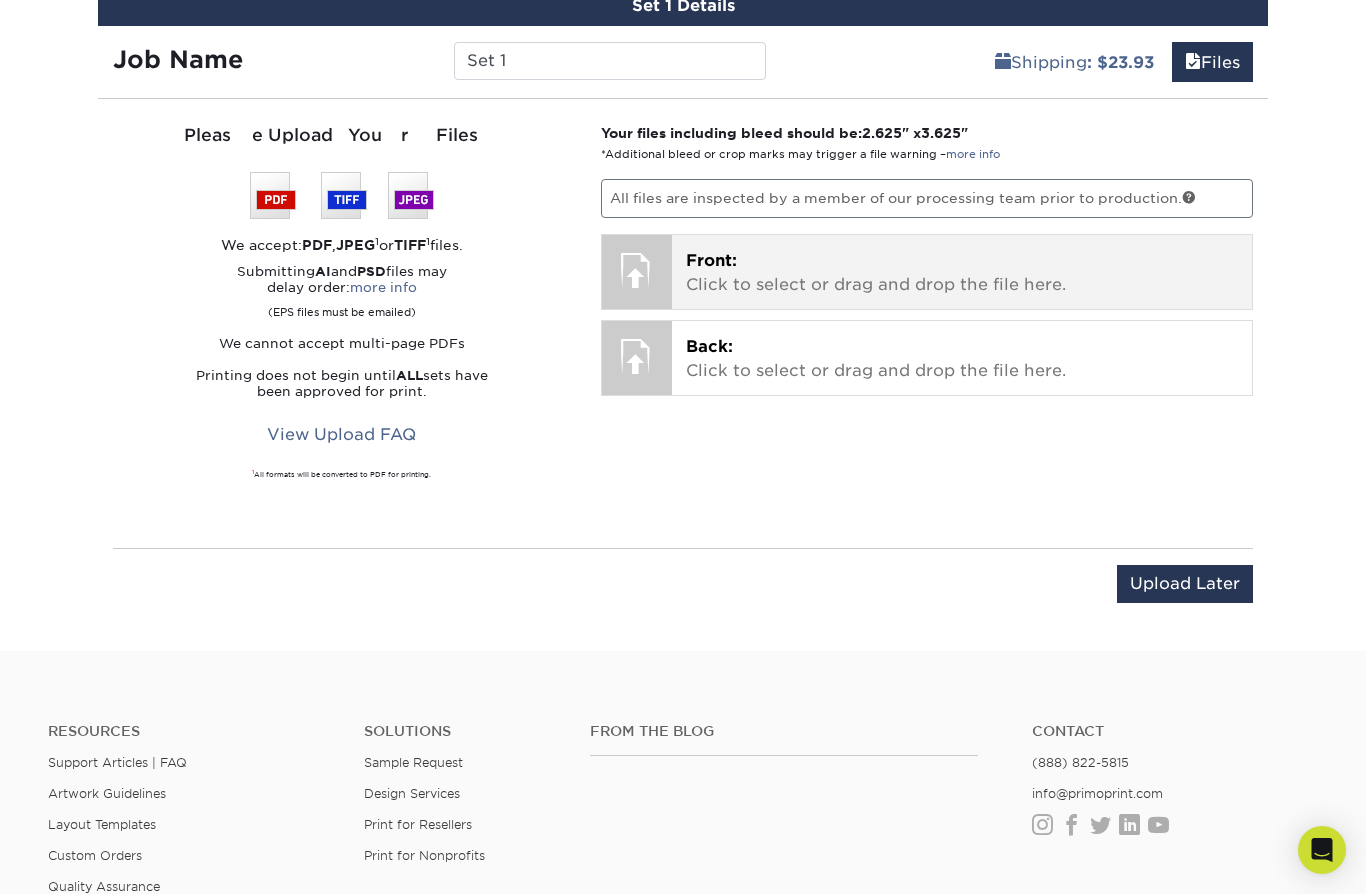 click at bounding box center (637, 270) 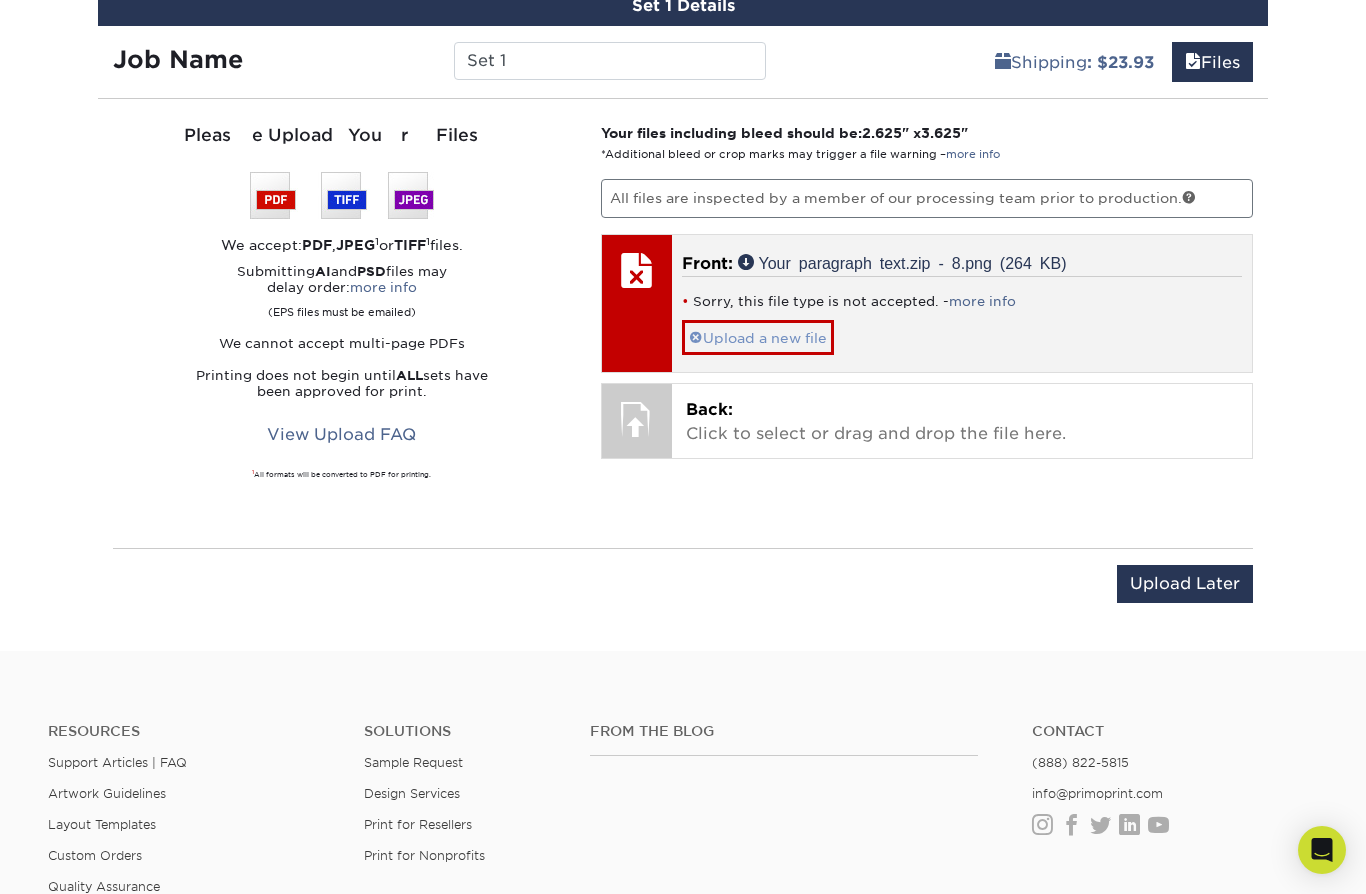 click on "Upload a new file" at bounding box center (758, 337) 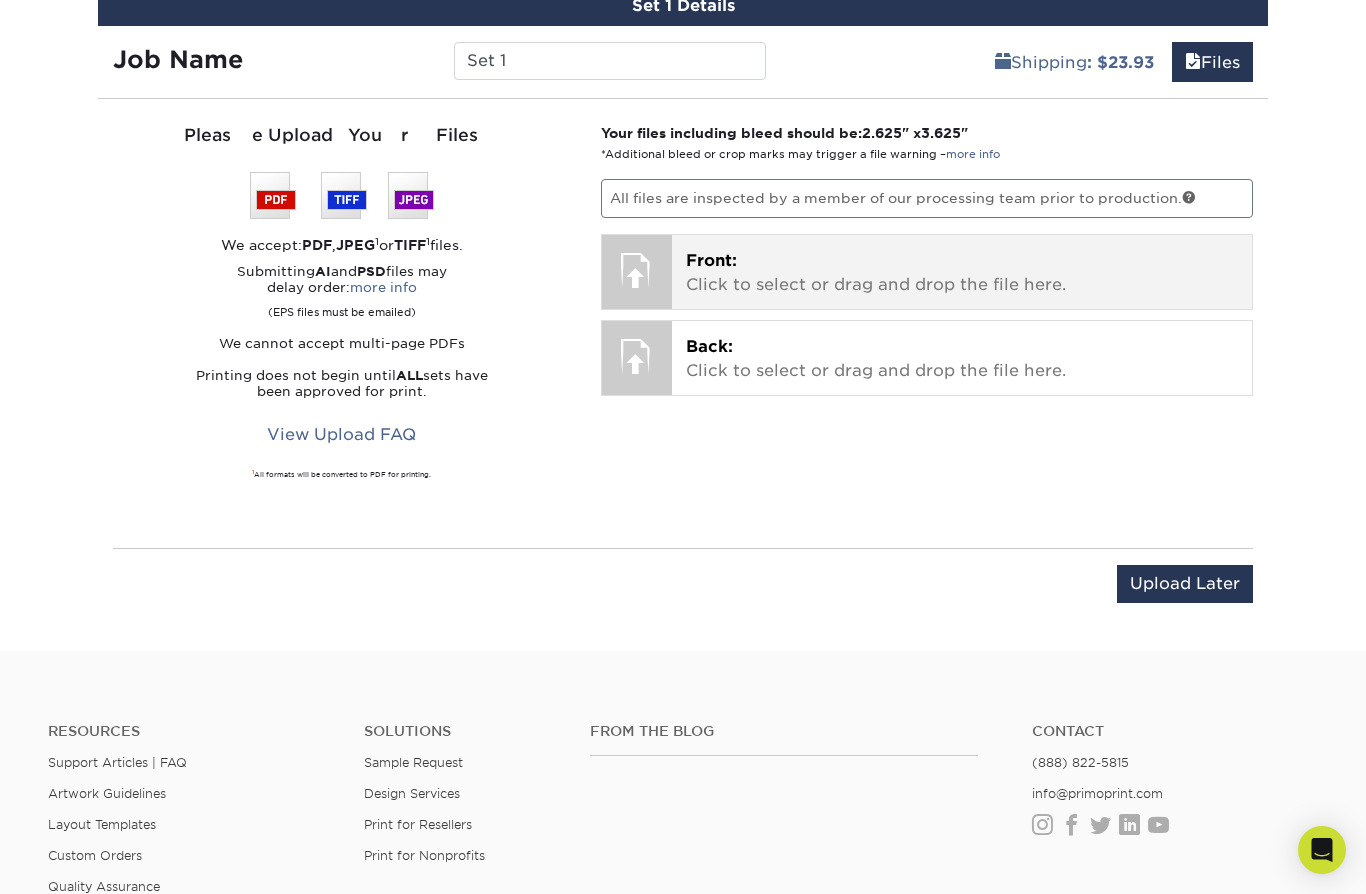 click at bounding box center [637, 270] 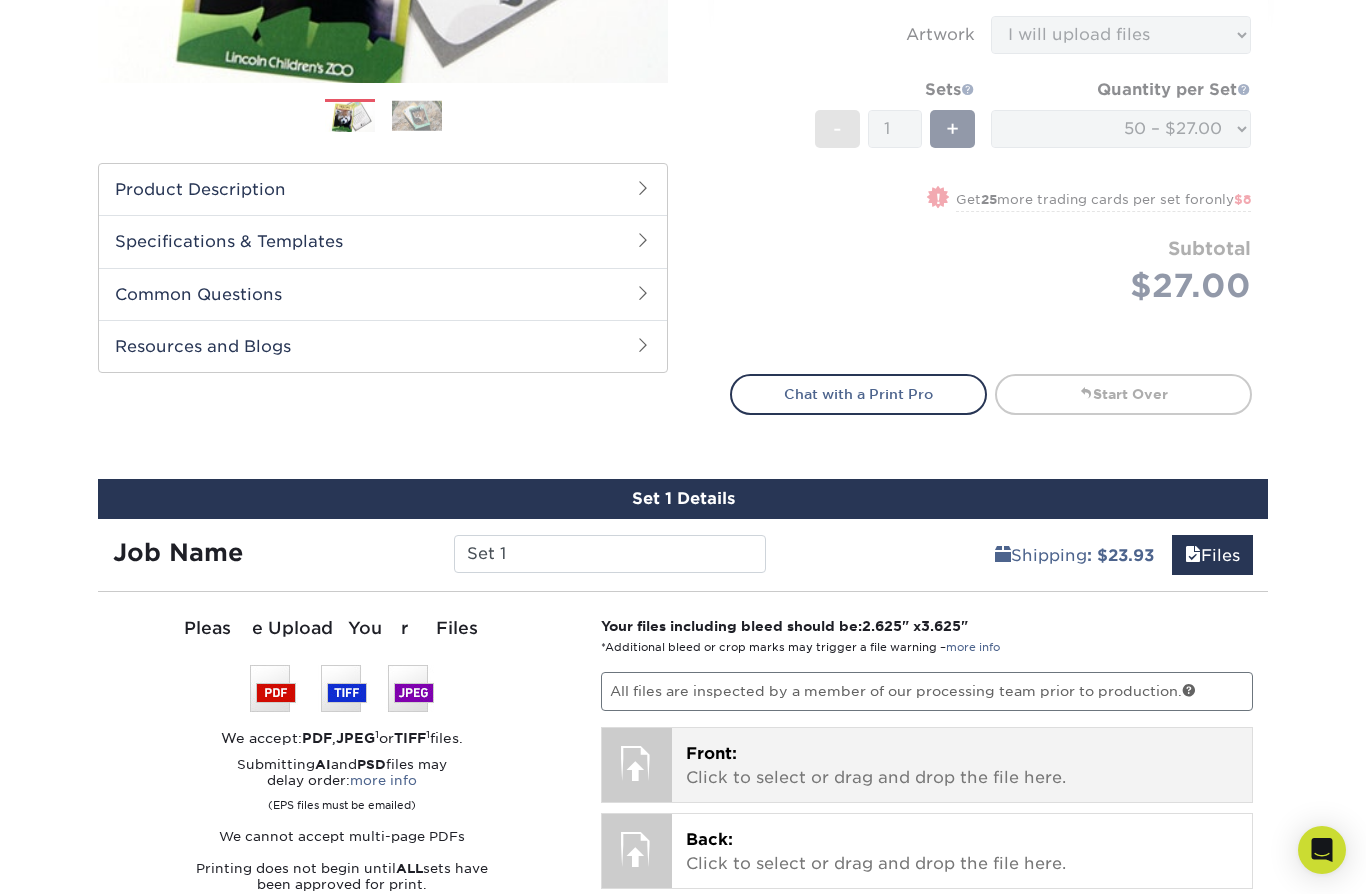 scroll, scrollTop: 559, scrollLeft: 0, axis: vertical 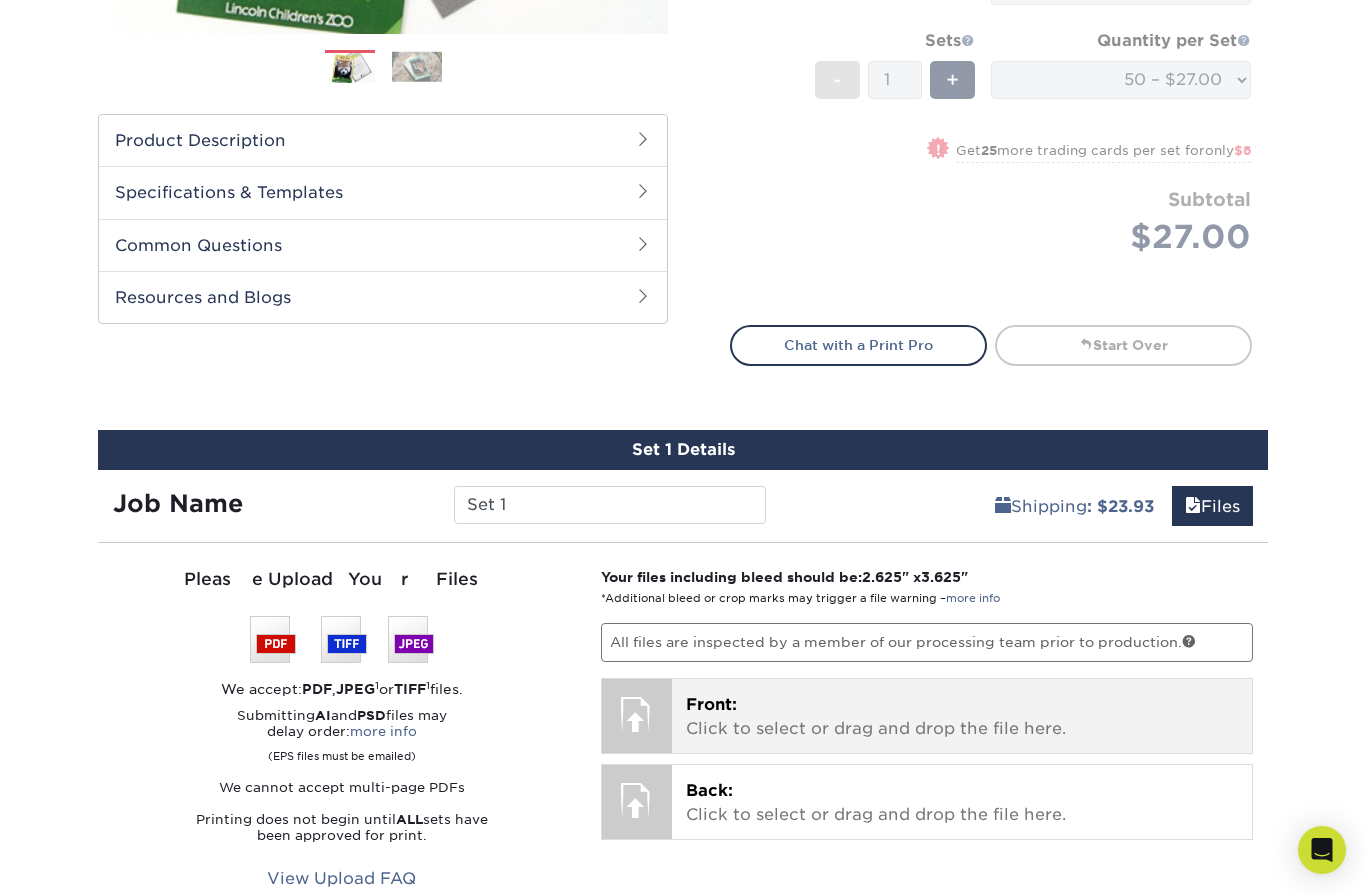 click at bounding box center (637, 714) 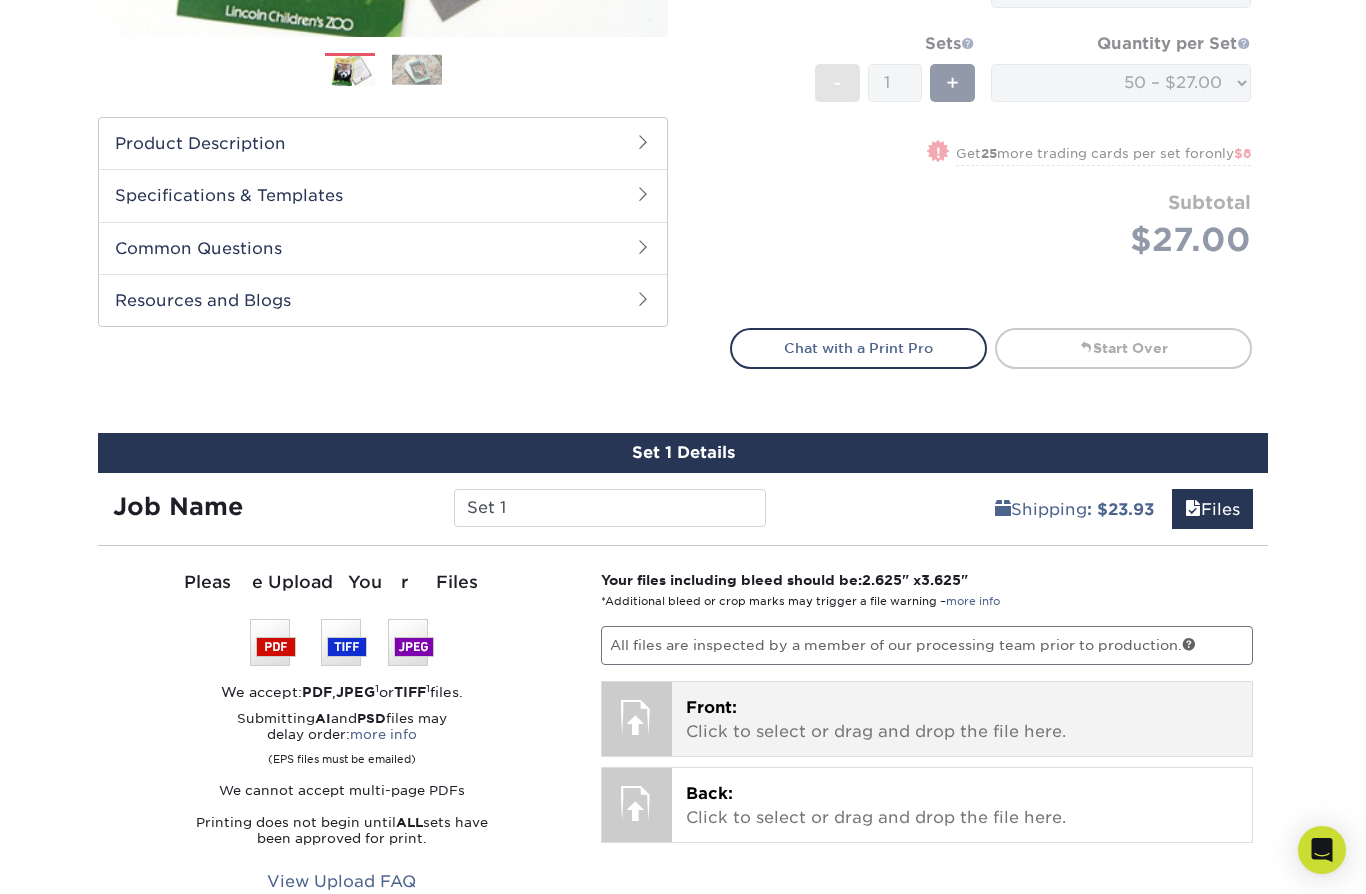 click on "Front:" at bounding box center [711, 707] 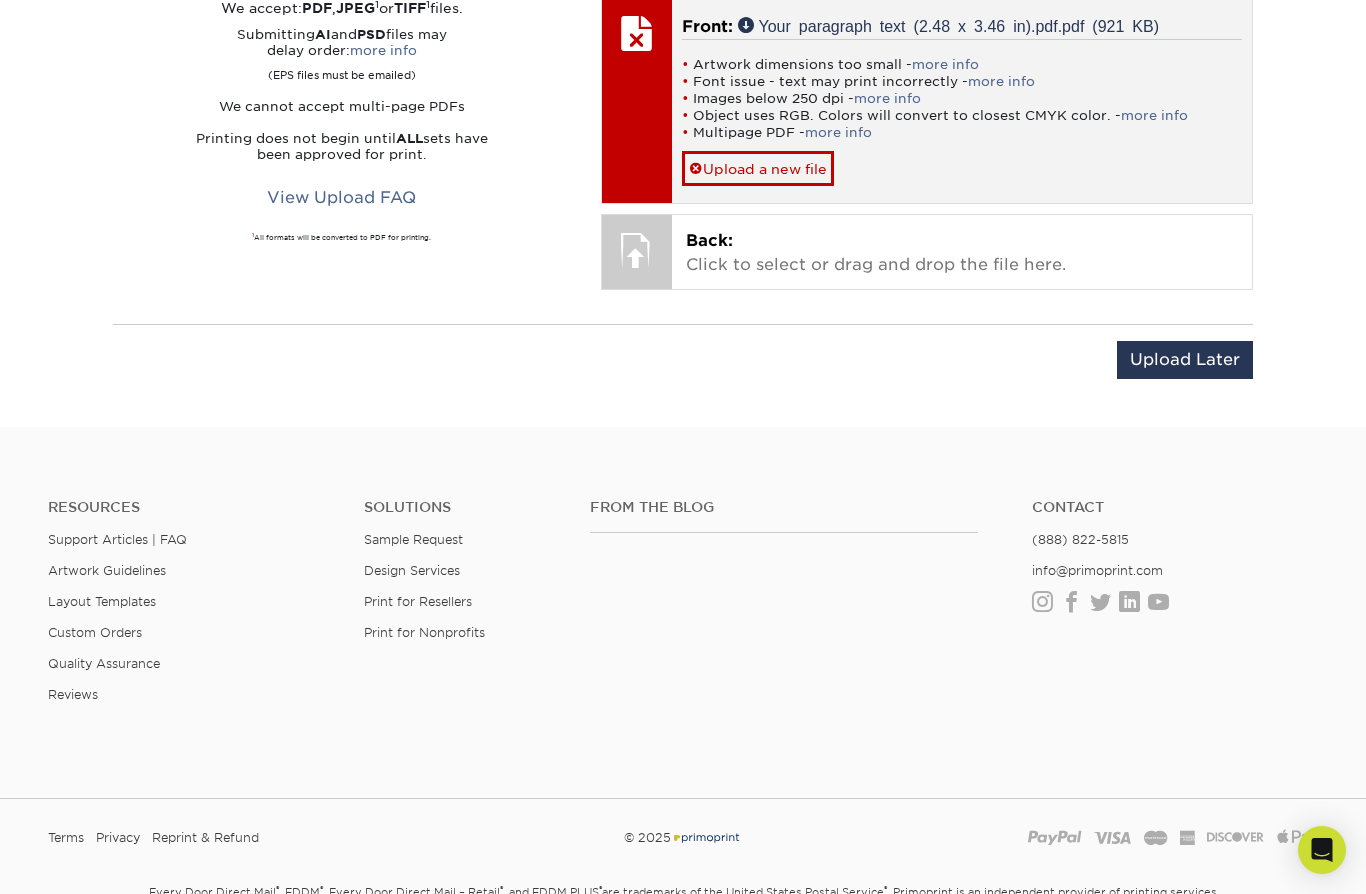 scroll, scrollTop: 1264, scrollLeft: 0, axis: vertical 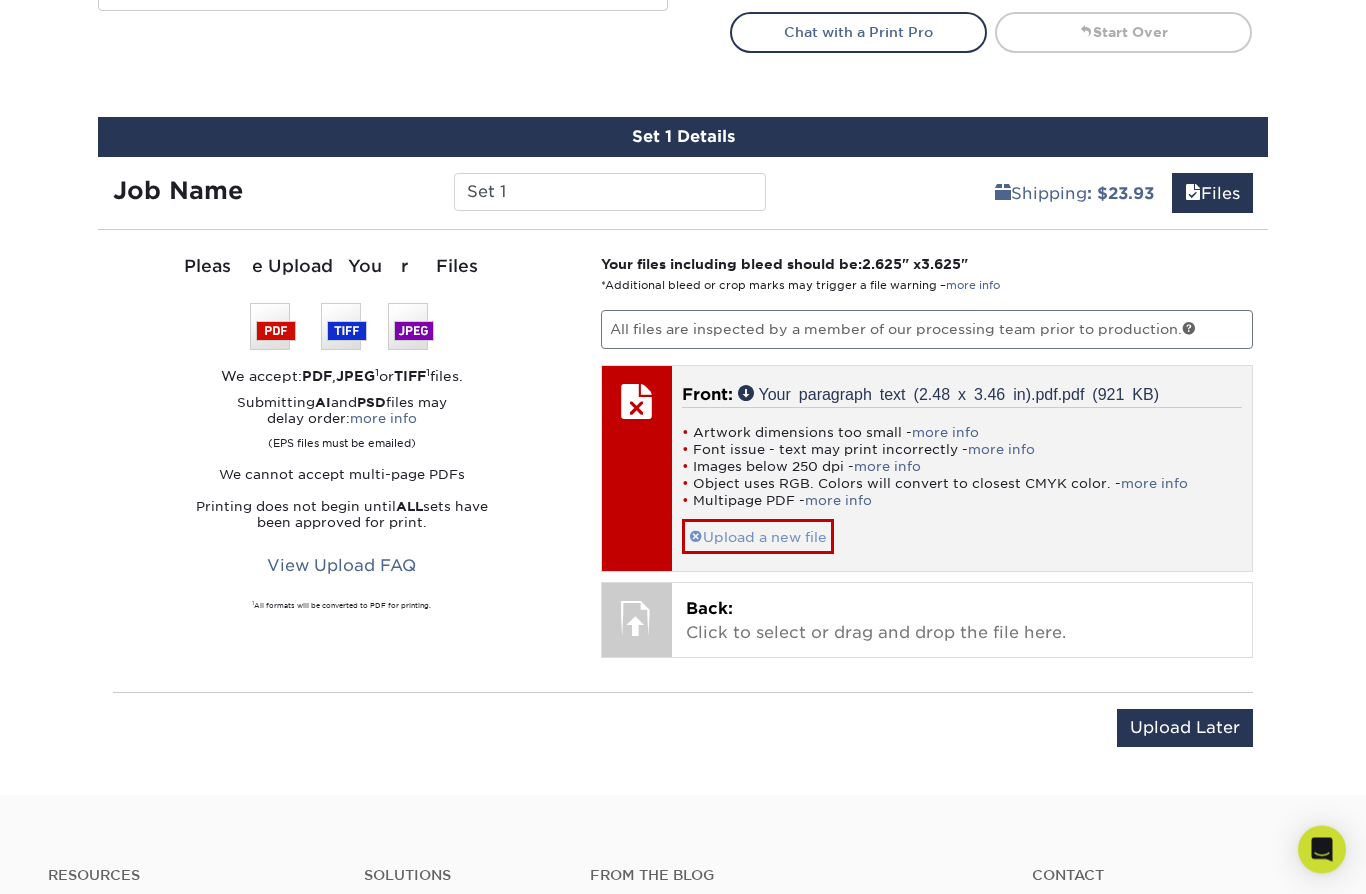 click on "Upload a new file" at bounding box center (758, 537) 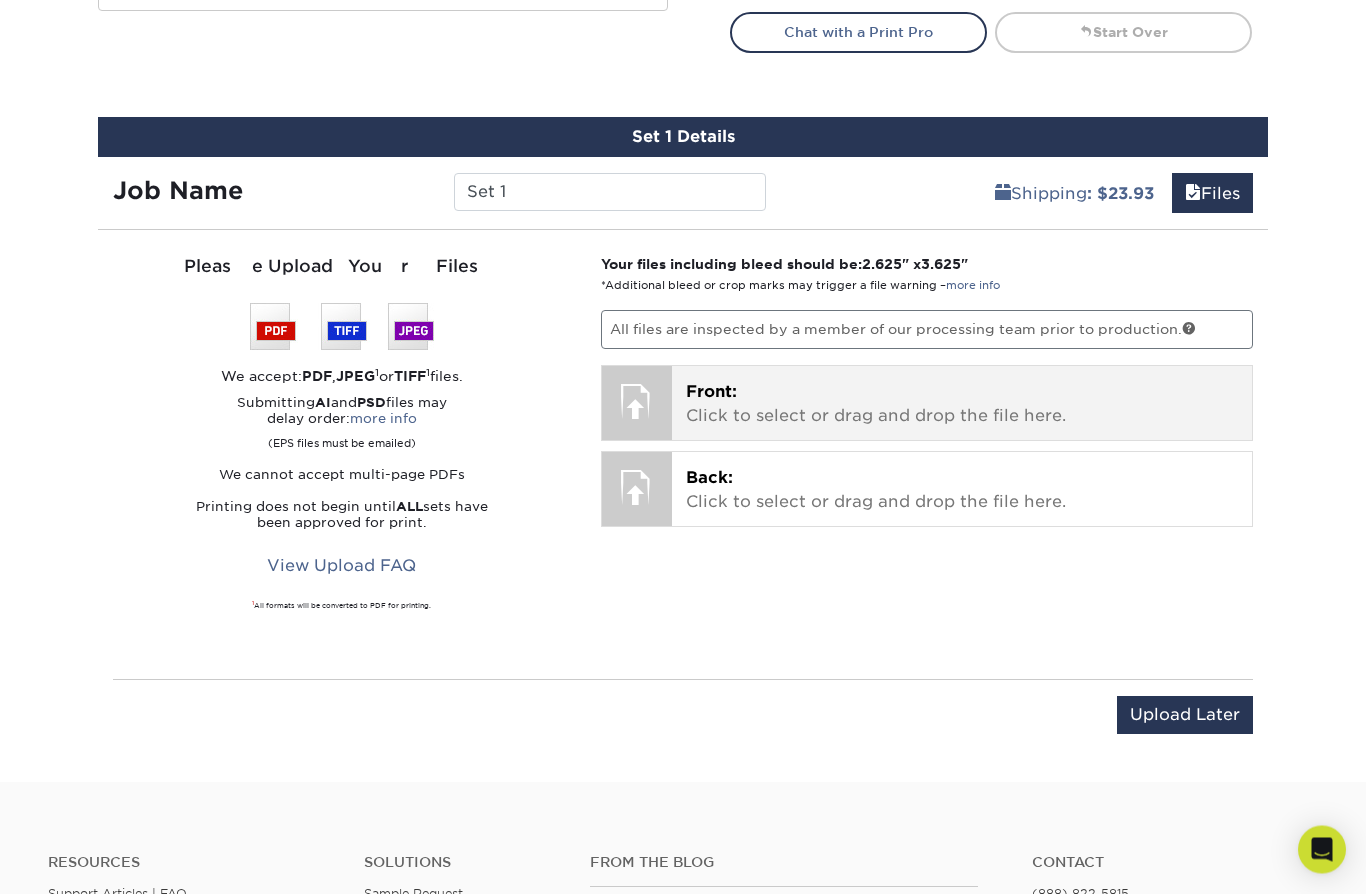 scroll, scrollTop: 872, scrollLeft: 0, axis: vertical 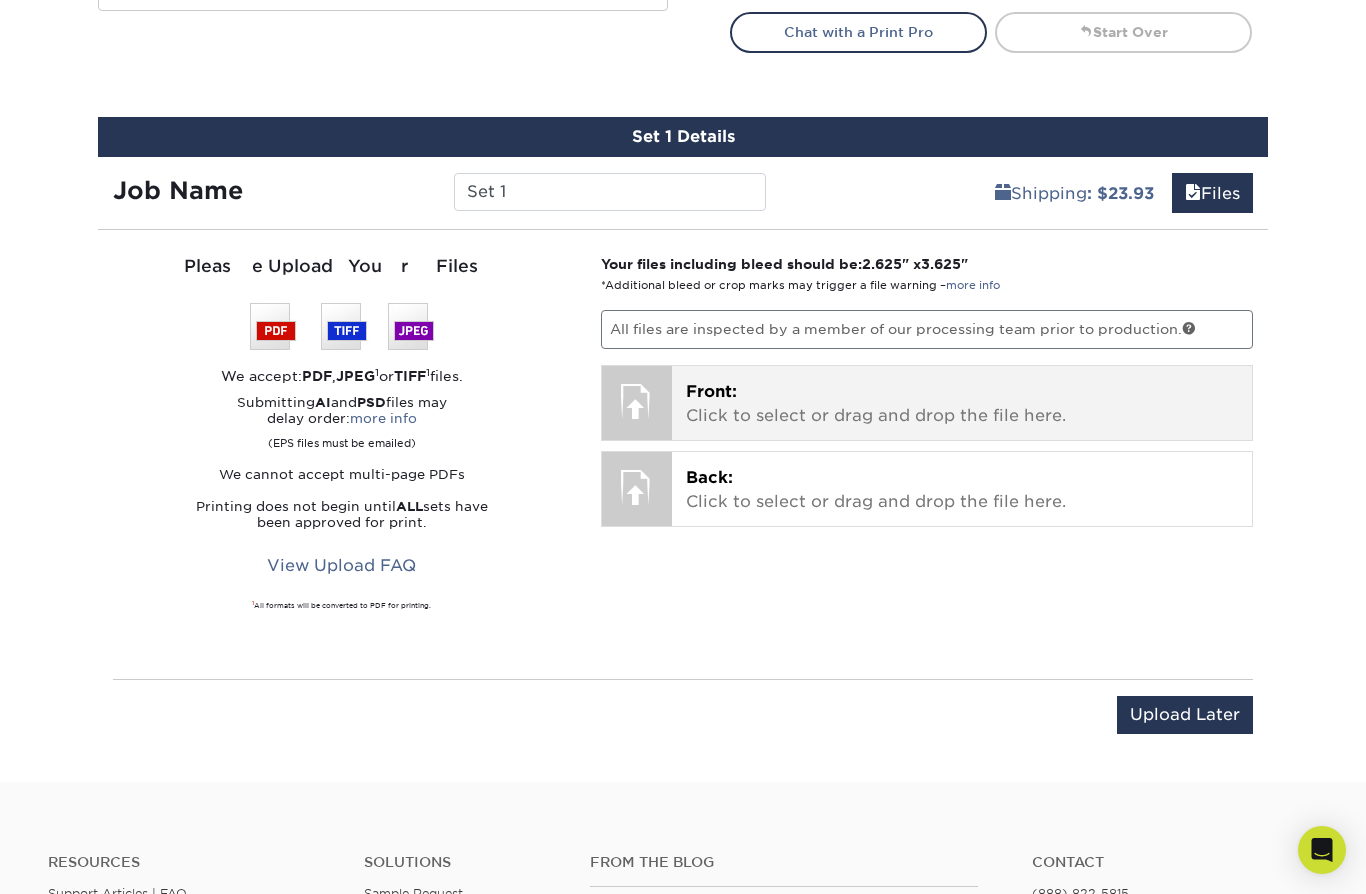click on "Front:" at bounding box center (711, 391) 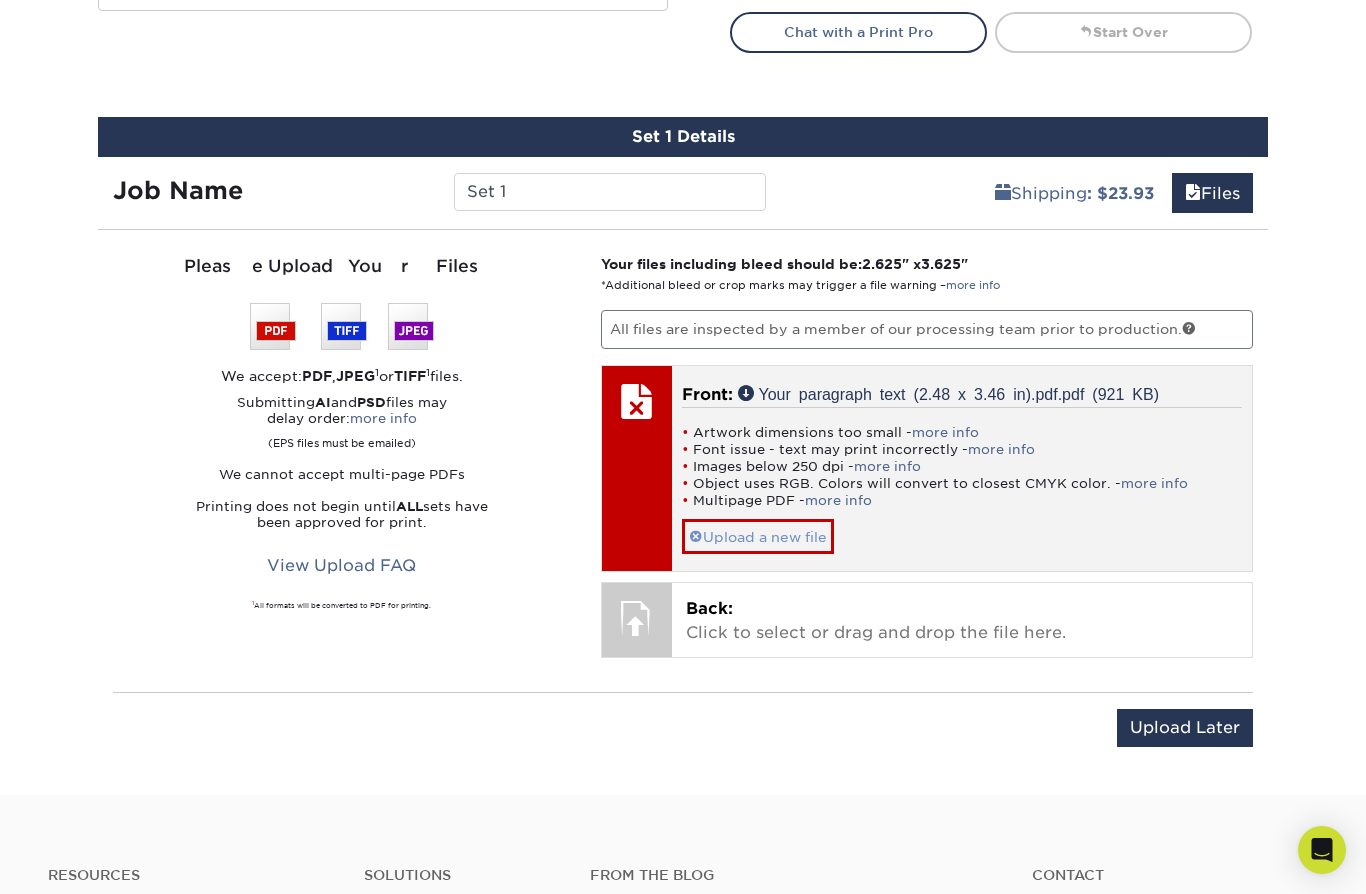 click on "Upload a new file" at bounding box center (758, 536) 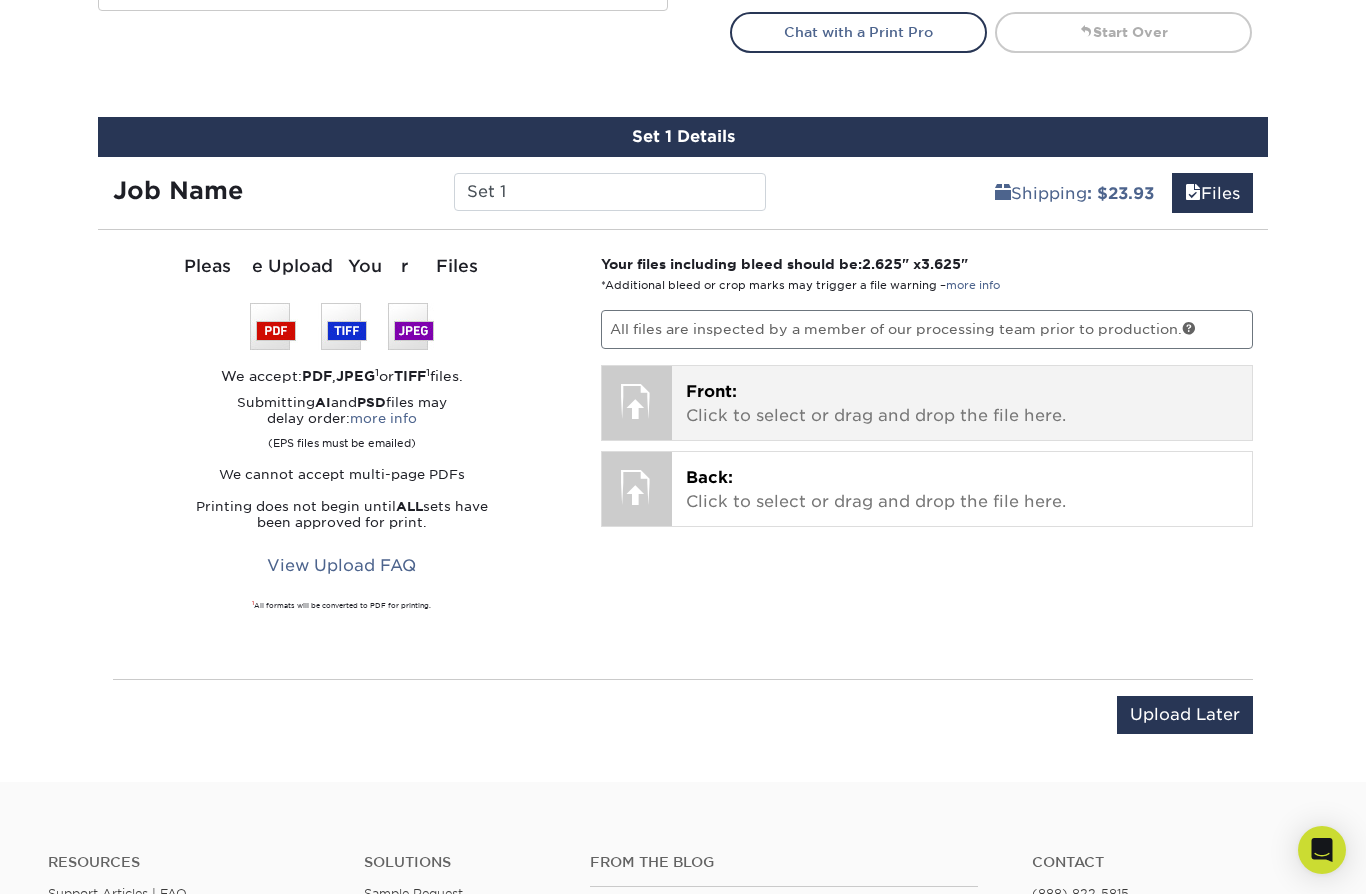 click on "Front: Click to select or drag and drop the file here." at bounding box center [962, 404] 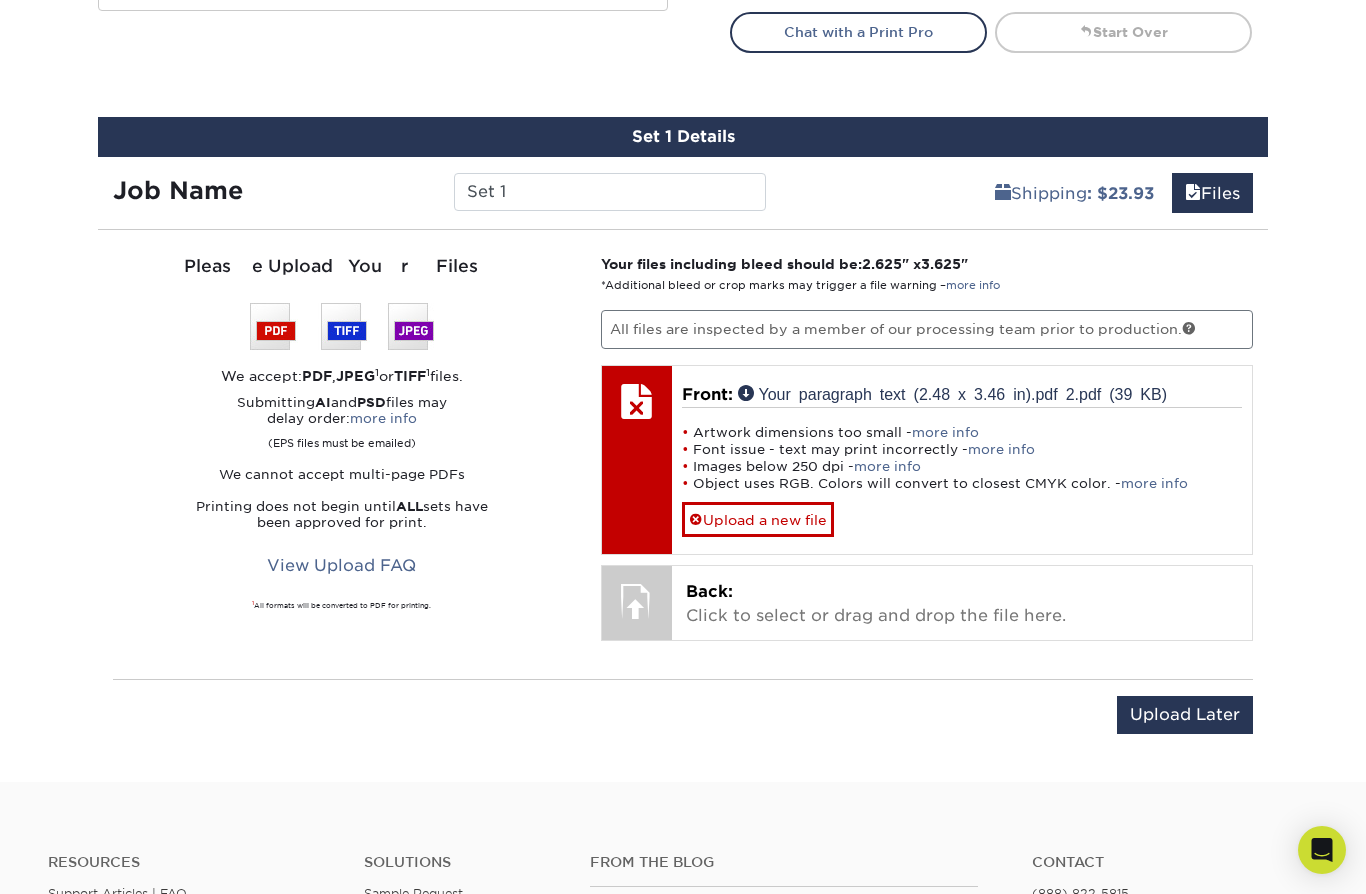click on "Set 1 Details" at bounding box center [683, 137] 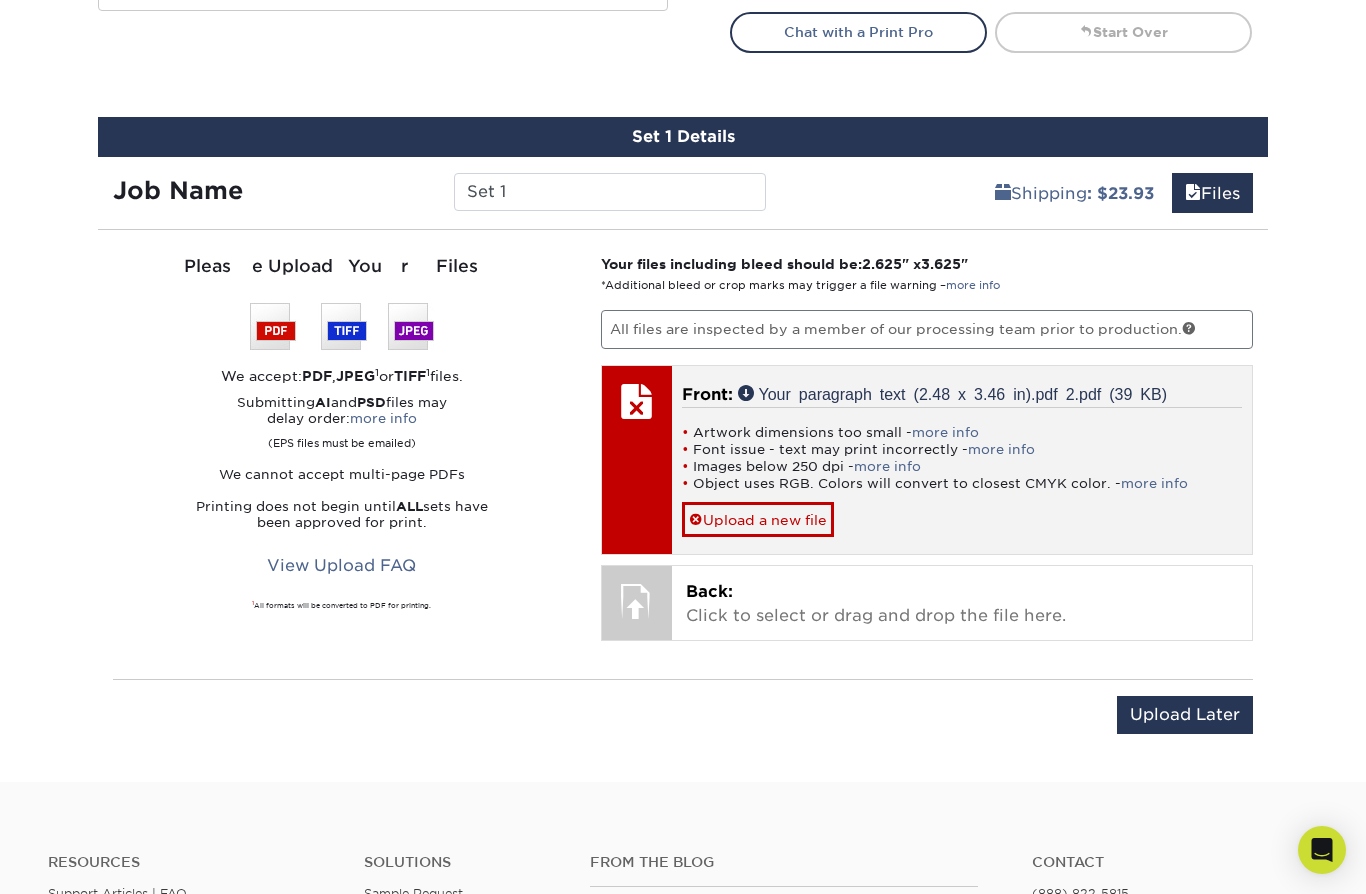 click on "Artwork dimensions too small -  more info Font issue - text may print incorrectly -  more info Images below 250 dpi -  more info Object uses RGB. Colors will convert to closest CMYK color. -  more info
Upload a new file" at bounding box center (962, 472) 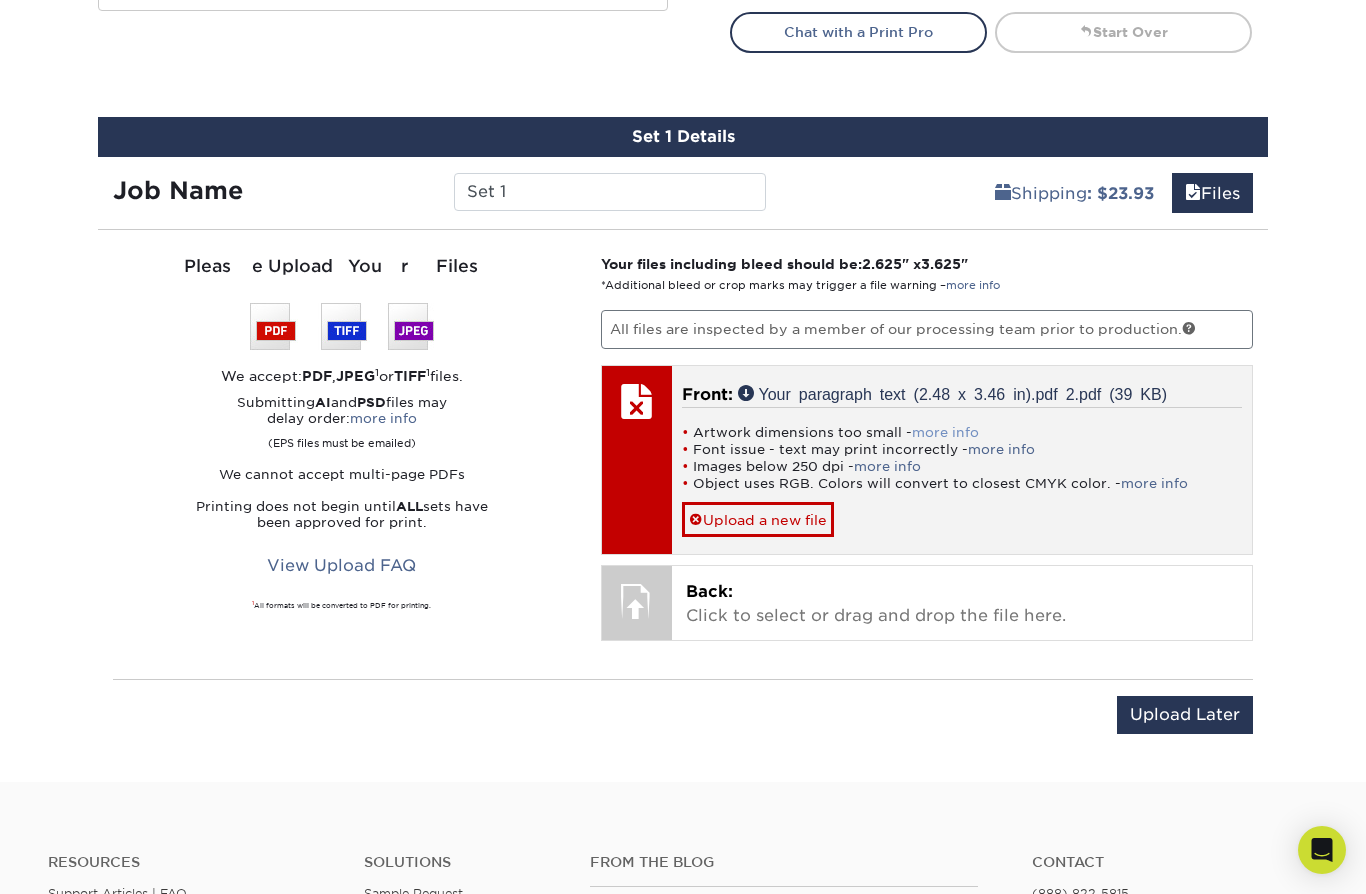 click on "more info" at bounding box center (945, 432) 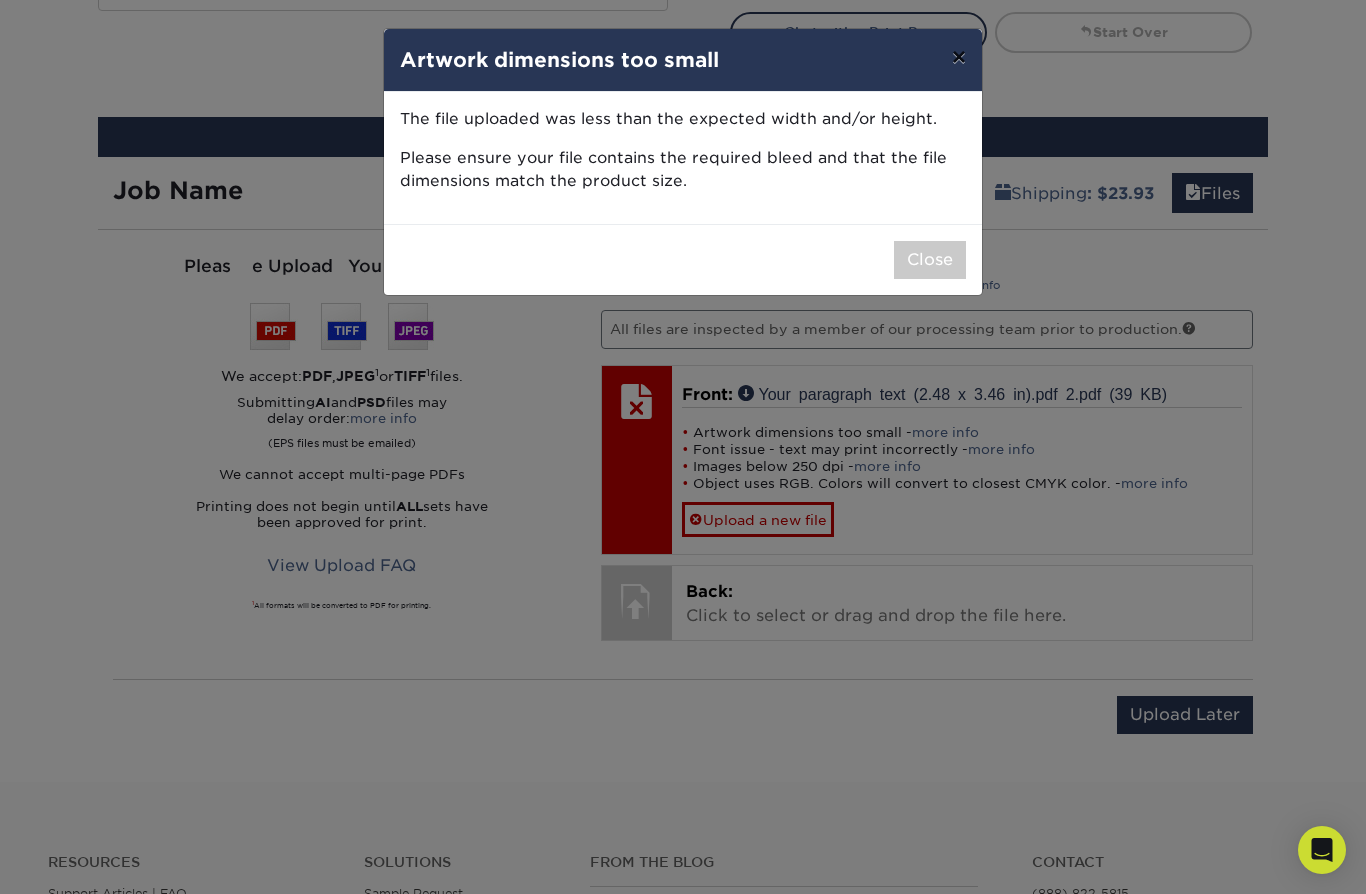 click on "×" at bounding box center [959, 57] 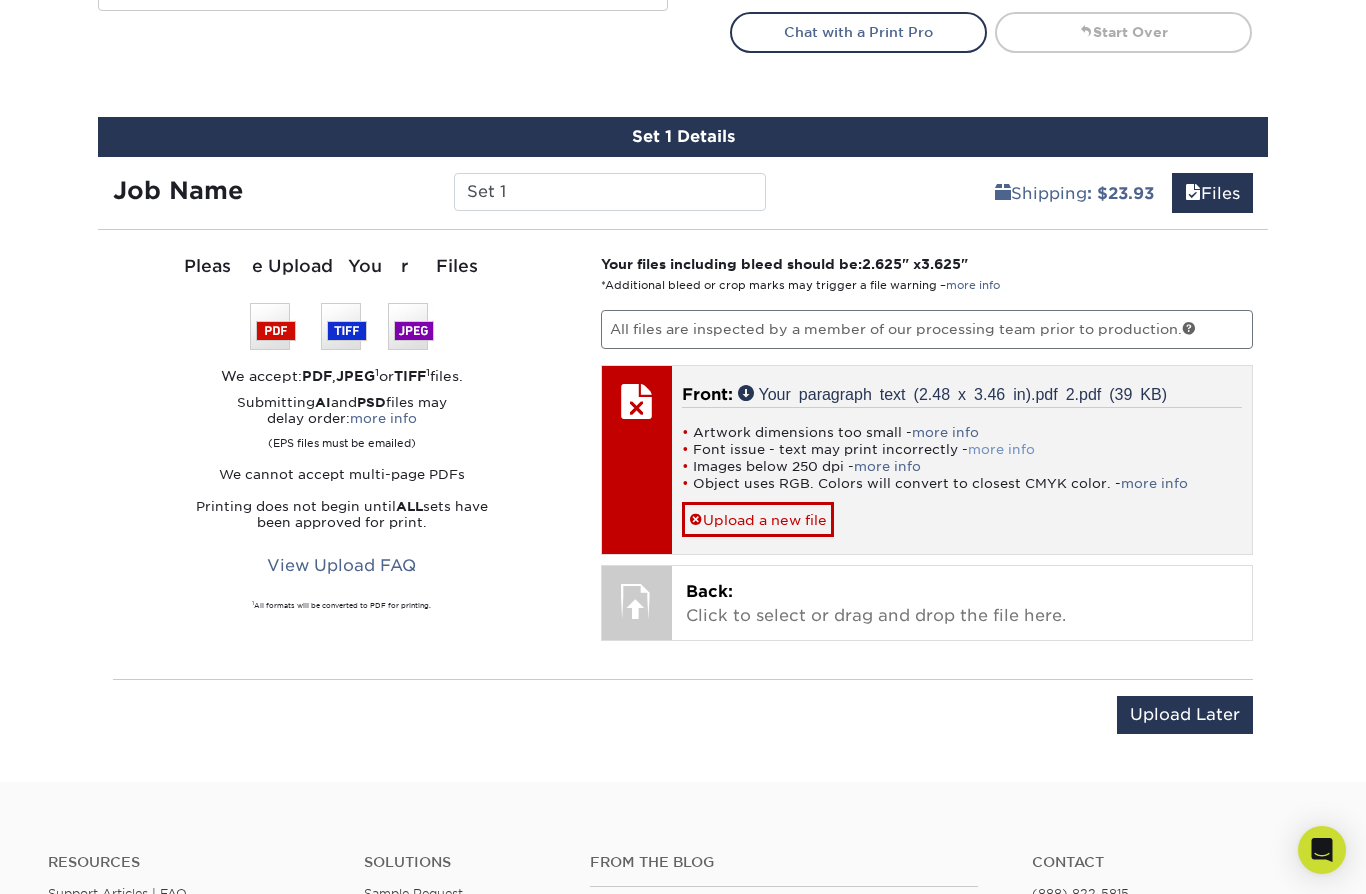 click on "more info" at bounding box center [1001, 449] 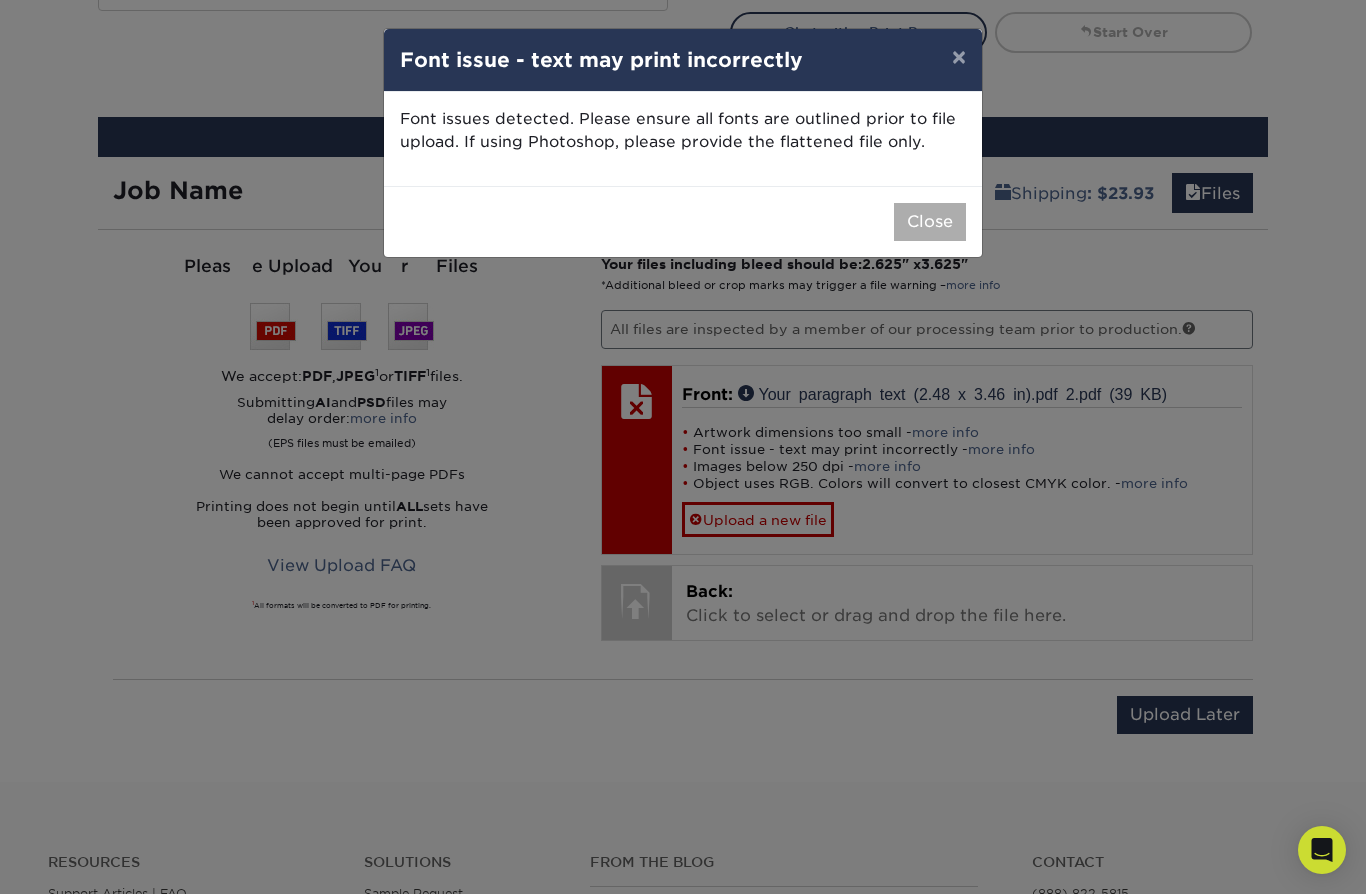 click on "Close" at bounding box center [930, 222] 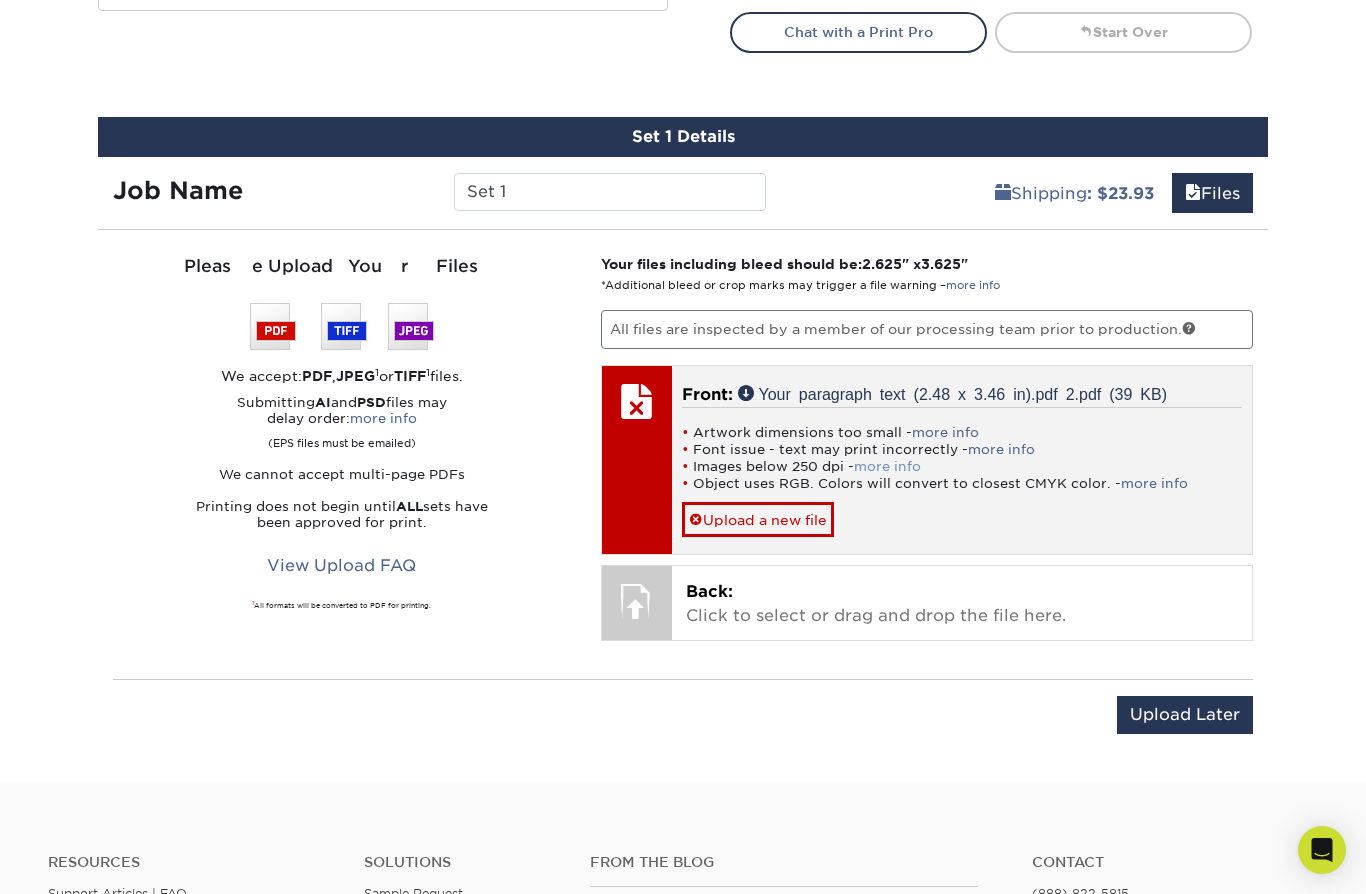 click on "more info" at bounding box center (887, 466) 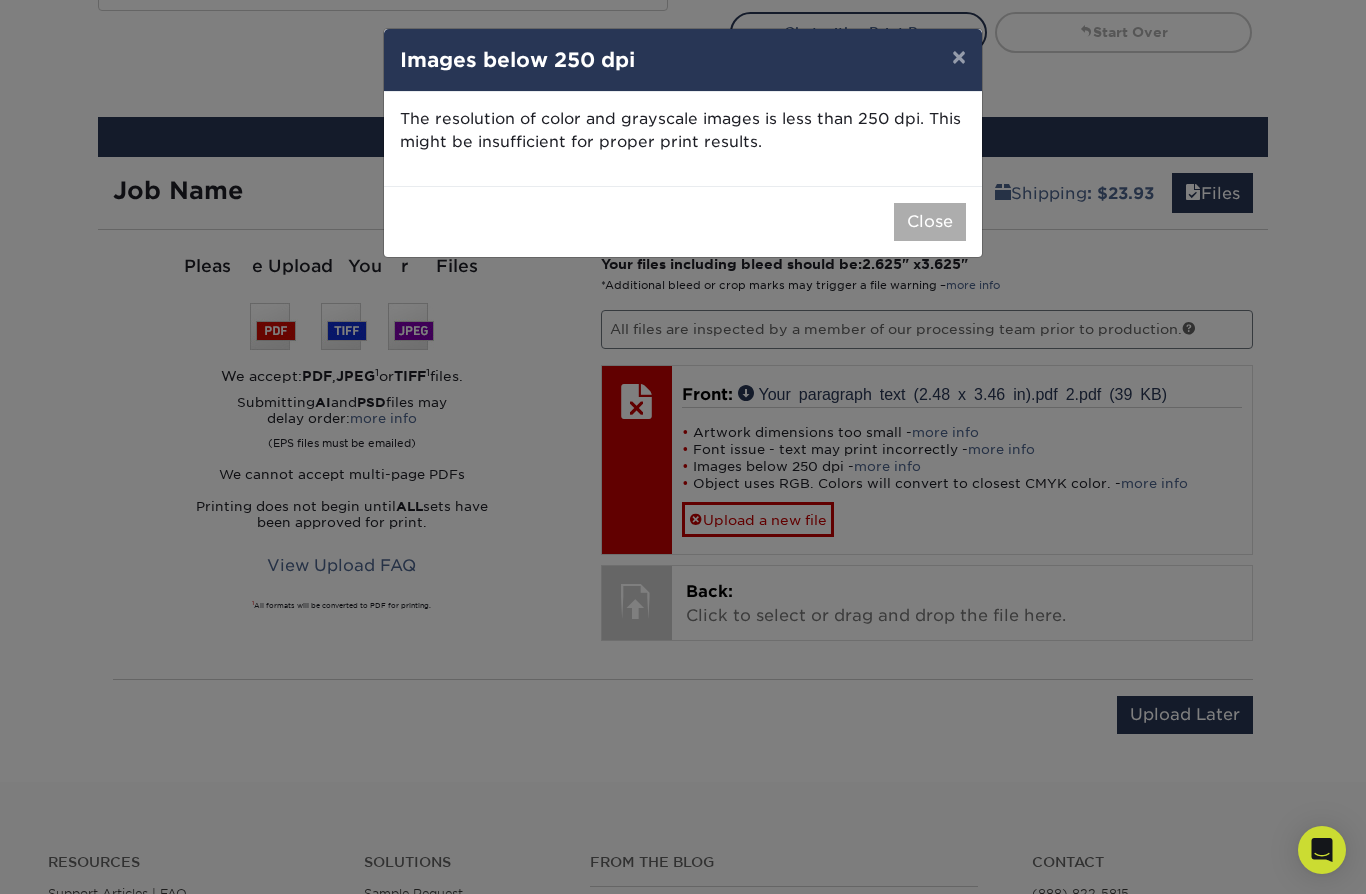 click on "Close" at bounding box center (930, 222) 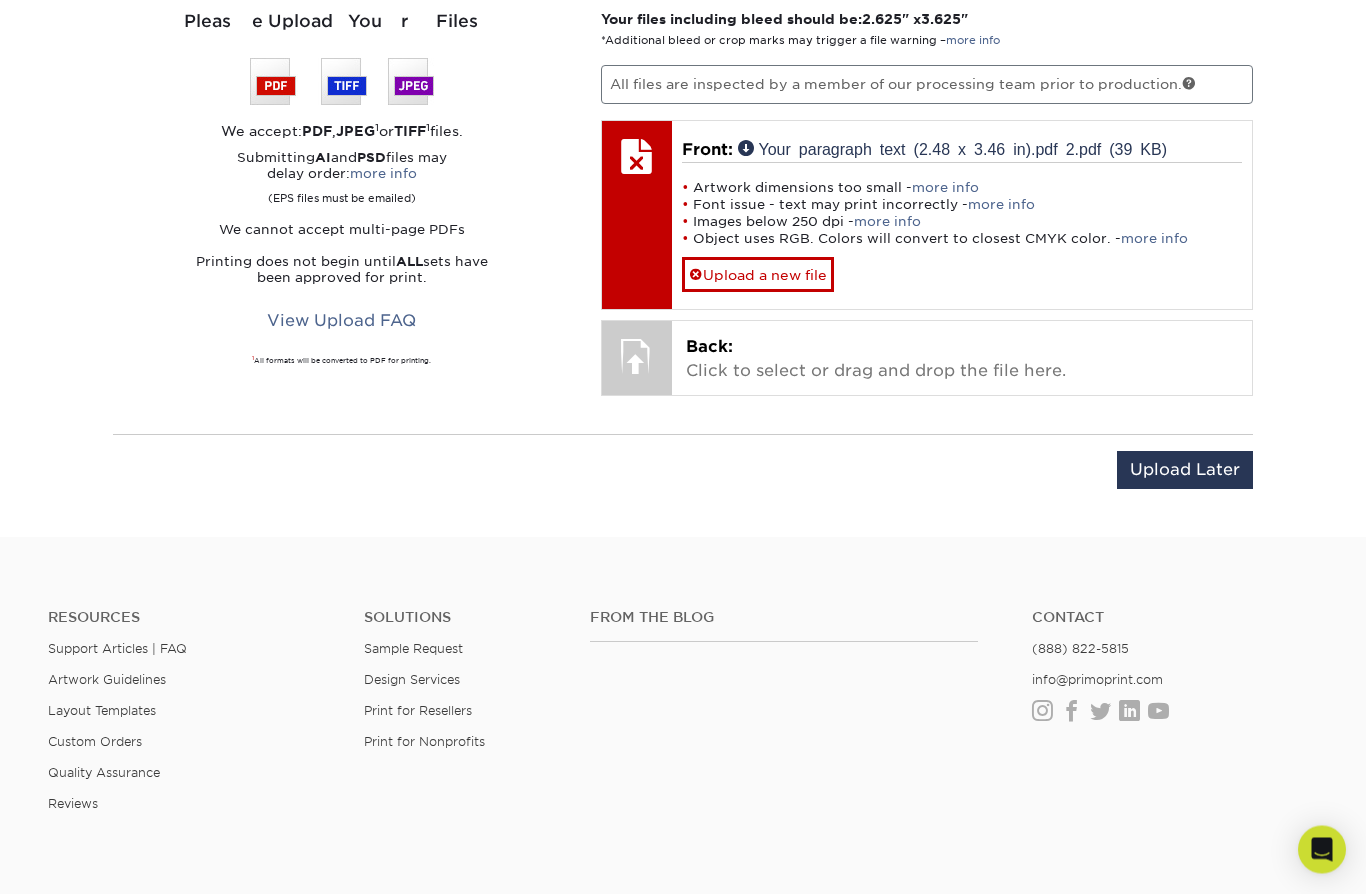 scroll, scrollTop: 1117, scrollLeft: 0, axis: vertical 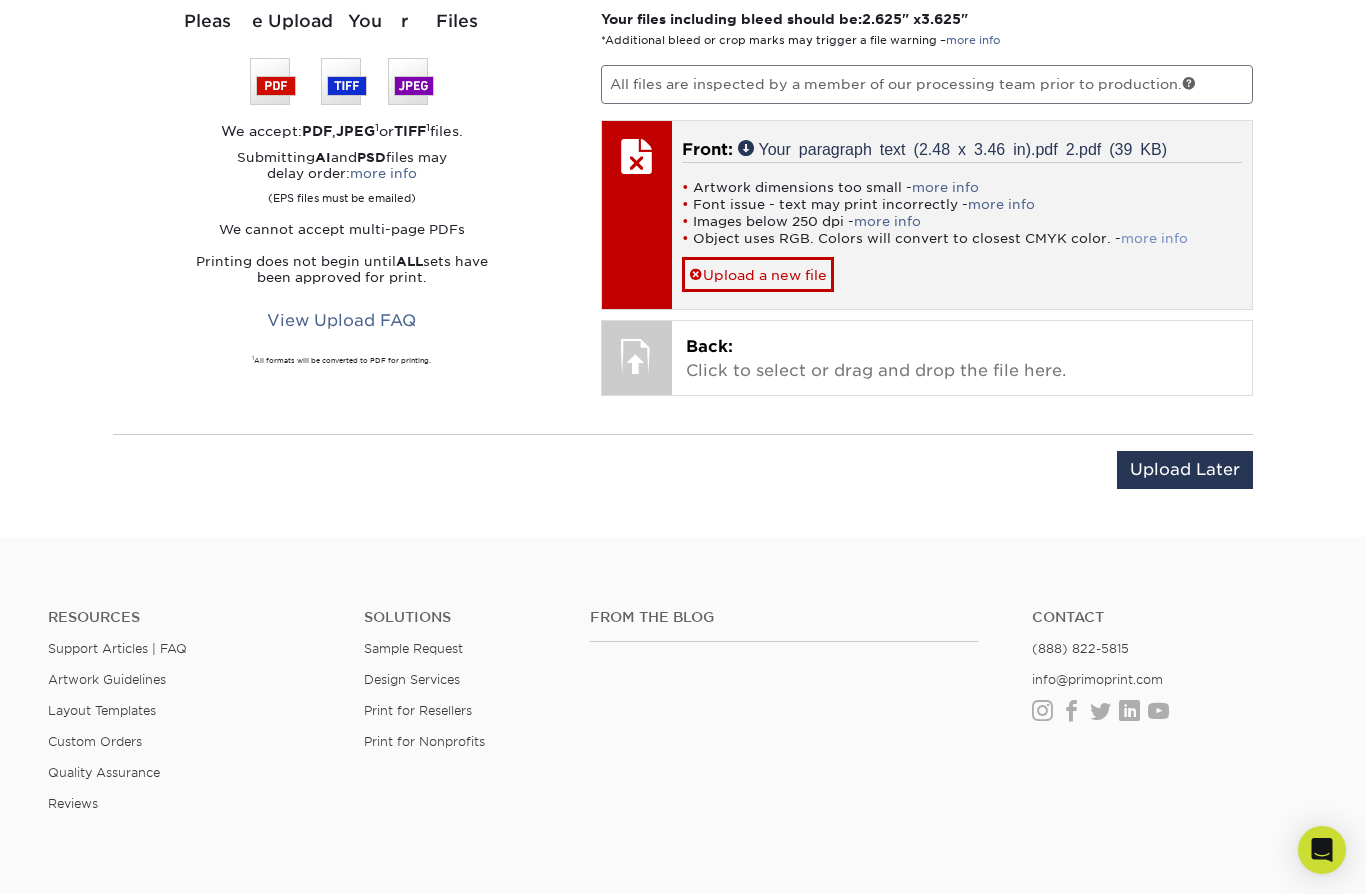 click on "more info" at bounding box center [1154, 238] 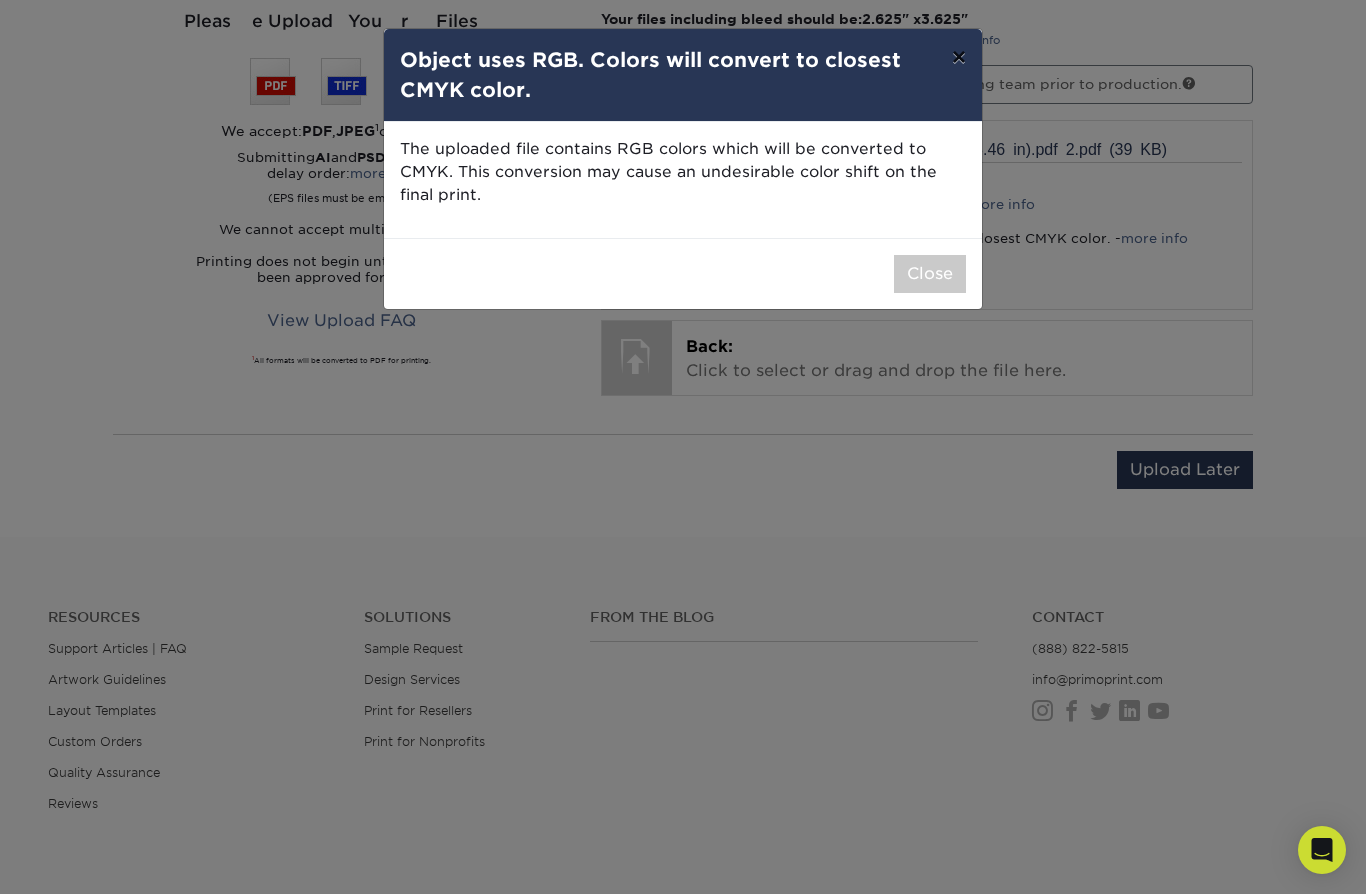click on "×" at bounding box center [959, 57] 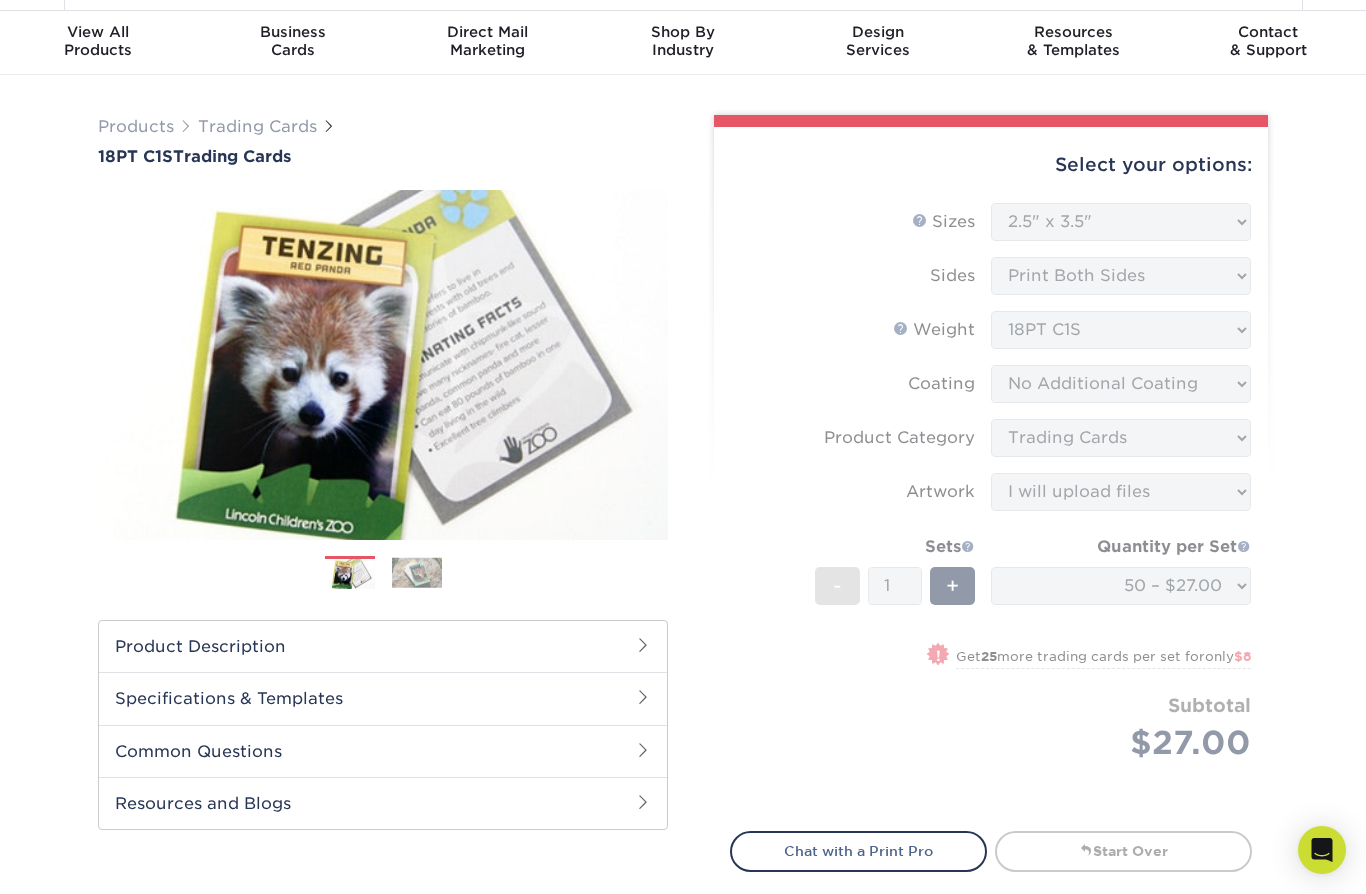 scroll, scrollTop: 0, scrollLeft: 0, axis: both 